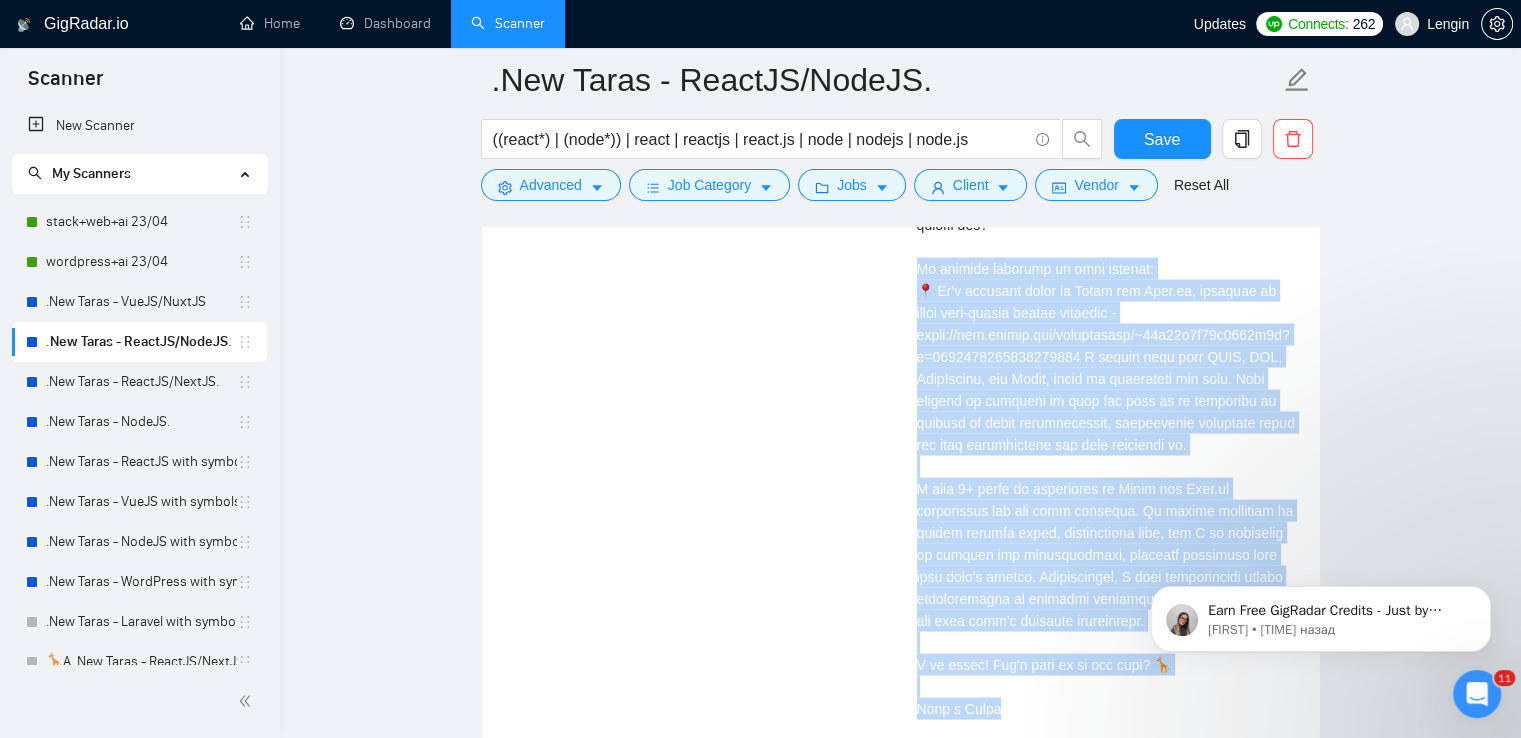 scroll, scrollTop: 0, scrollLeft: 0, axis: both 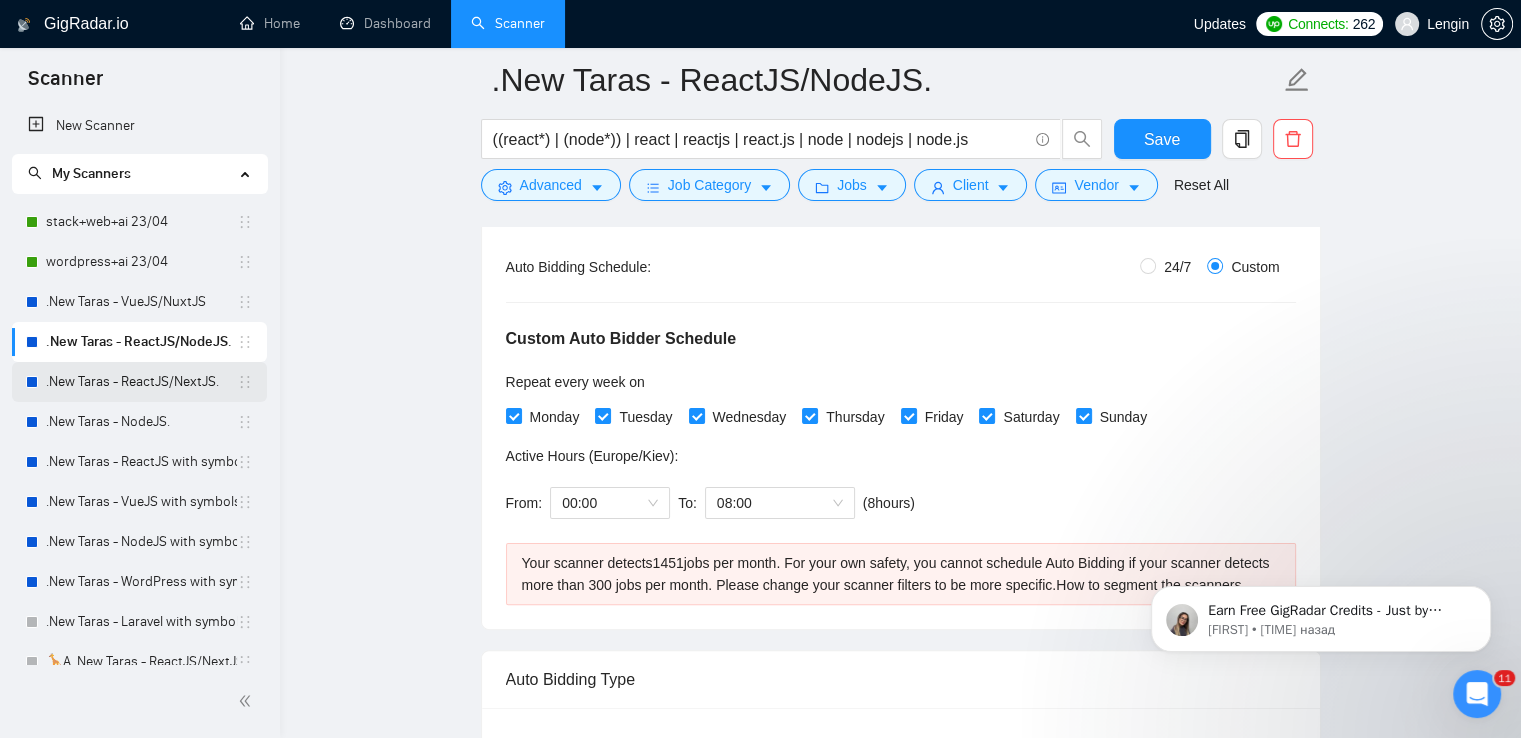 click on ".New Taras - ReactJS/NextJS." at bounding box center (141, 382) 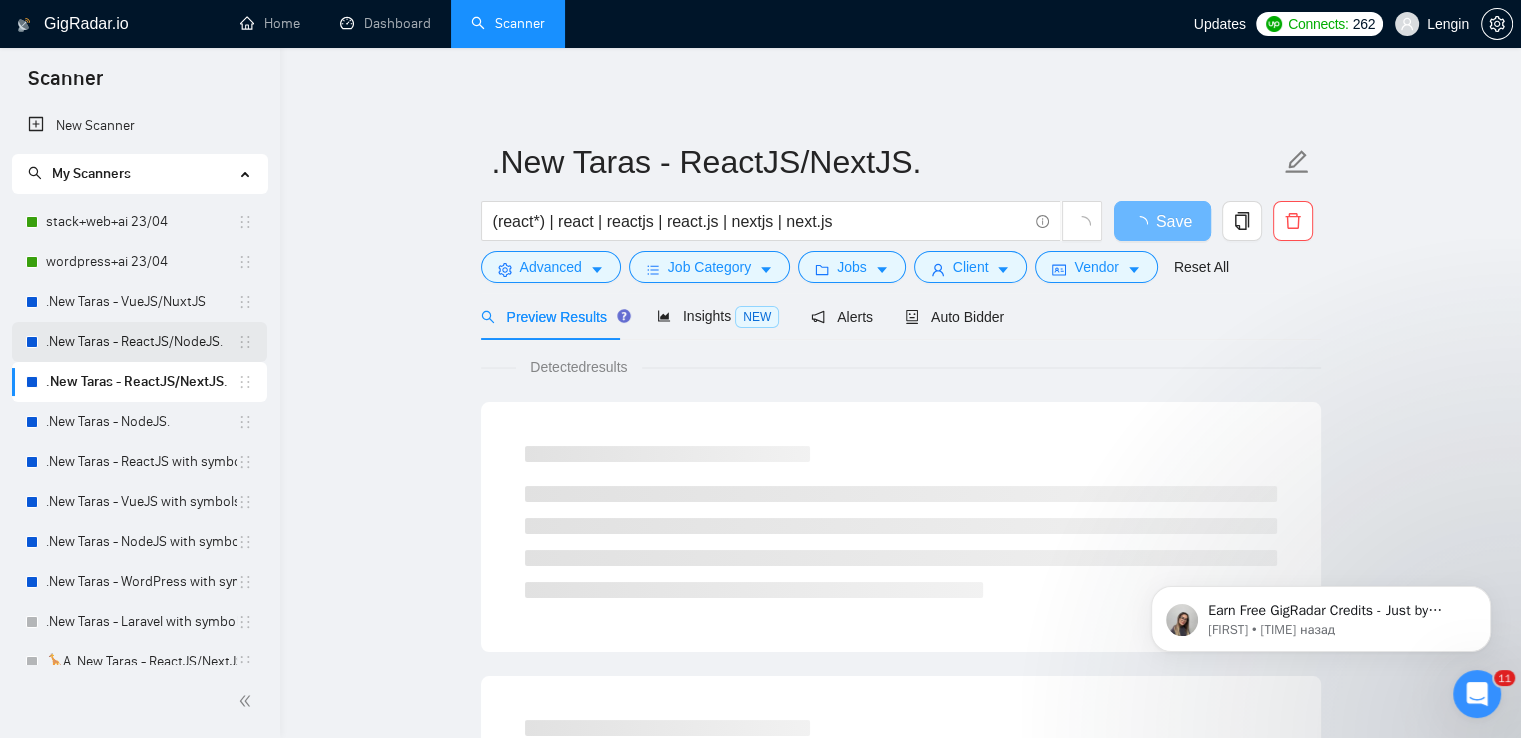 click on ".New Taras - ReactJS/NodeJS." at bounding box center (141, 342) 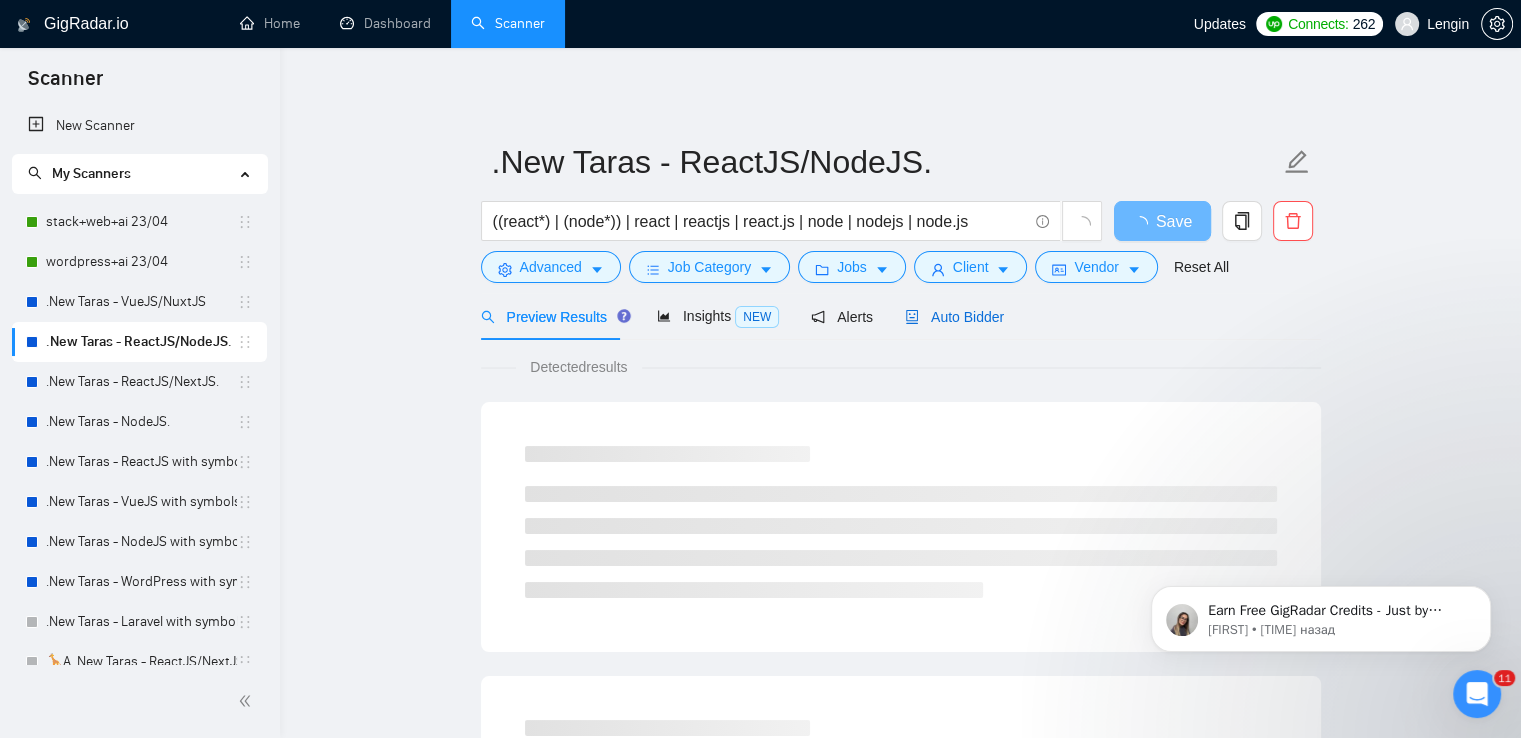 click on "Auto Bidder" at bounding box center [954, 317] 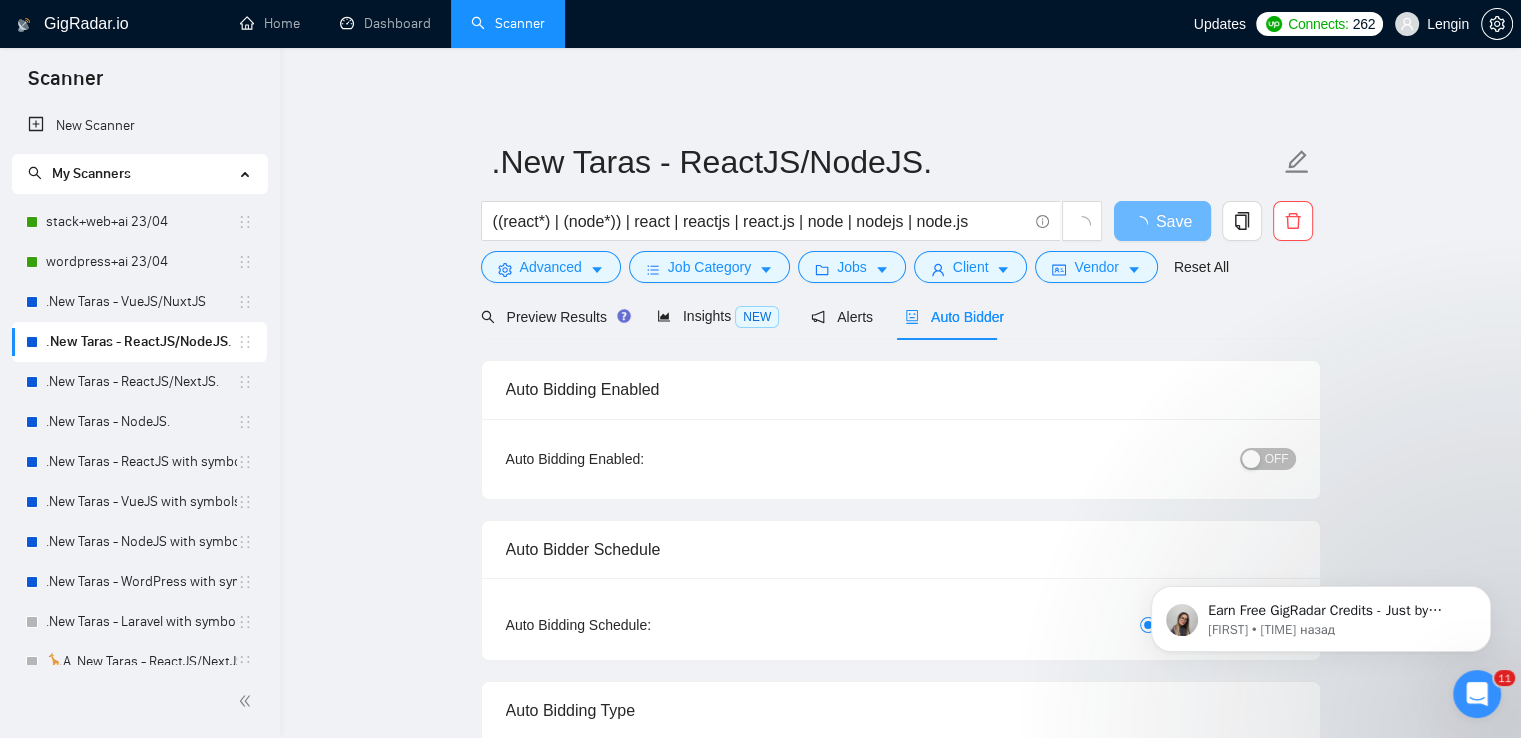 type 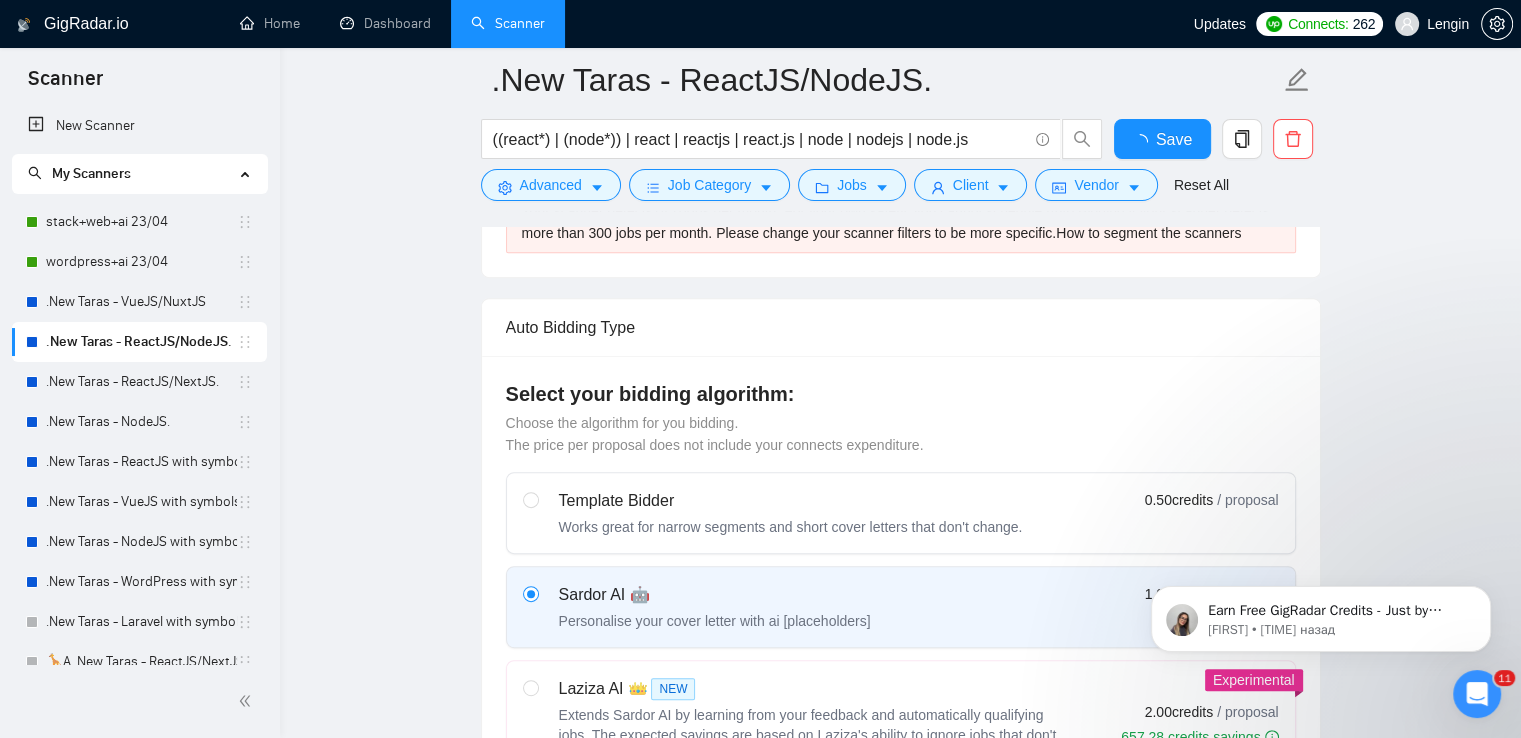 type 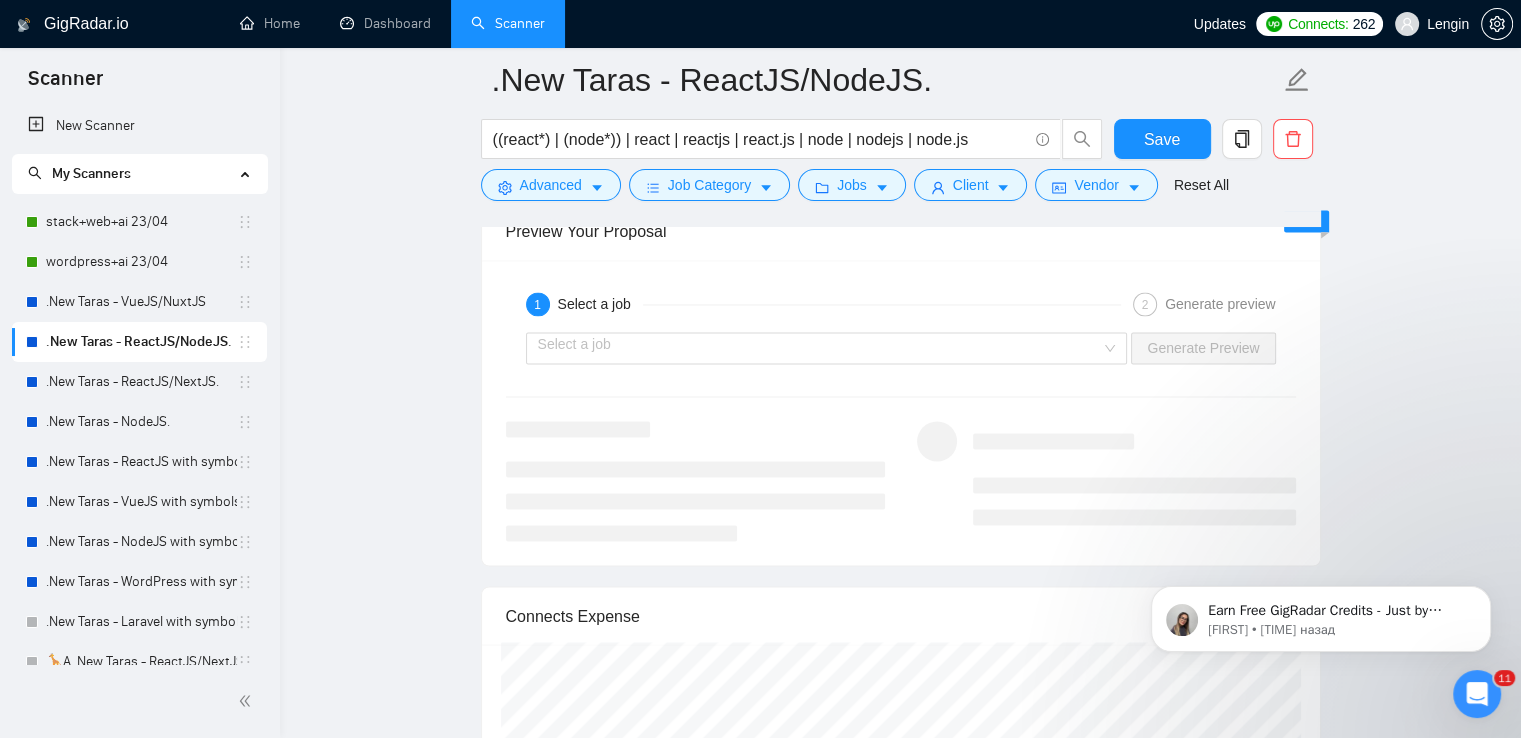 scroll, scrollTop: 3243, scrollLeft: 0, axis: vertical 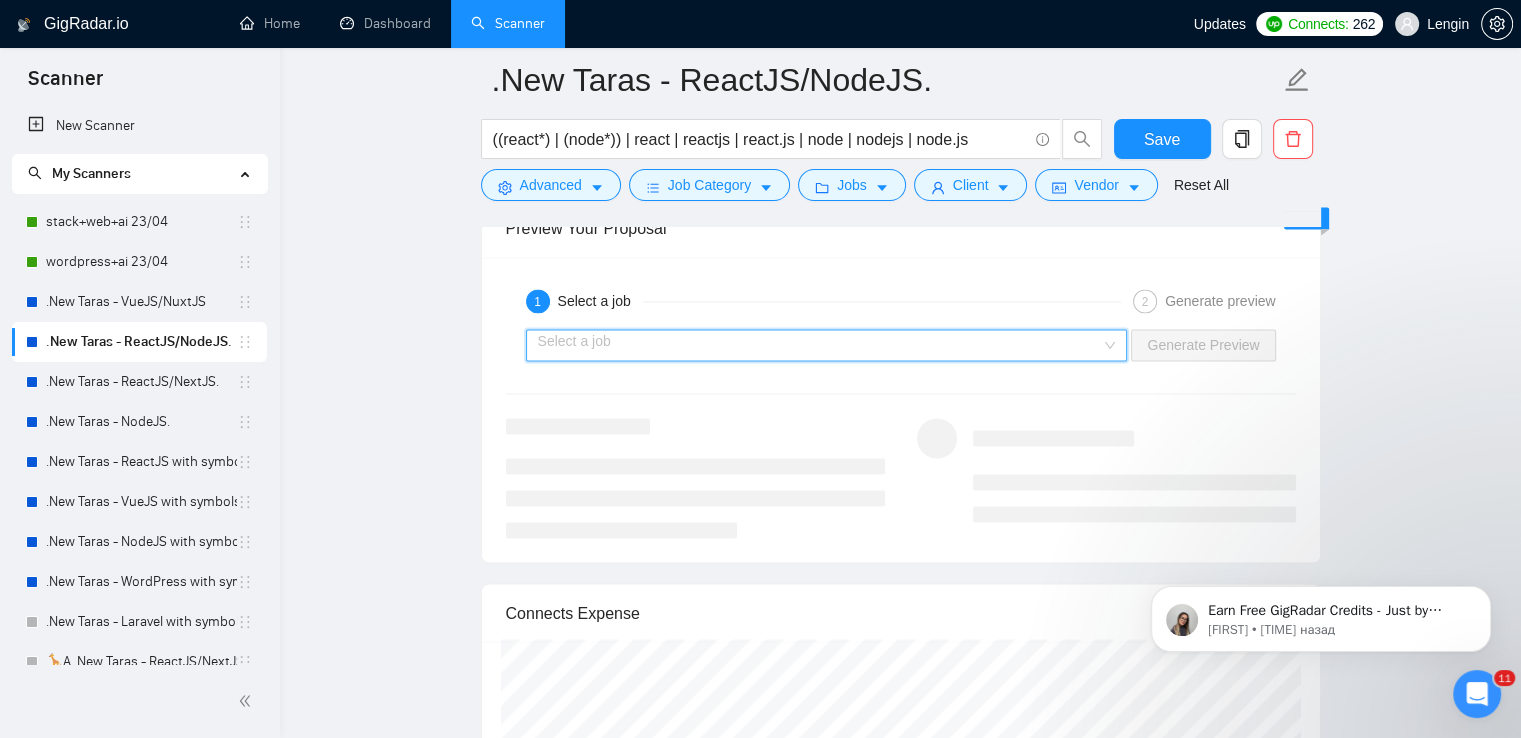 click at bounding box center (820, 345) 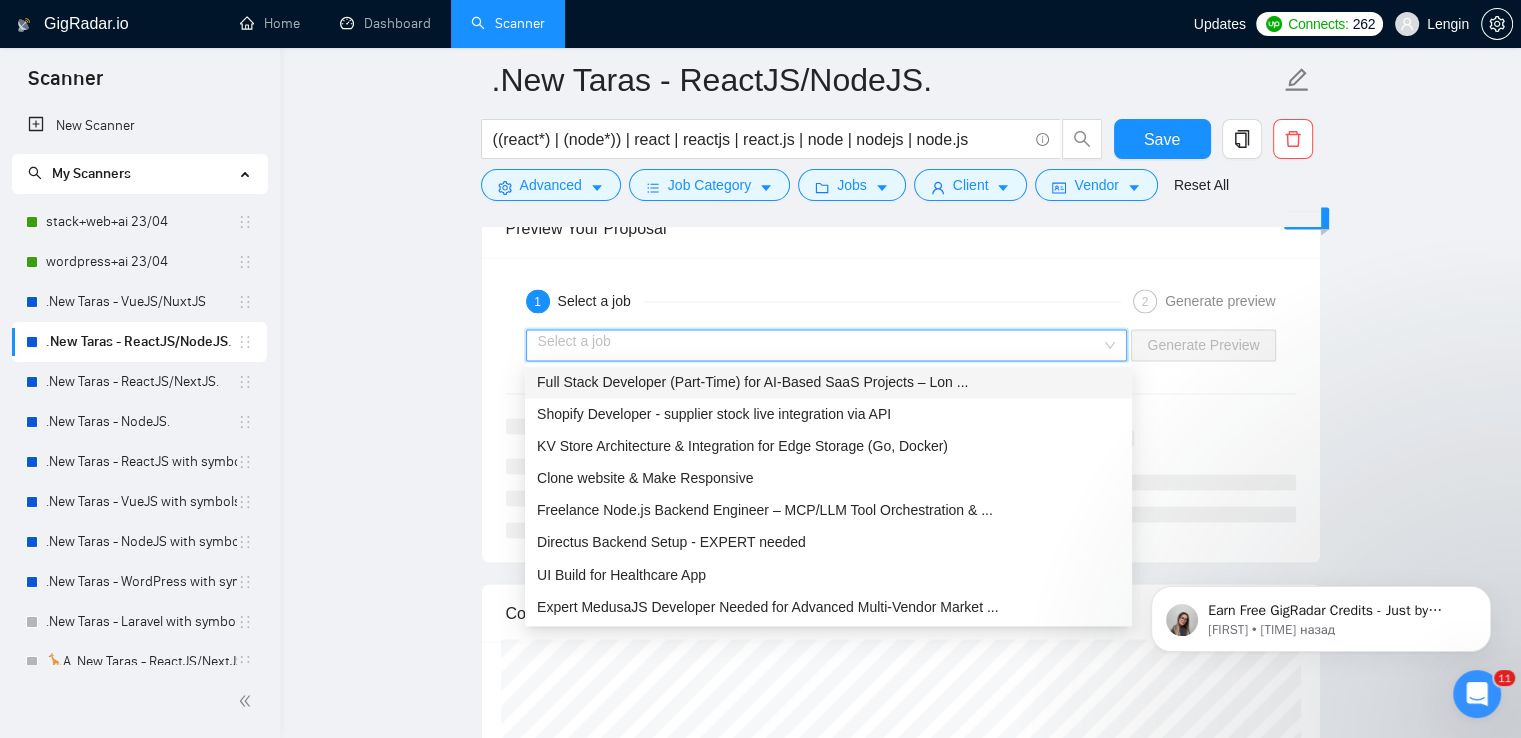 click on "Full Stack Developer (Part-Time) for AI-Based SaaS Projects – Lon ..." at bounding box center [828, 382] 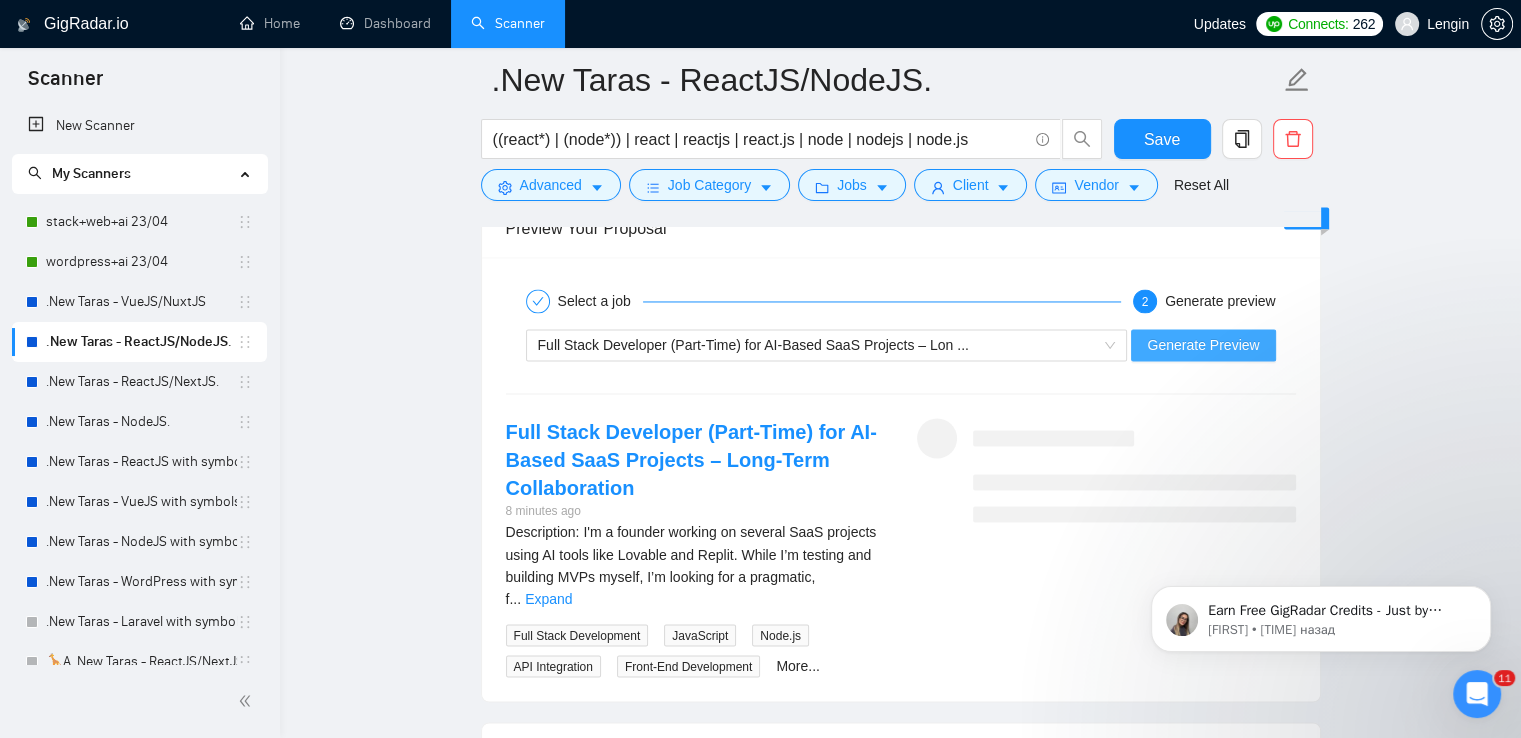 click on "Generate Preview" at bounding box center [1203, 345] 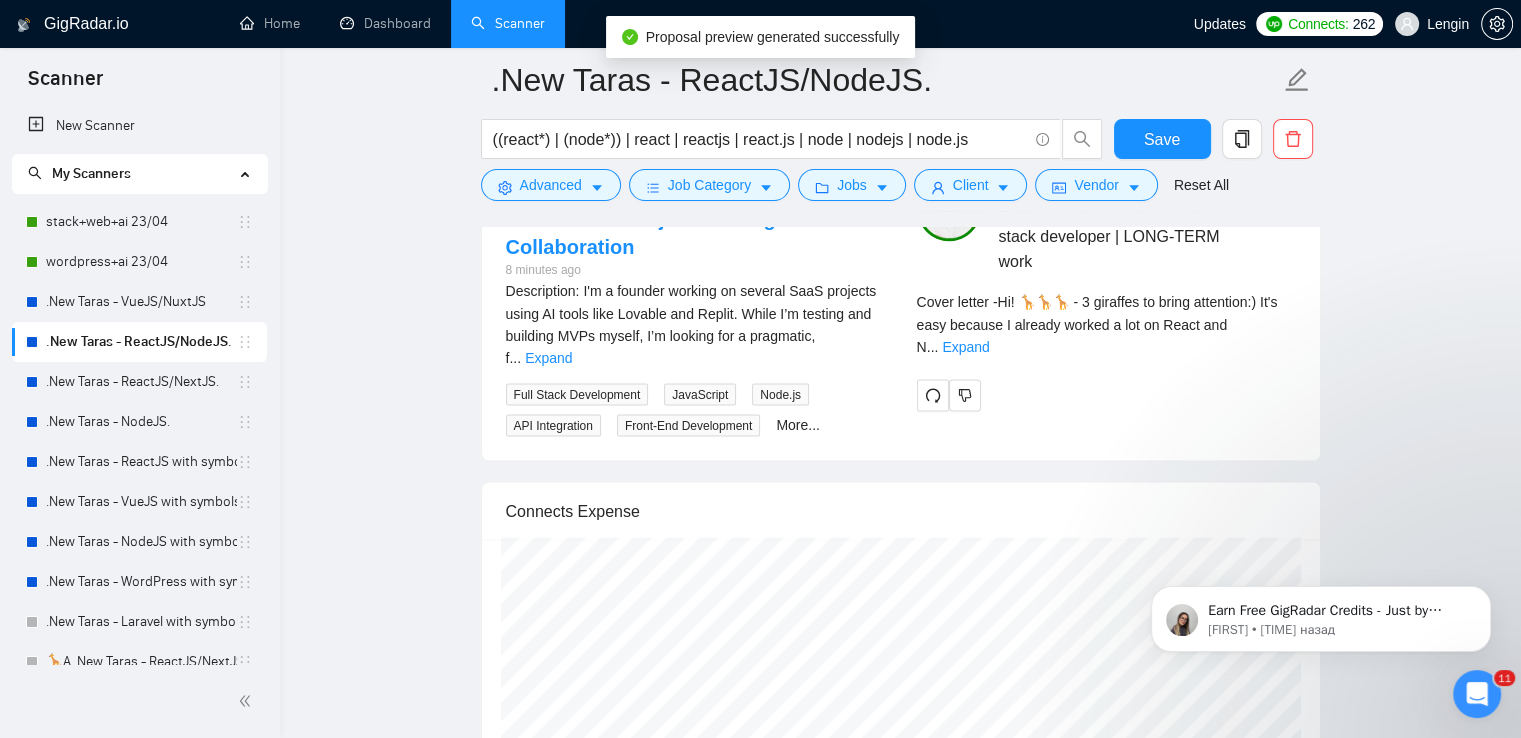 scroll, scrollTop: 3486, scrollLeft: 0, axis: vertical 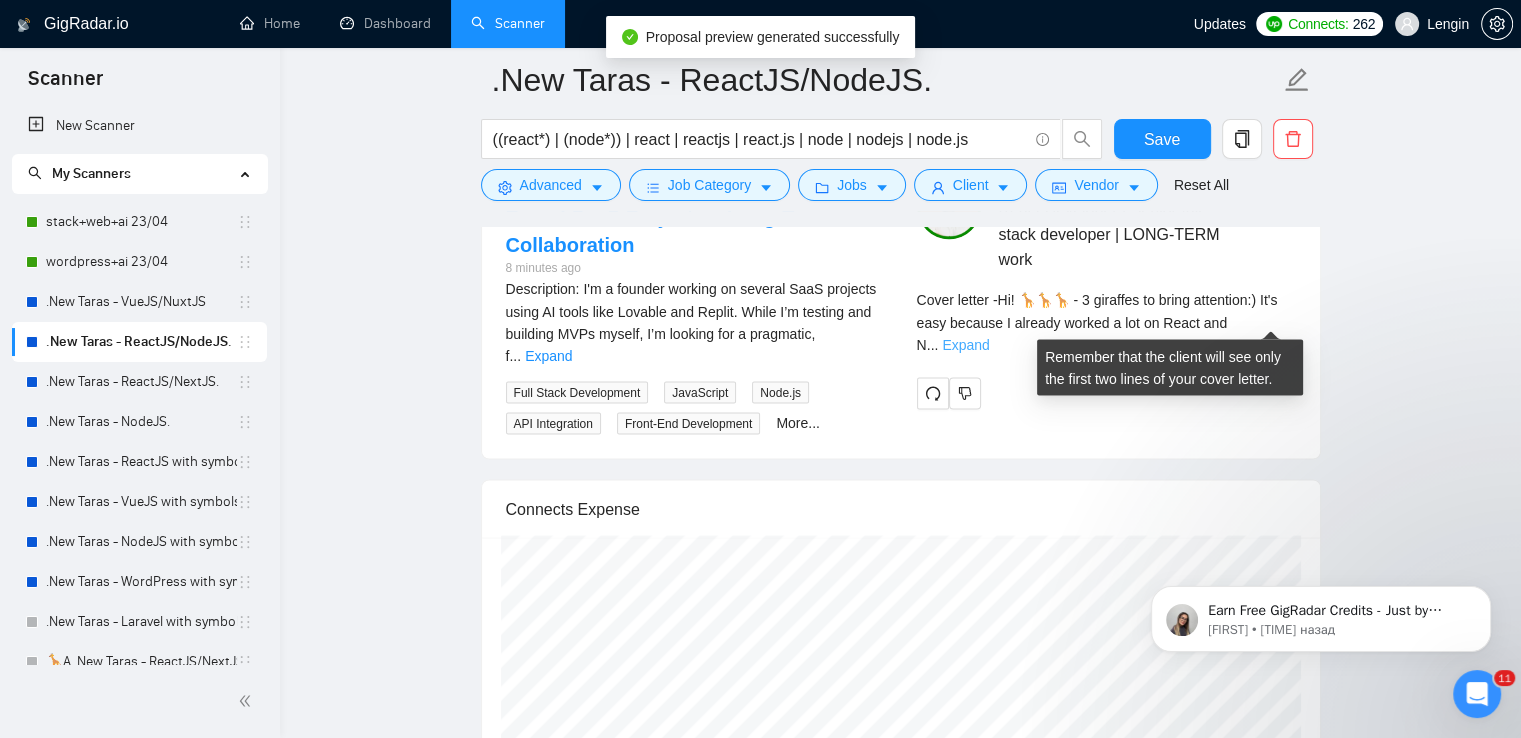 click on "Expand" at bounding box center [965, 344] 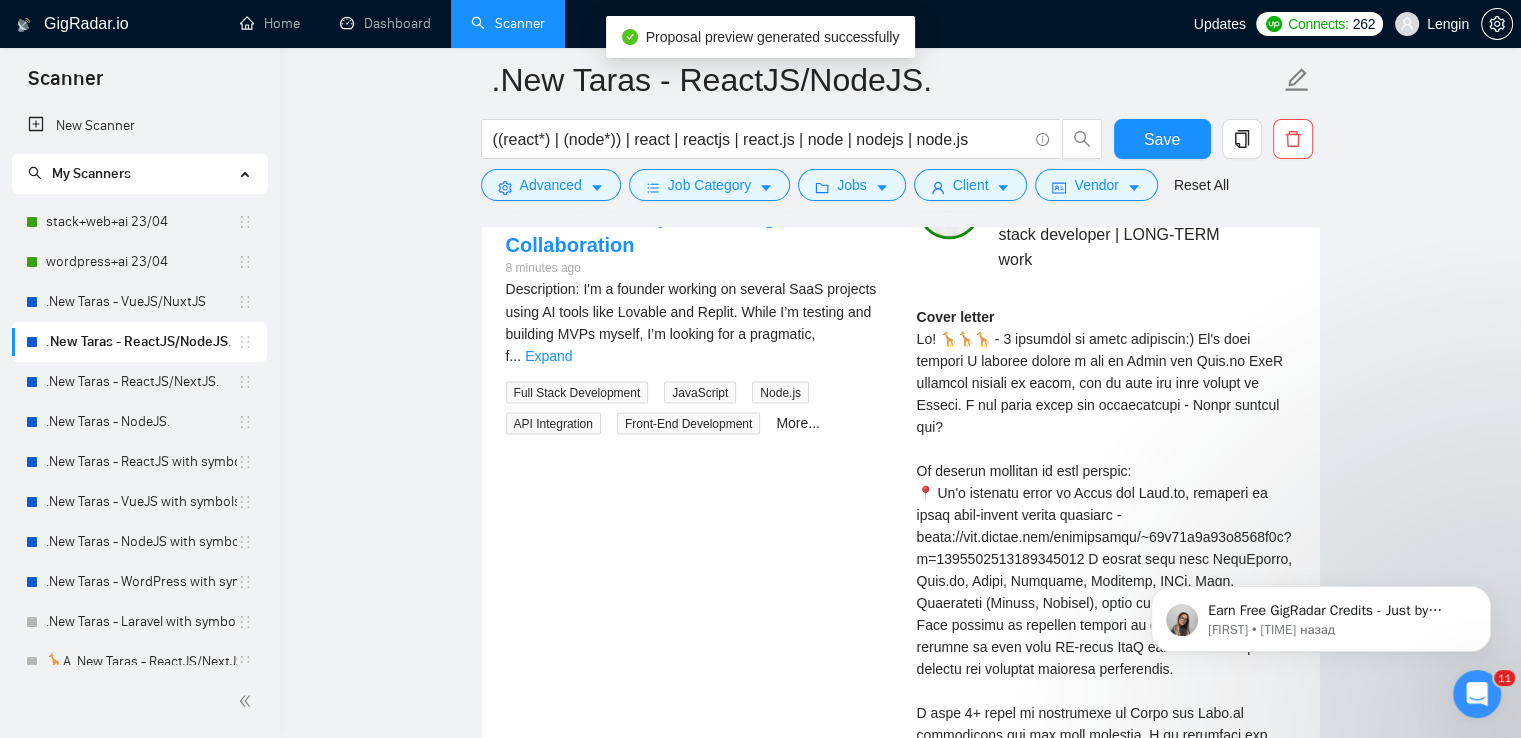 scroll, scrollTop: 3592, scrollLeft: 0, axis: vertical 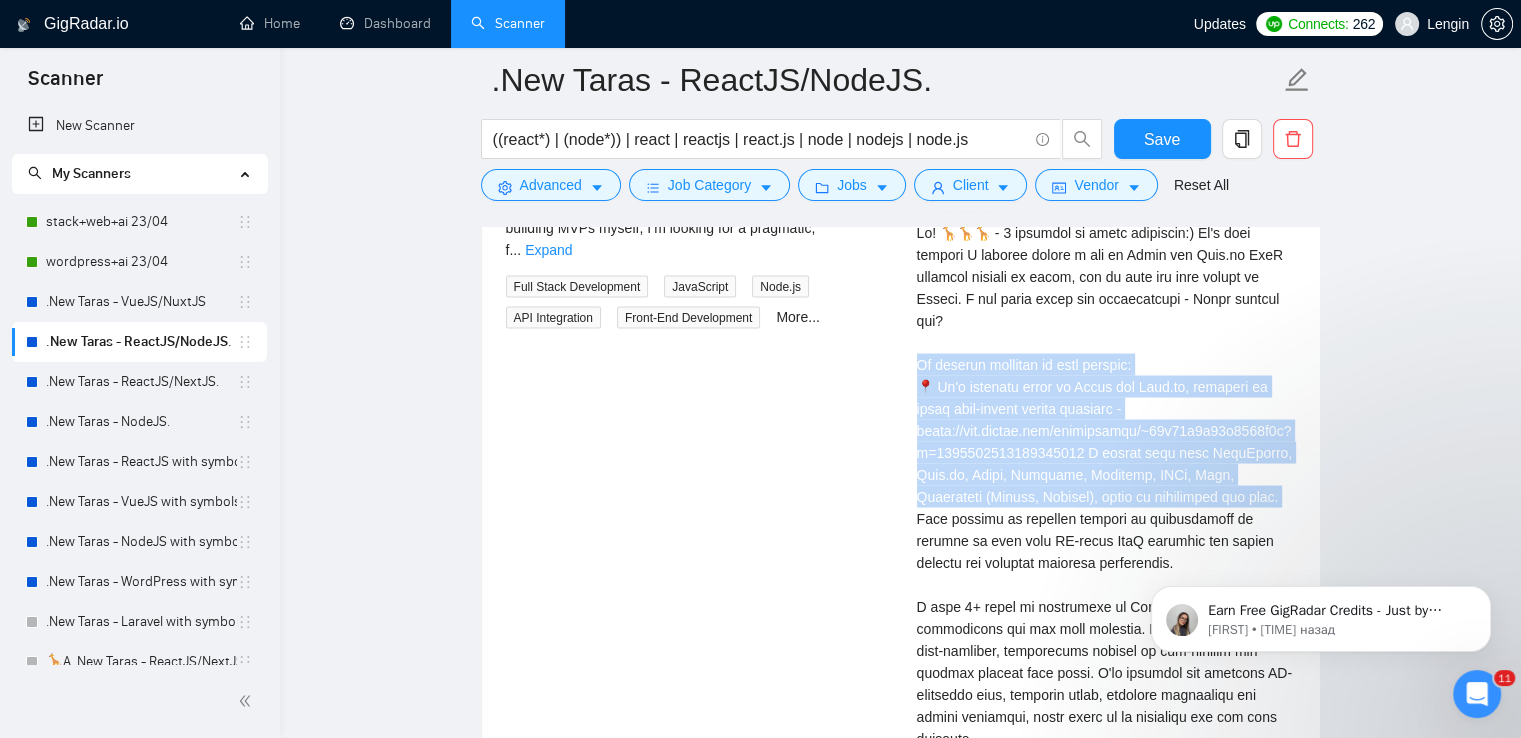 drag, startPoint x: 1200, startPoint y: 472, endPoint x: 920, endPoint y: 336, distance: 311.28122 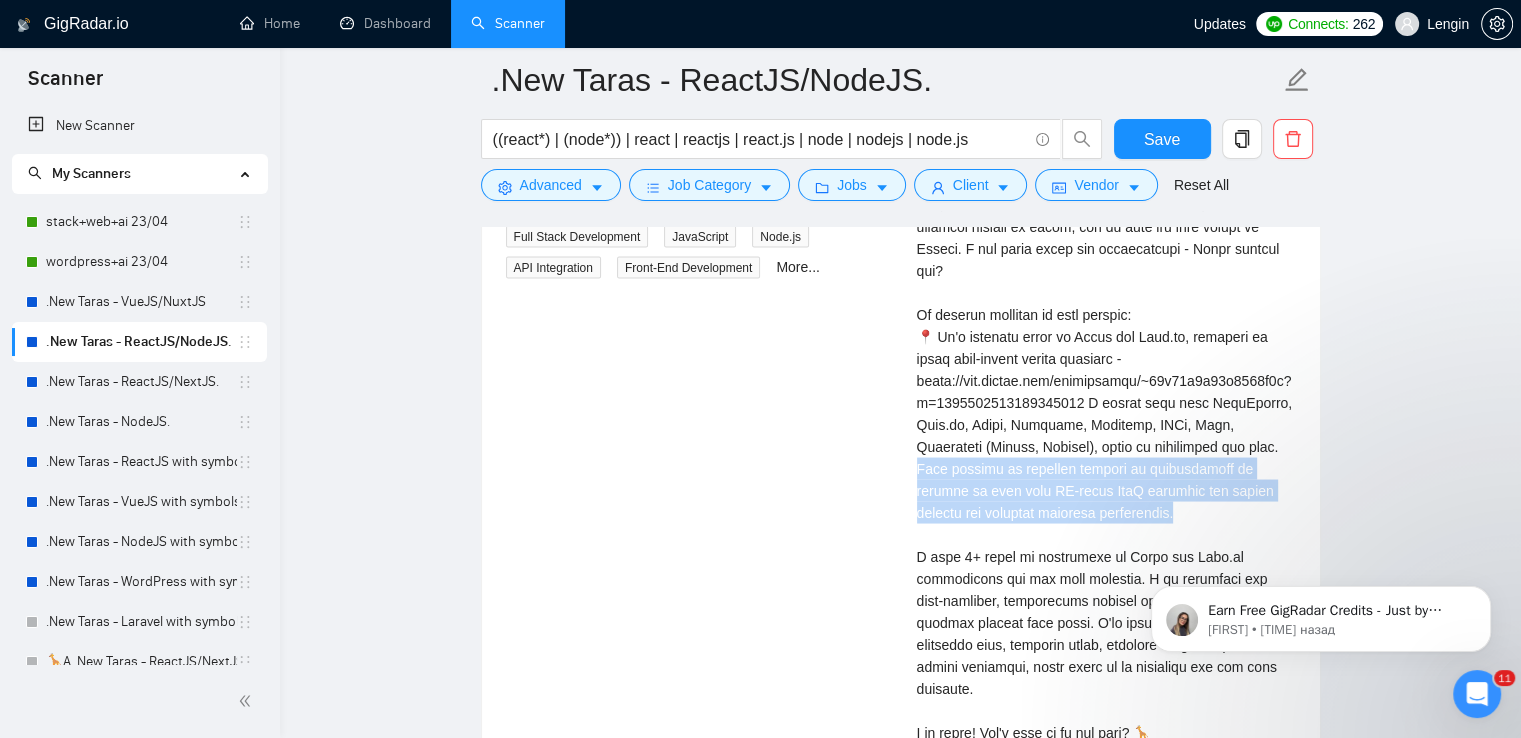 drag, startPoint x: 1036, startPoint y: 478, endPoint x: 1200, endPoint y: 421, distance: 173.62315 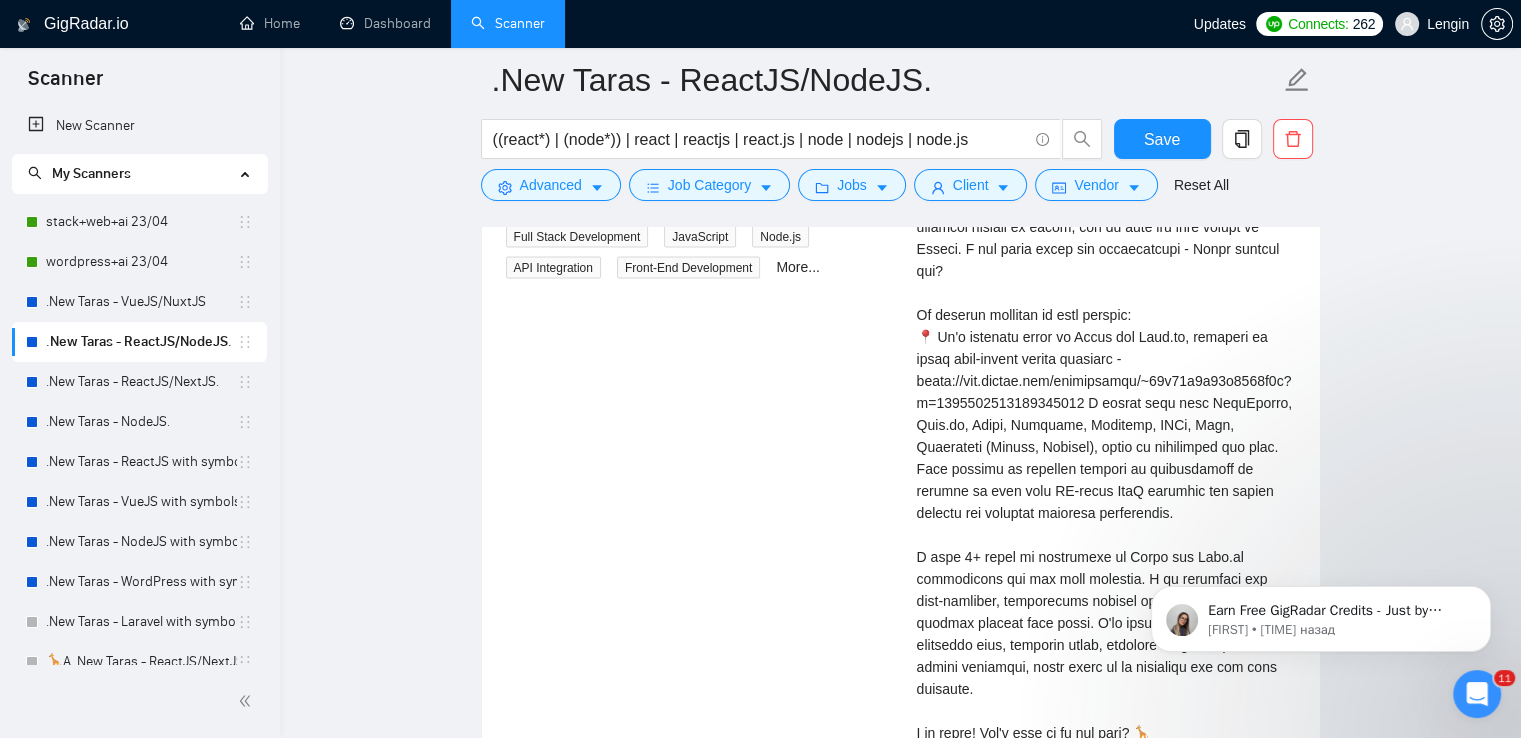 click on "Cover letter" at bounding box center [1106, 468] 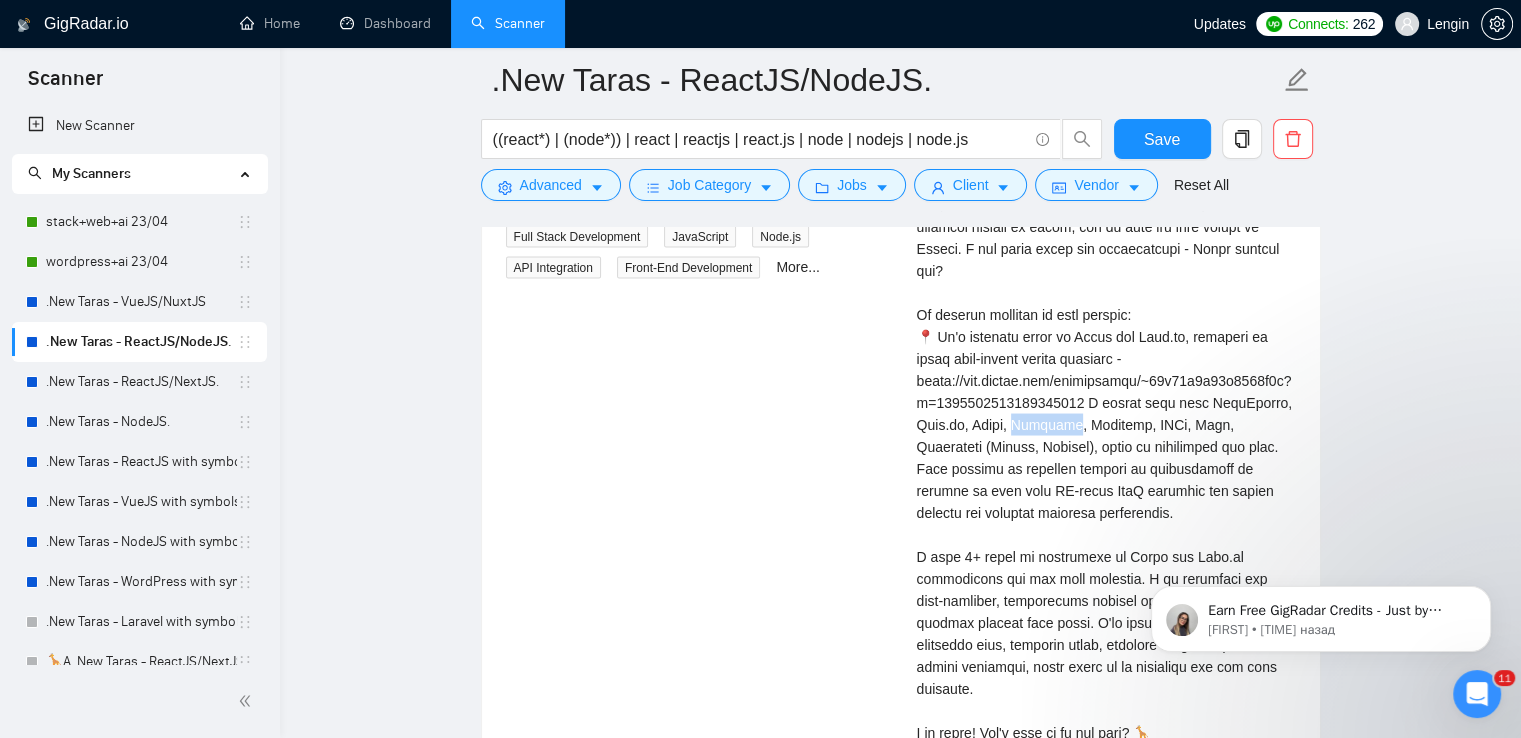 click on "Cover letter" at bounding box center [1106, 468] 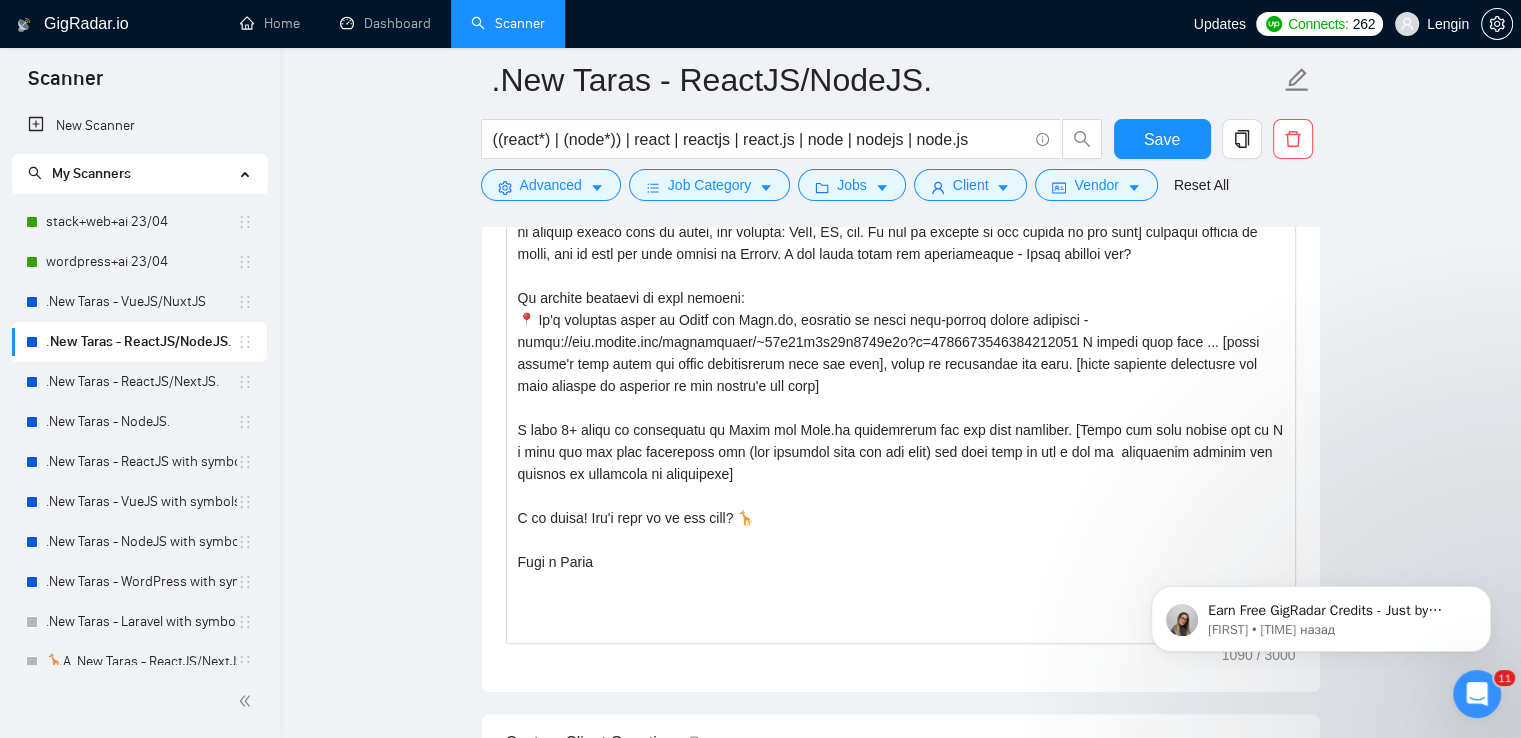 scroll, scrollTop: 1750, scrollLeft: 0, axis: vertical 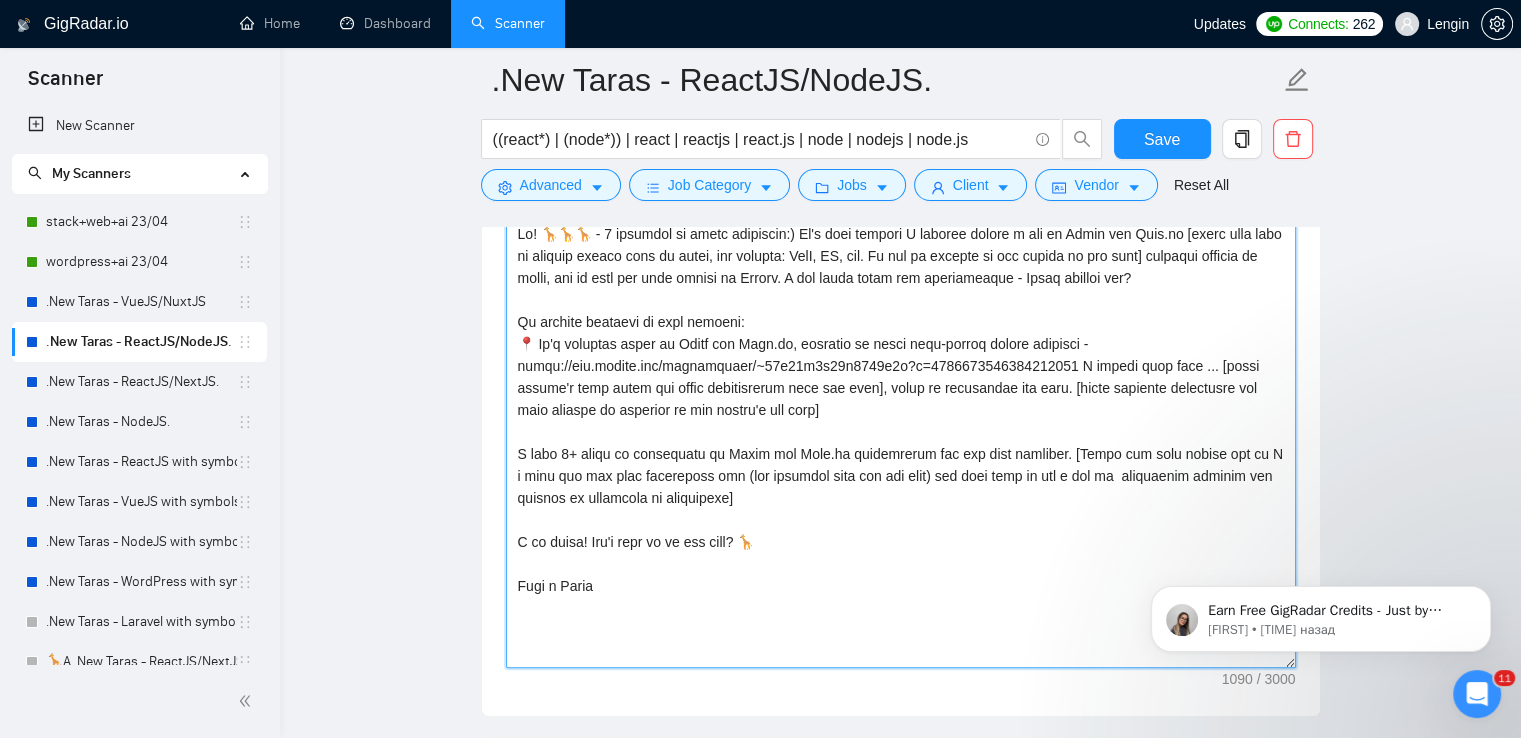 click on "Cover letter template:" at bounding box center (901, 443) 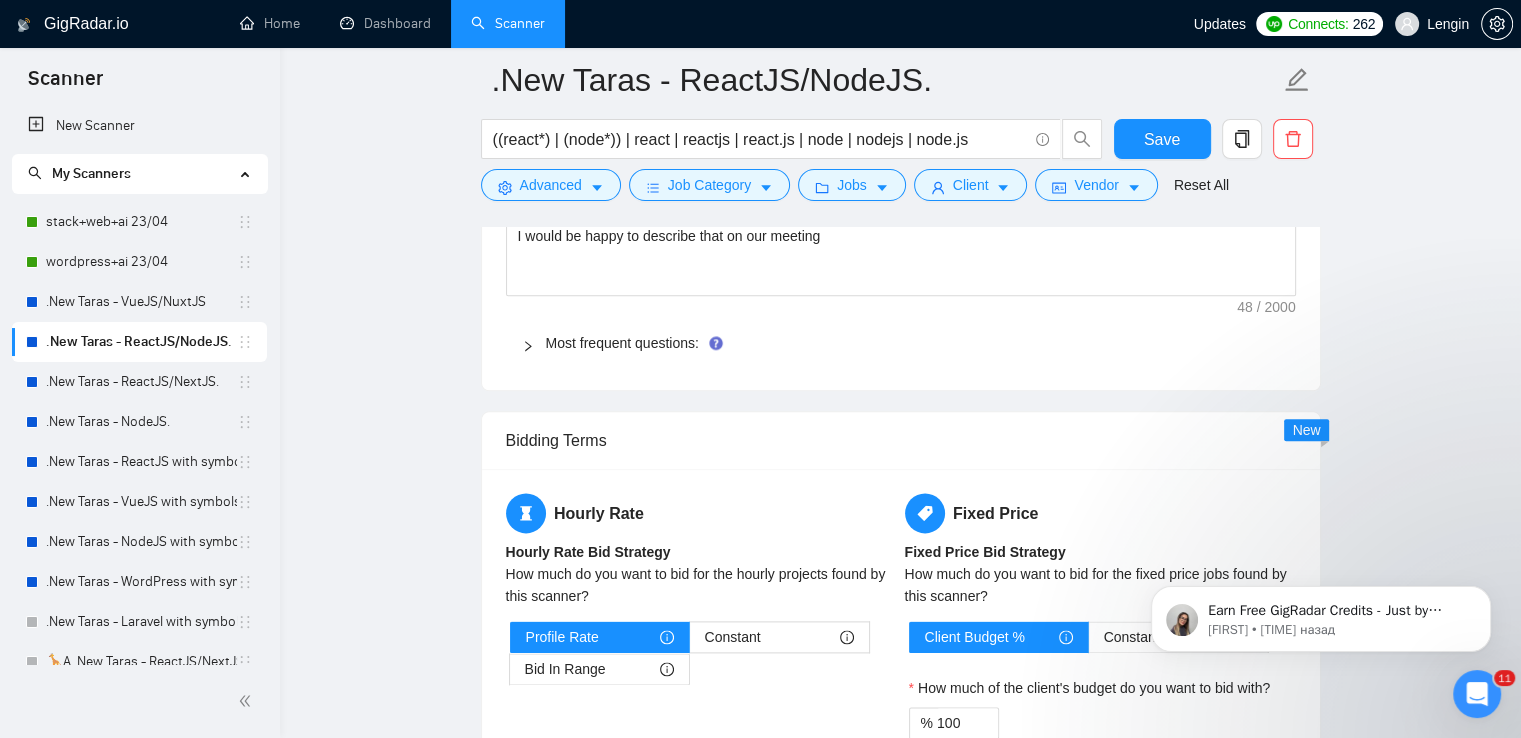 scroll, scrollTop: 2388, scrollLeft: 0, axis: vertical 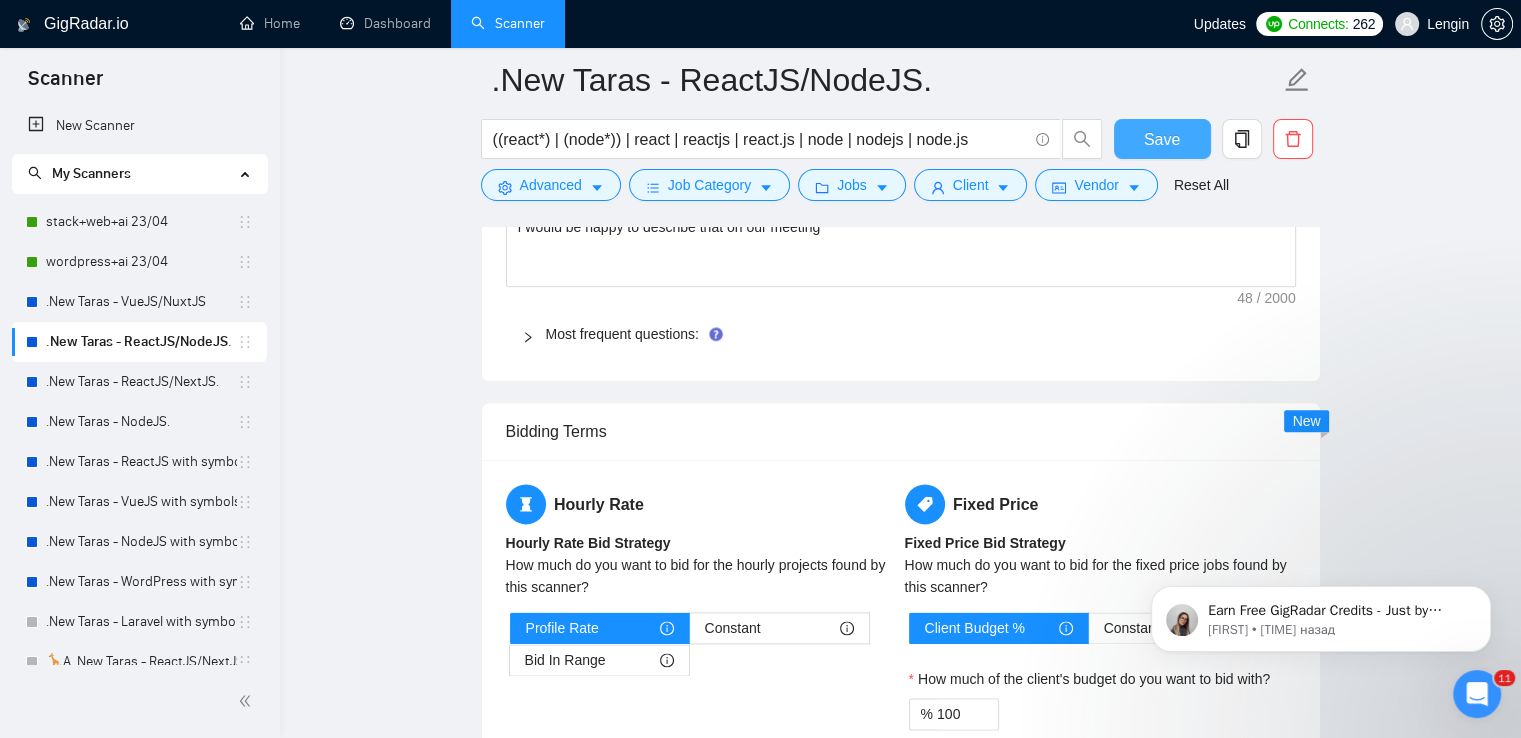 type on "Hi! 🦒🦒🦒 - 3 giraffes to bring attention:) It's easy because I already worked a lot on React and Node.js [write what kind of project client want to build, for example: SaaS, AI, etc. It can be written in the tittle of job post] projects similar to yours, one of them was even marked by Forbes. I can start after our conversation - Wanna discuss now?
My project relevant to your request:
📍 It's platform based on React and Next.js, designed to bring like-minded people together - https://www.upwork.com/freelancers/~01f49d8a78b8953e9b?p=1775855546825211904 I worked here with ... [write client's tech stack and other requirements from job post], which is everything you need. [write sentence explaining why this project is relevant to the client's job post]
I have 8+ years of experience in React and Node.js development and web apps creation. [Write two more points why am I a good fit for this particular job (use keywords from the job post) and make sure to use a lot of impressive numbers and results to highlight my ..." 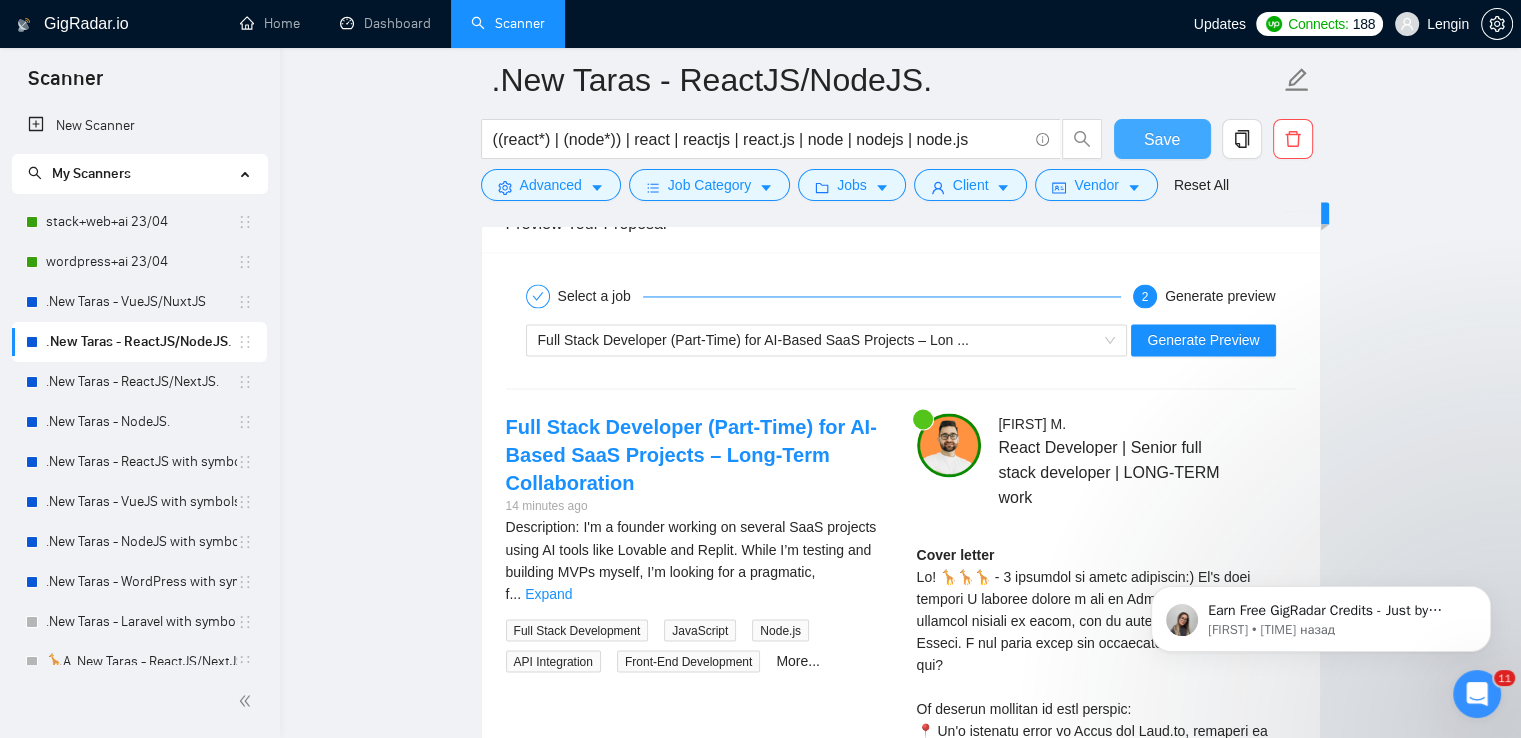 scroll, scrollTop: 3246, scrollLeft: 0, axis: vertical 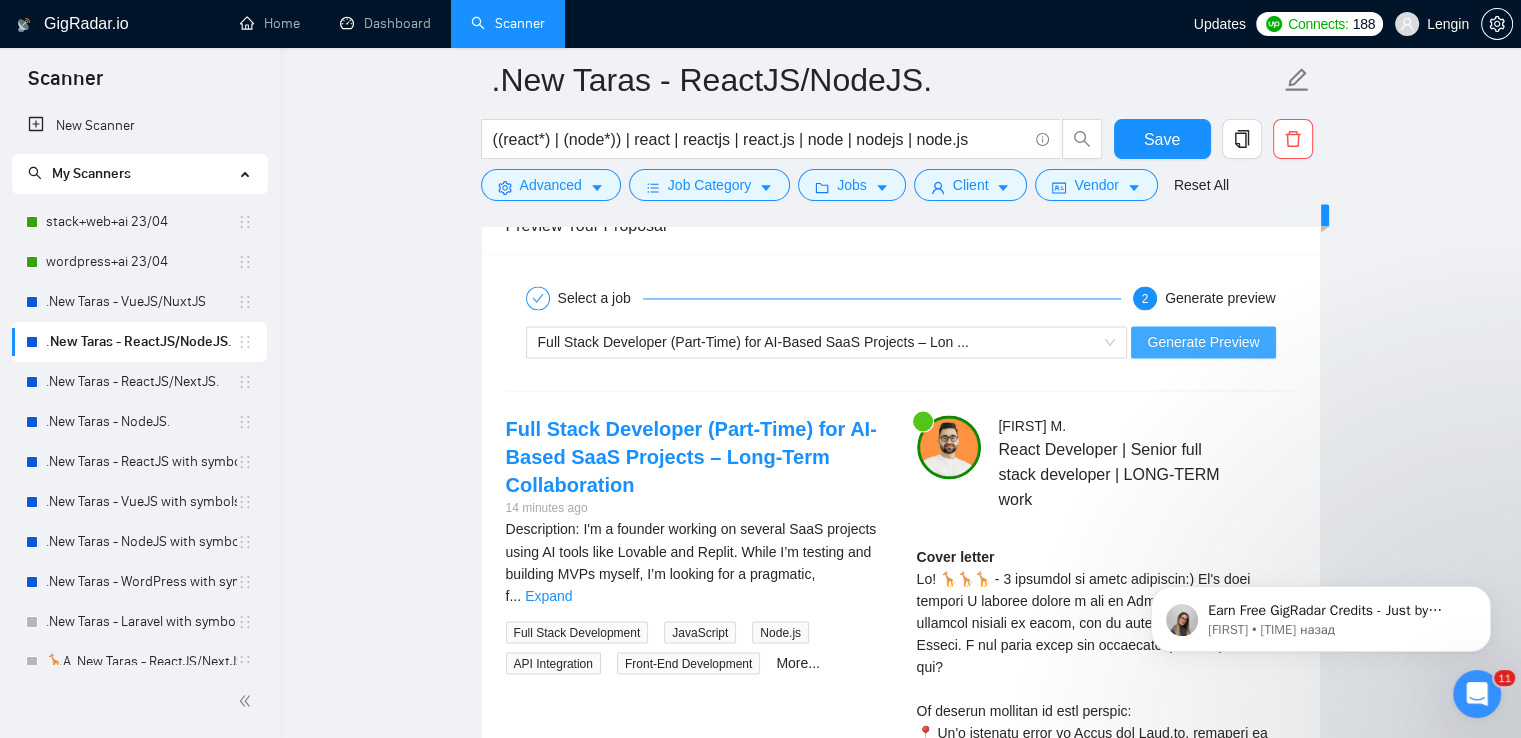 click on "Generate Preview" at bounding box center (1203, 342) 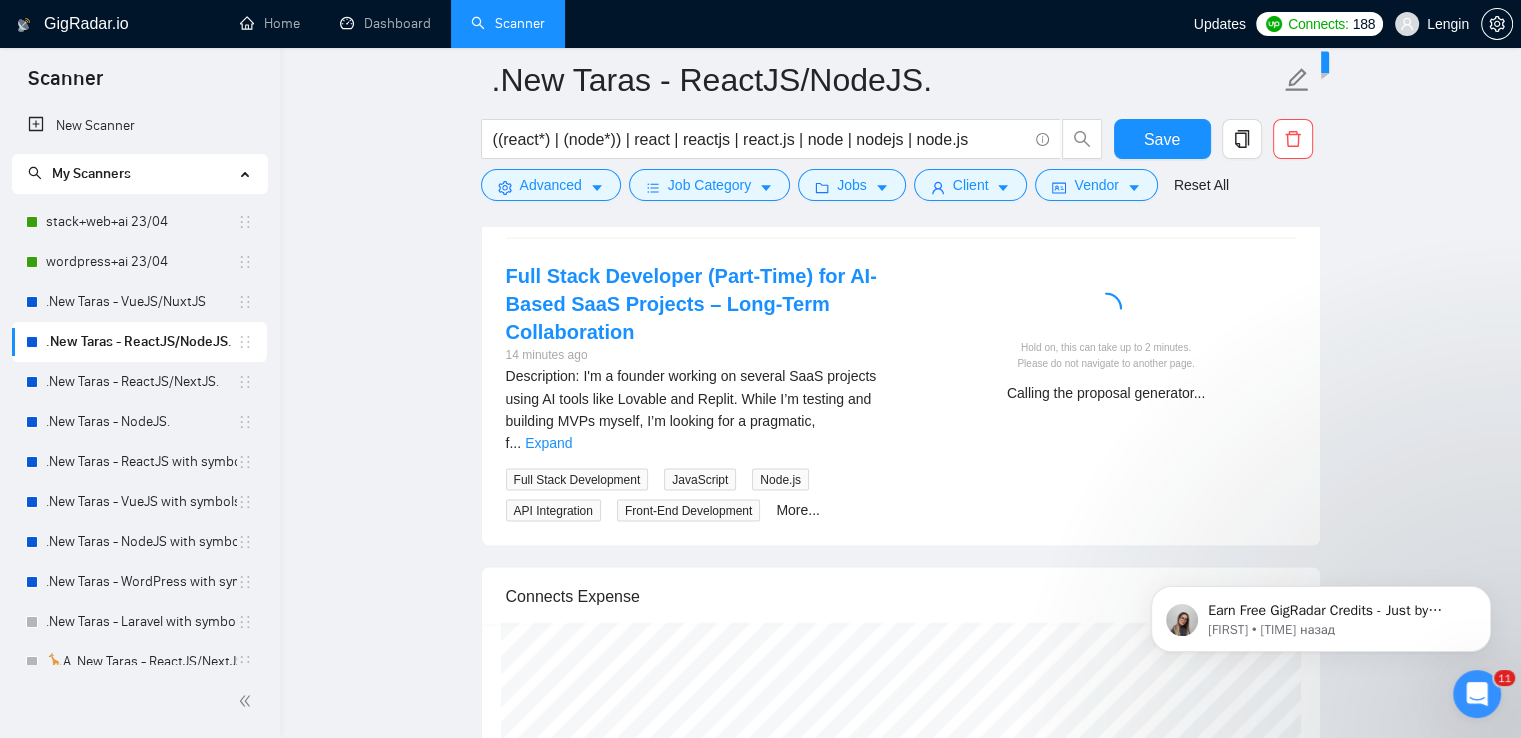 scroll, scrollTop: 3406, scrollLeft: 0, axis: vertical 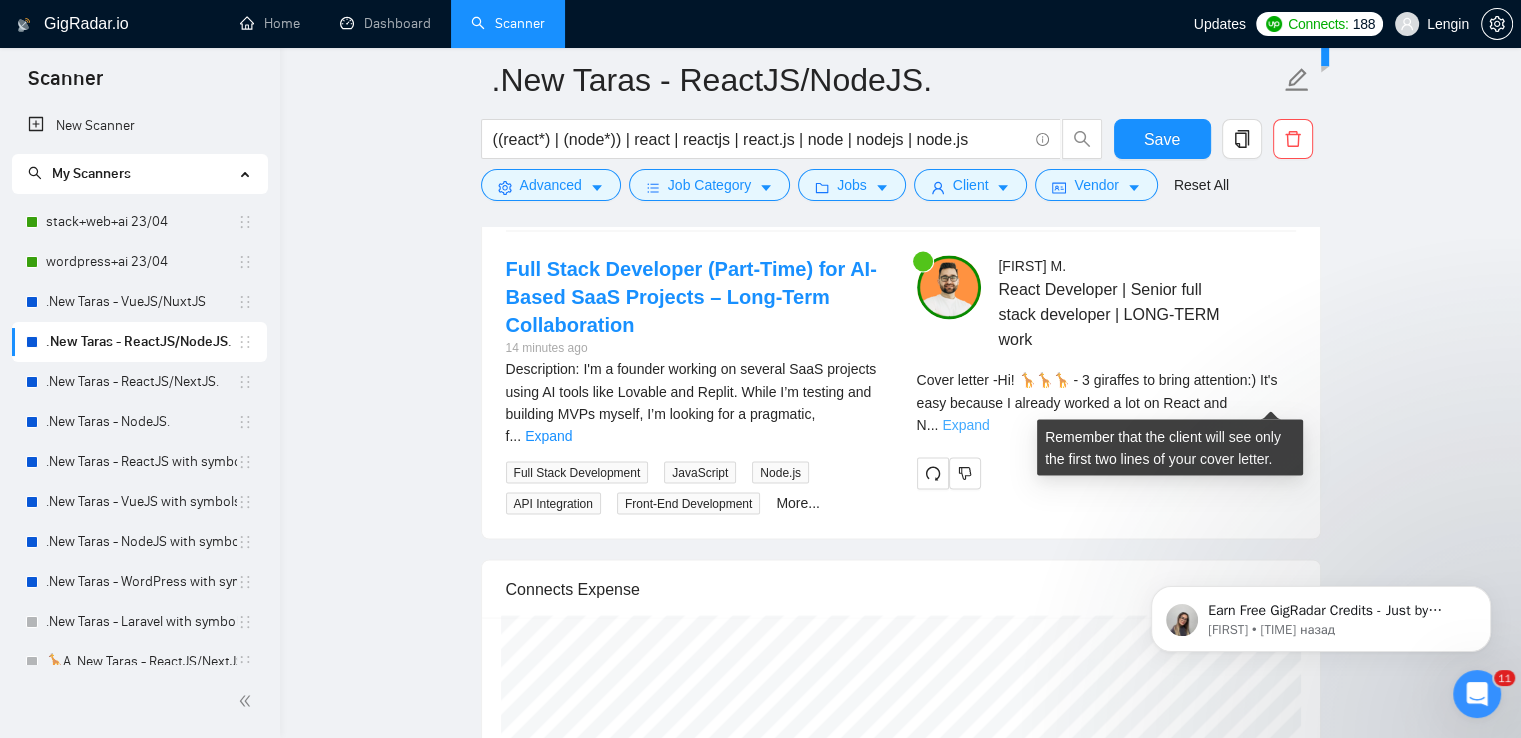 click on "Expand" at bounding box center (965, 424) 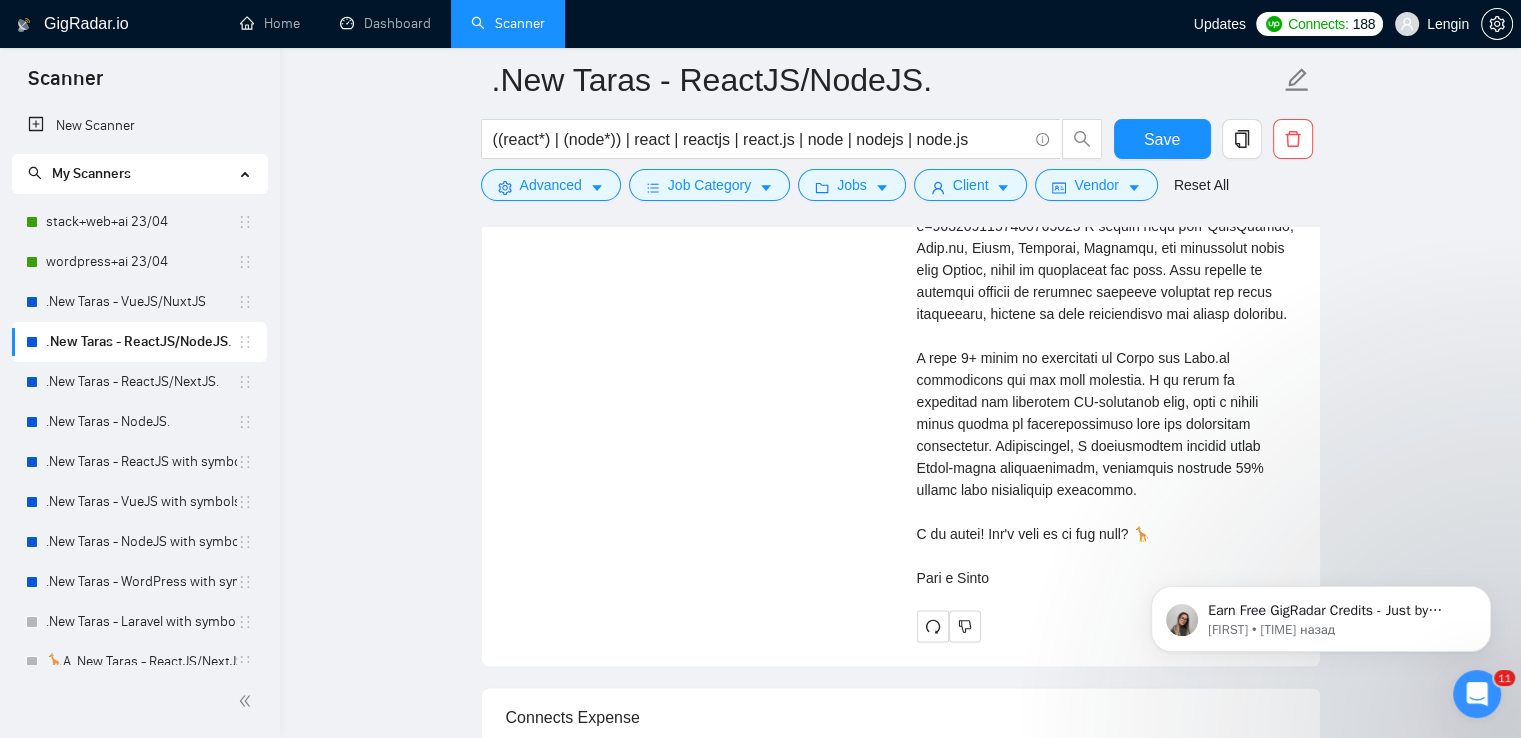 scroll, scrollTop: 3820, scrollLeft: 0, axis: vertical 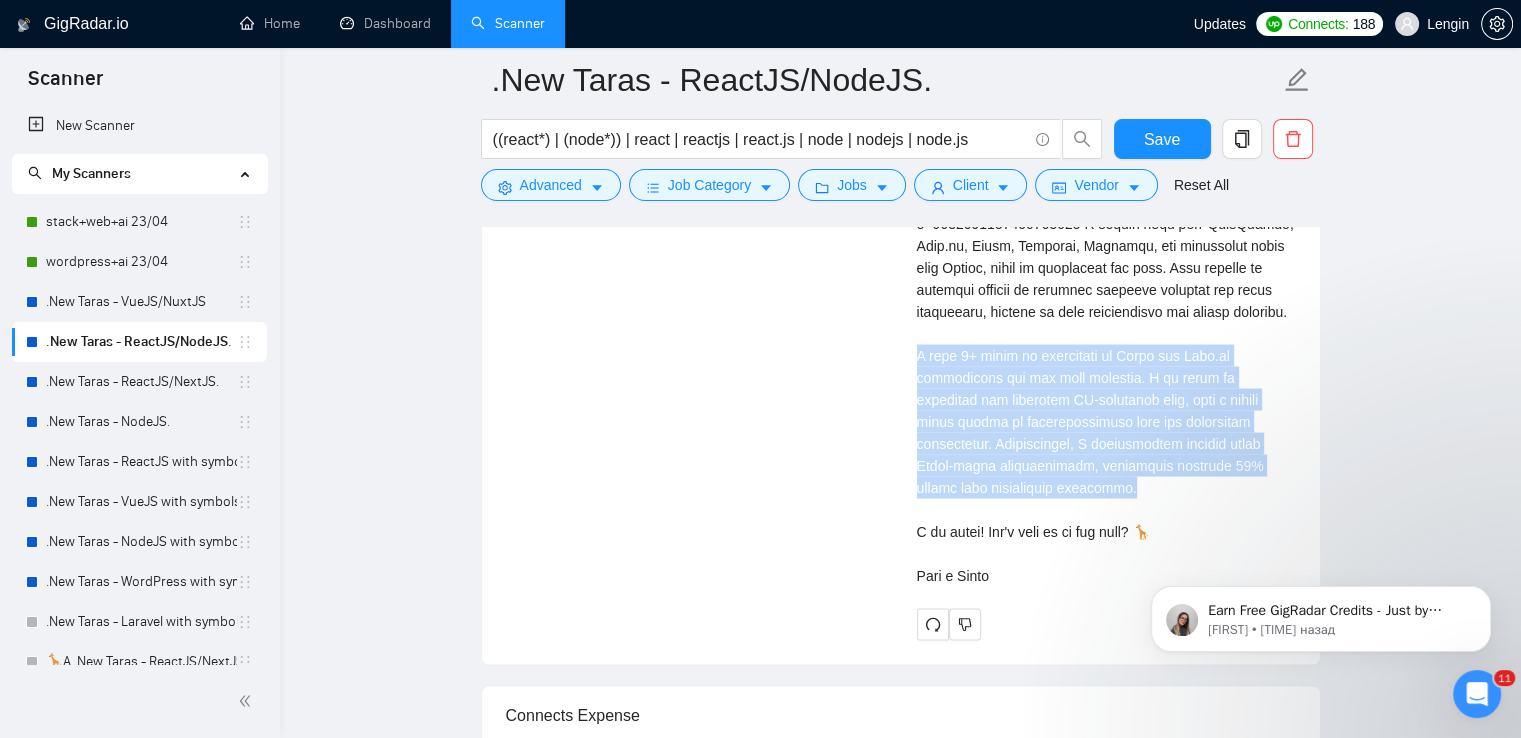 drag, startPoint x: 983, startPoint y: 476, endPoint x: 909, endPoint y: 355, distance: 141.83441 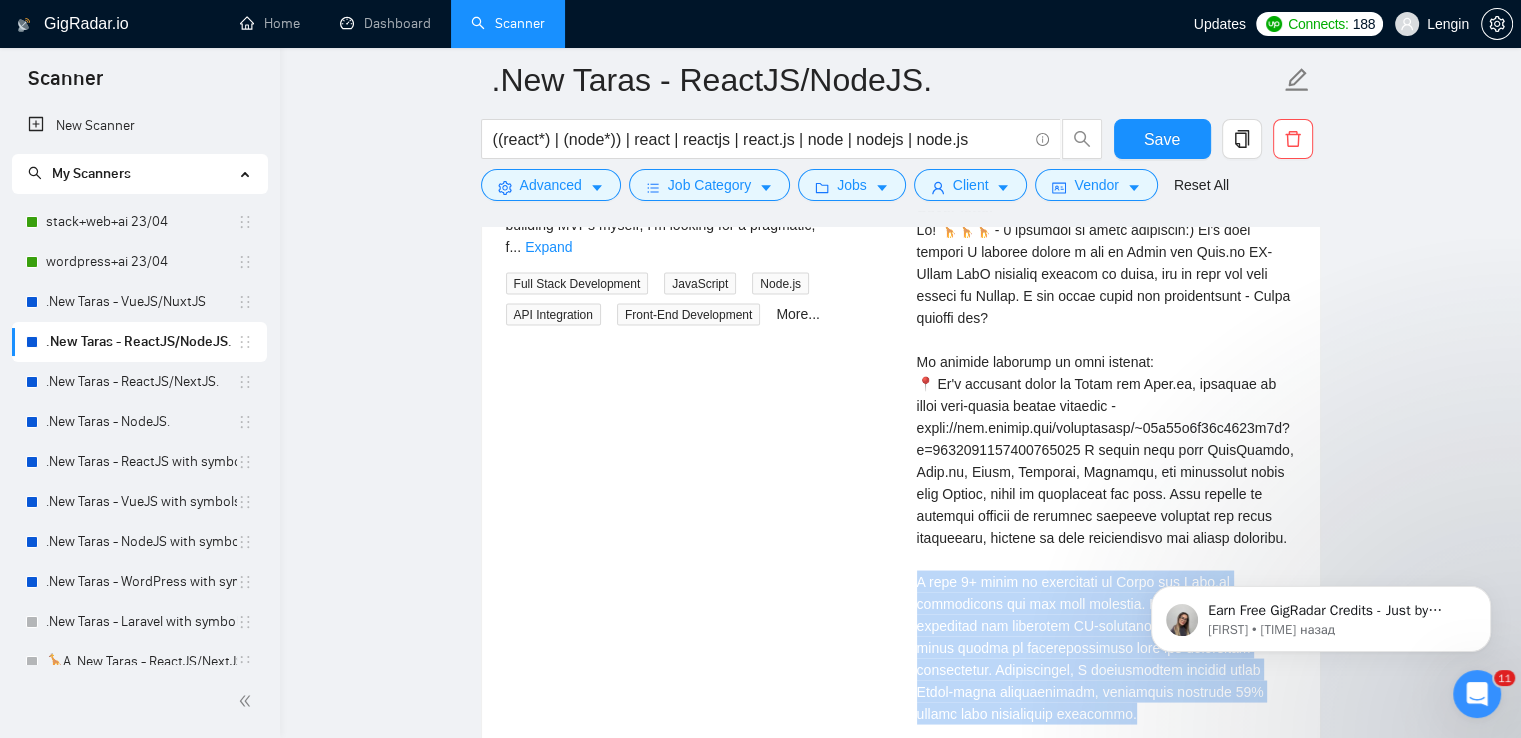 scroll, scrollTop: 3592, scrollLeft: 0, axis: vertical 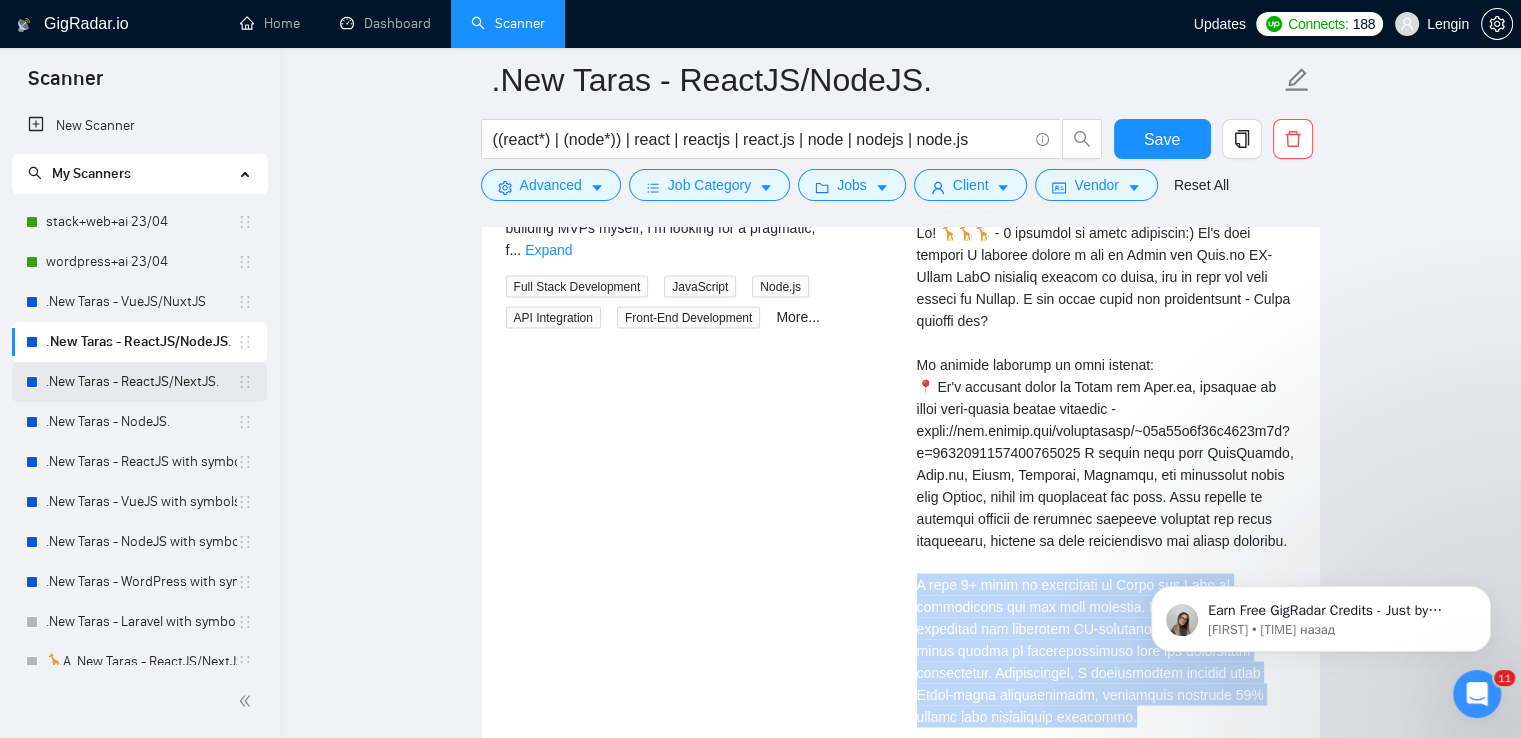 click on ".New Taras - ReactJS/NextJS." at bounding box center [141, 382] 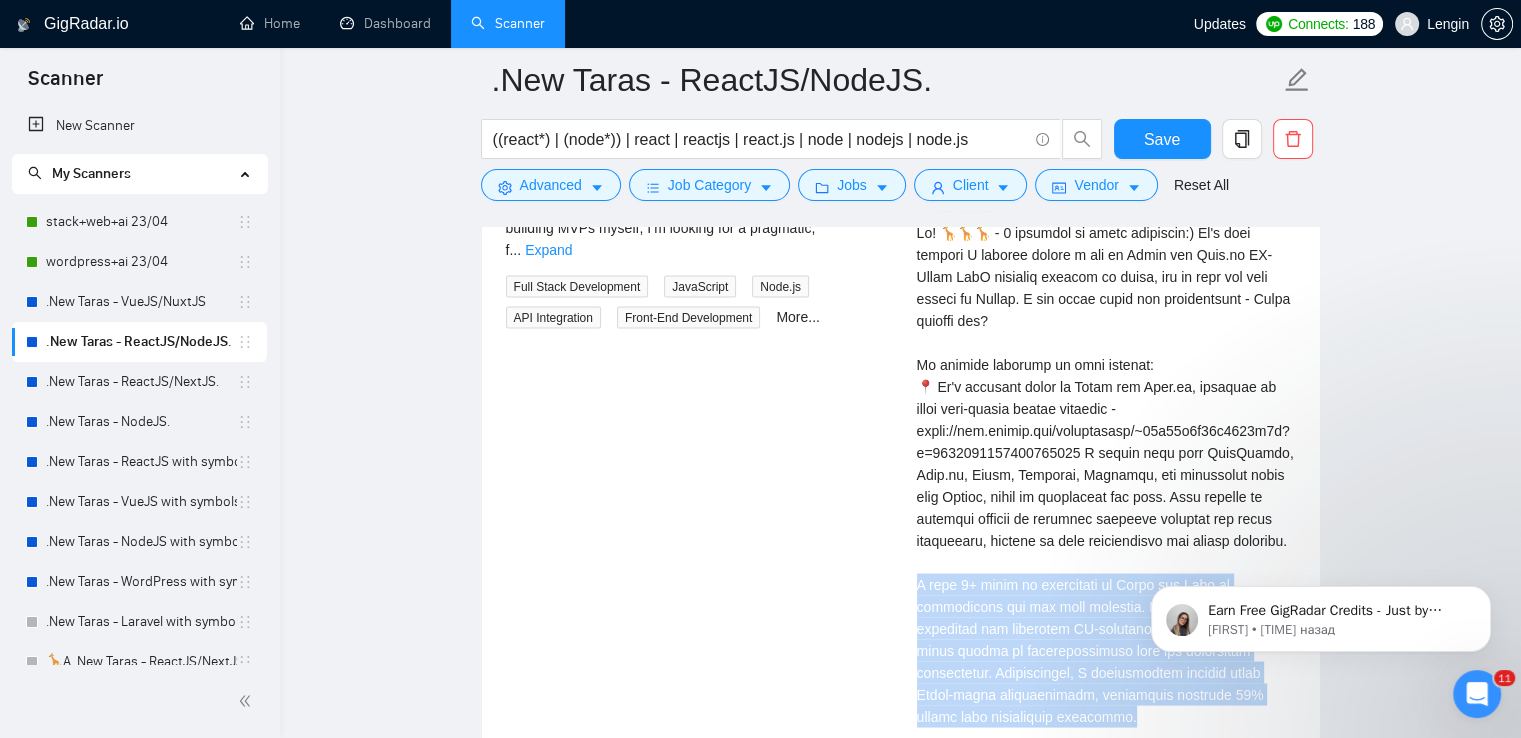 scroll, scrollTop: 0, scrollLeft: 0, axis: both 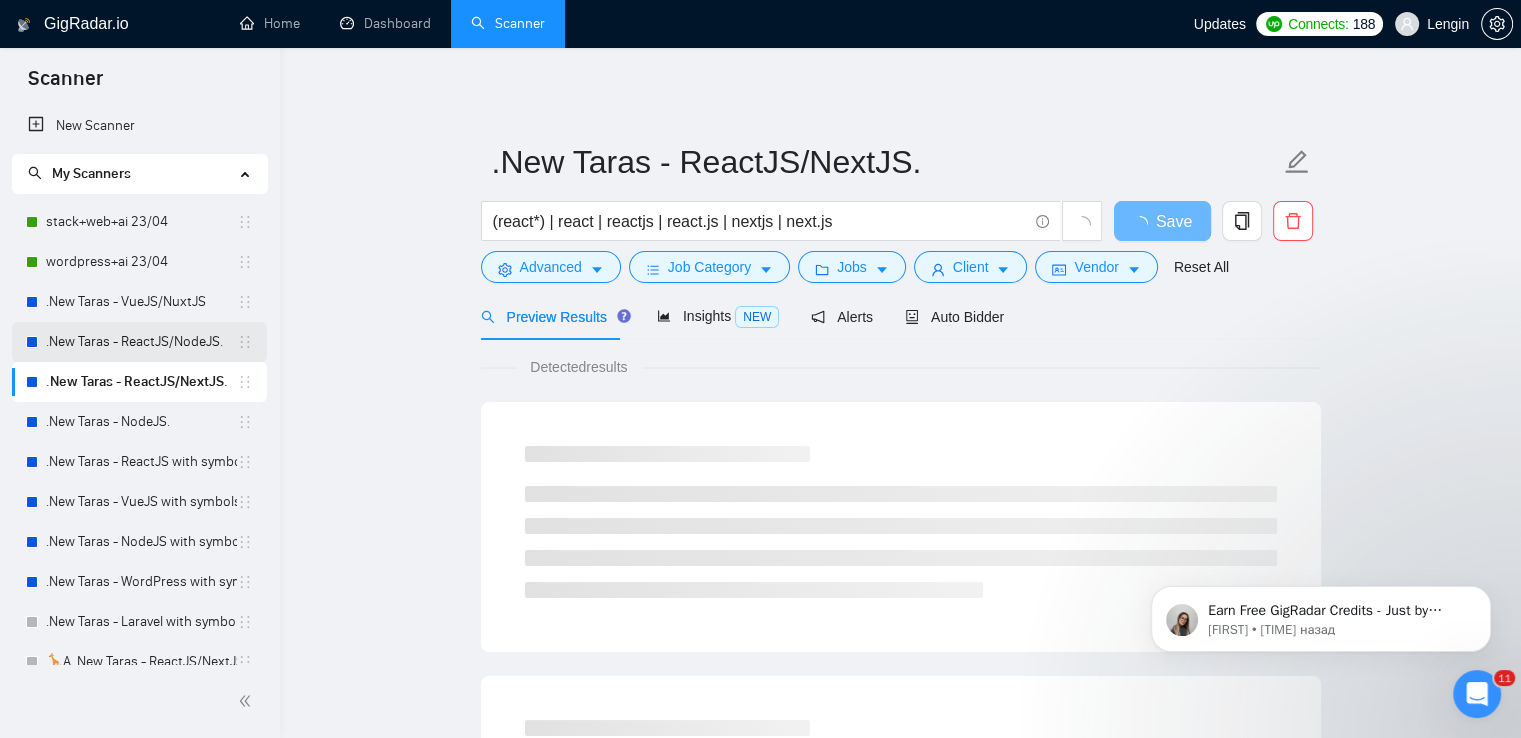 click on ".New Taras - ReactJS/NodeJS." at bounding box center [141, 342] 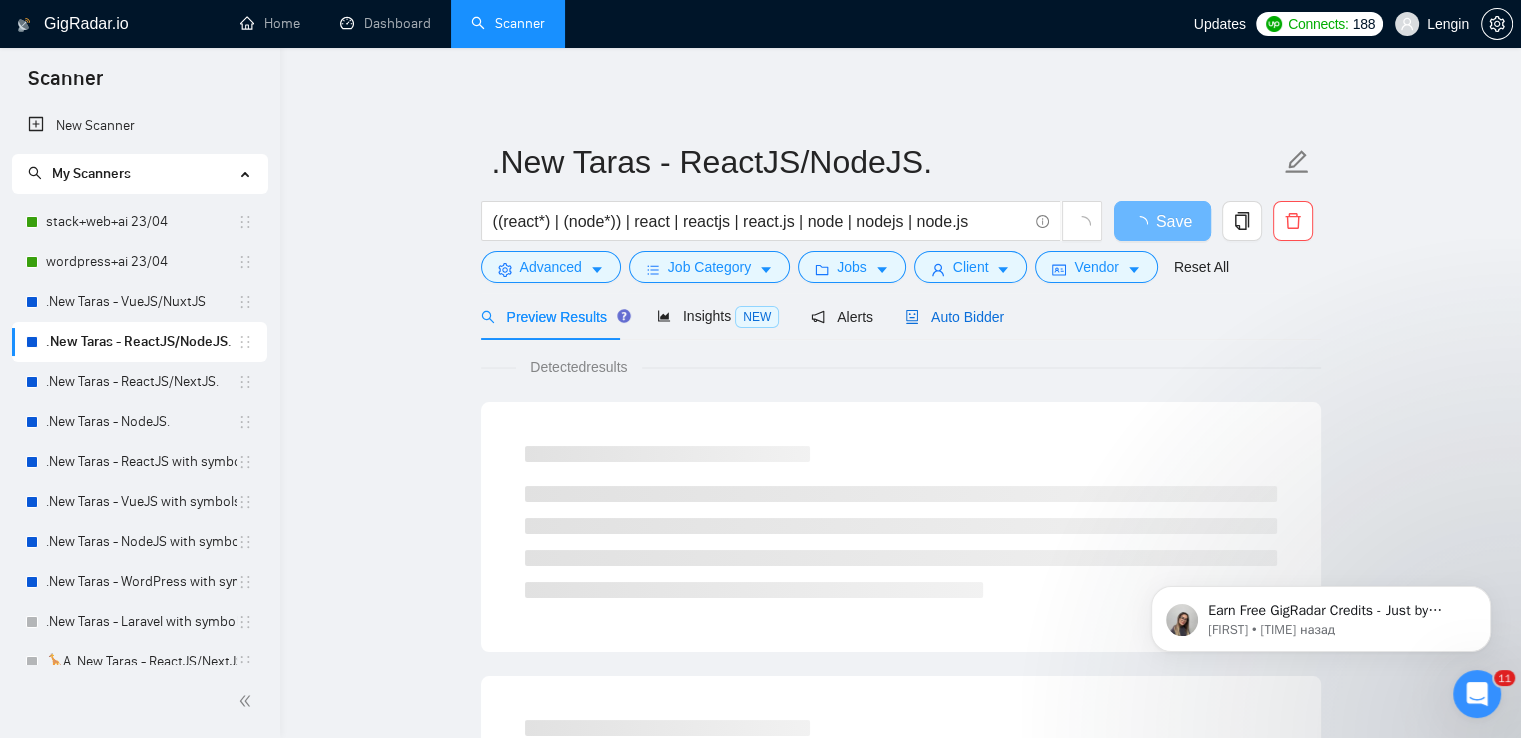 click on "Auto Bidder" at bounding box center (954, 317) 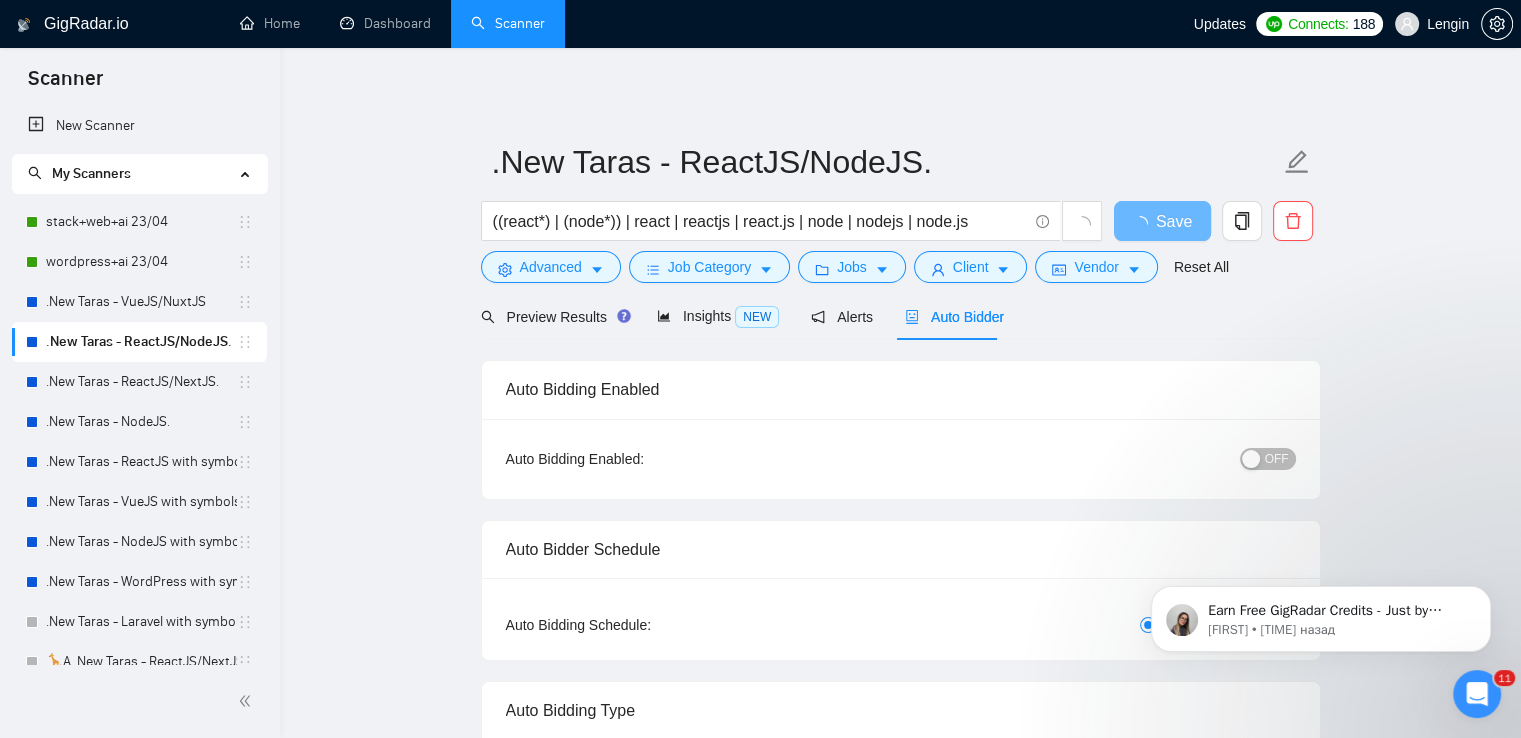 type 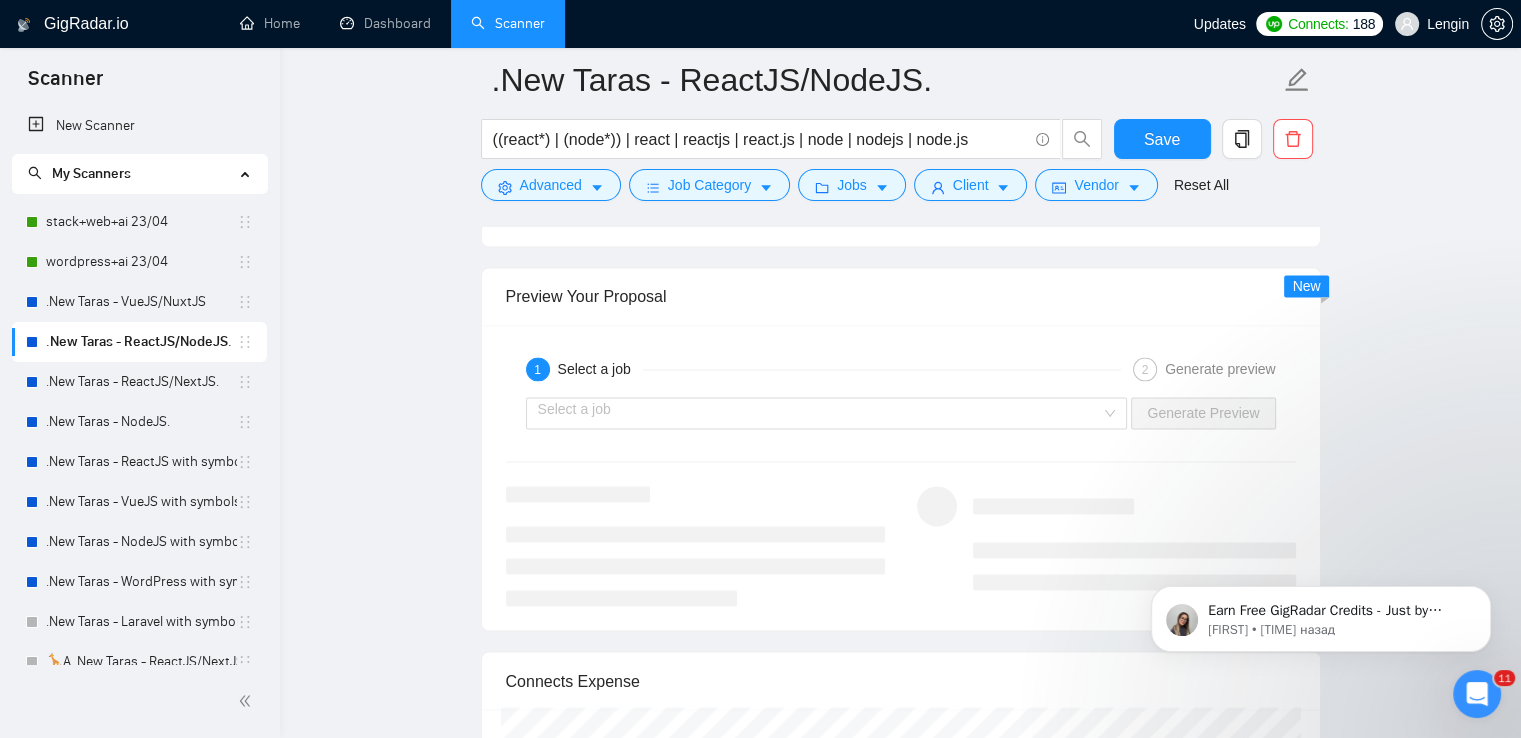 scroll, scrollTop: 3224, scrollLeft: 0, axis: vertical 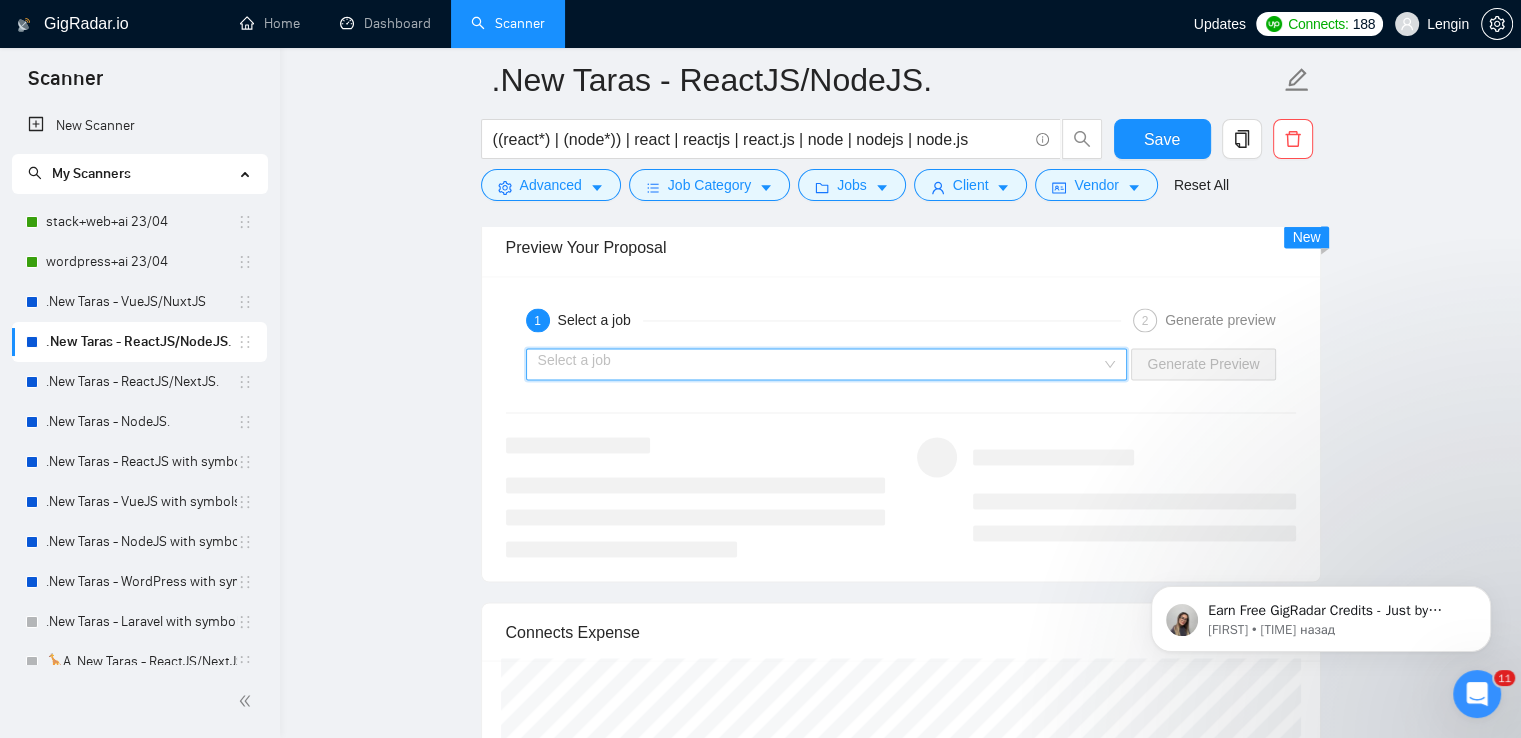 click at bounding box center (820, 364) 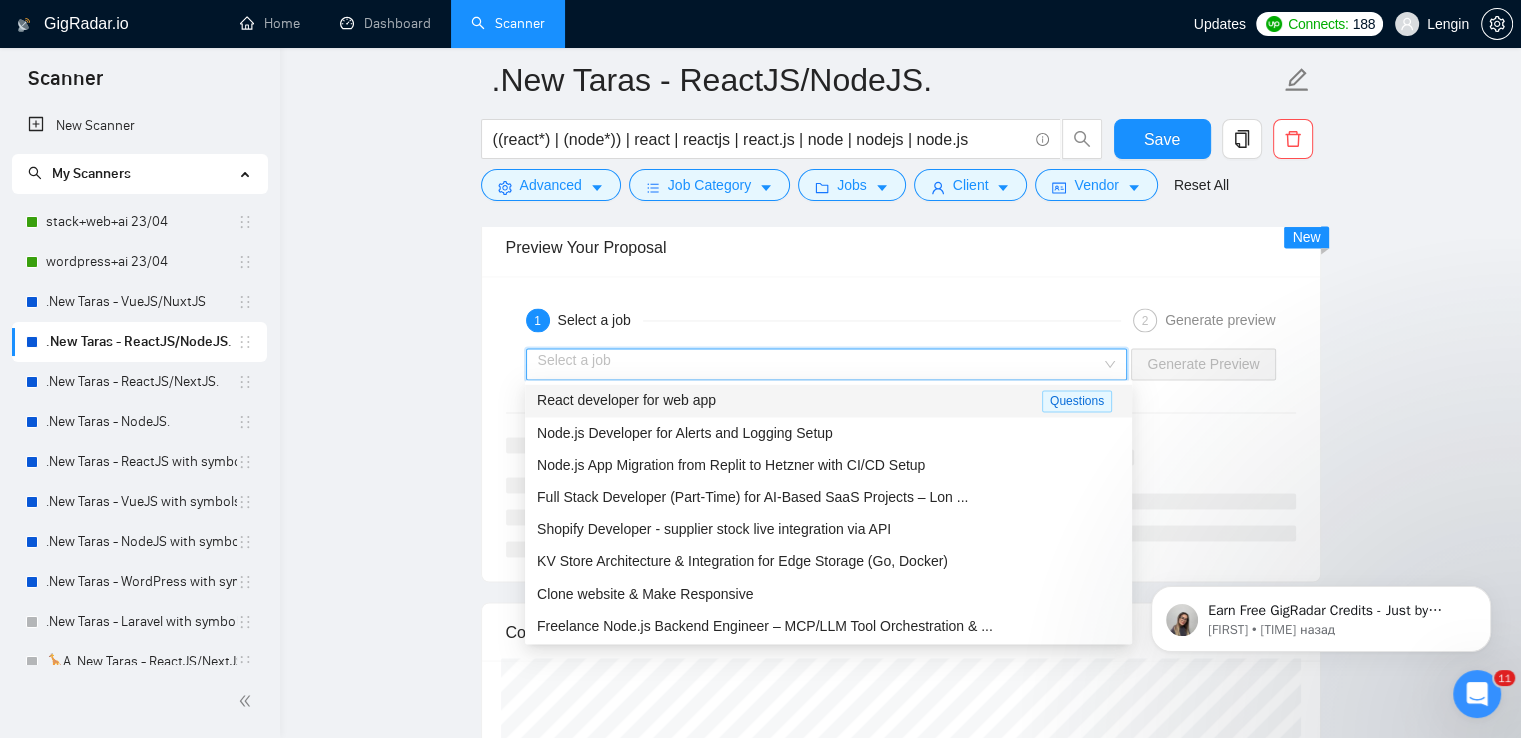 click on "React developer for web app" at bounding box center [789, 400] 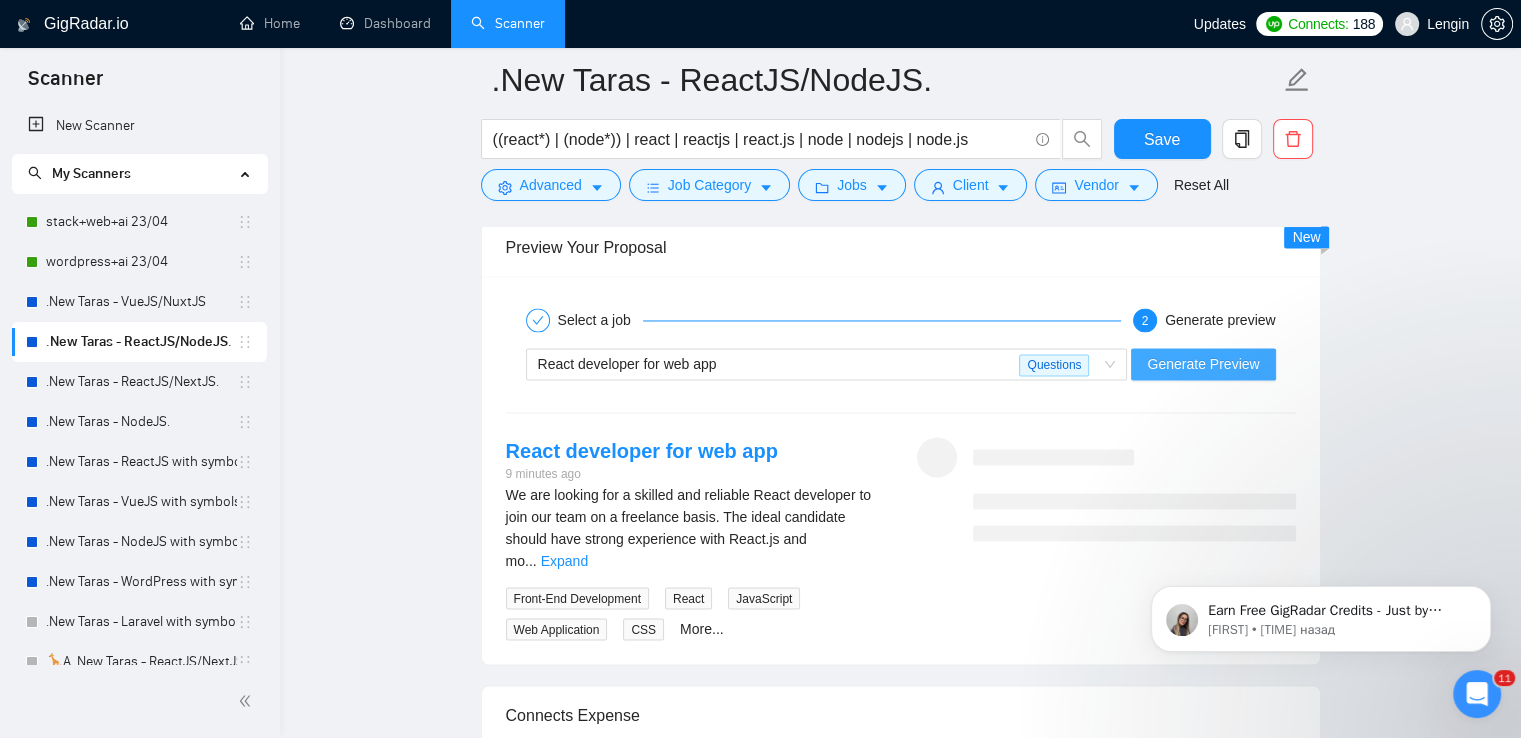 click on "Generate Preview" at bounding box center (1203, 364) 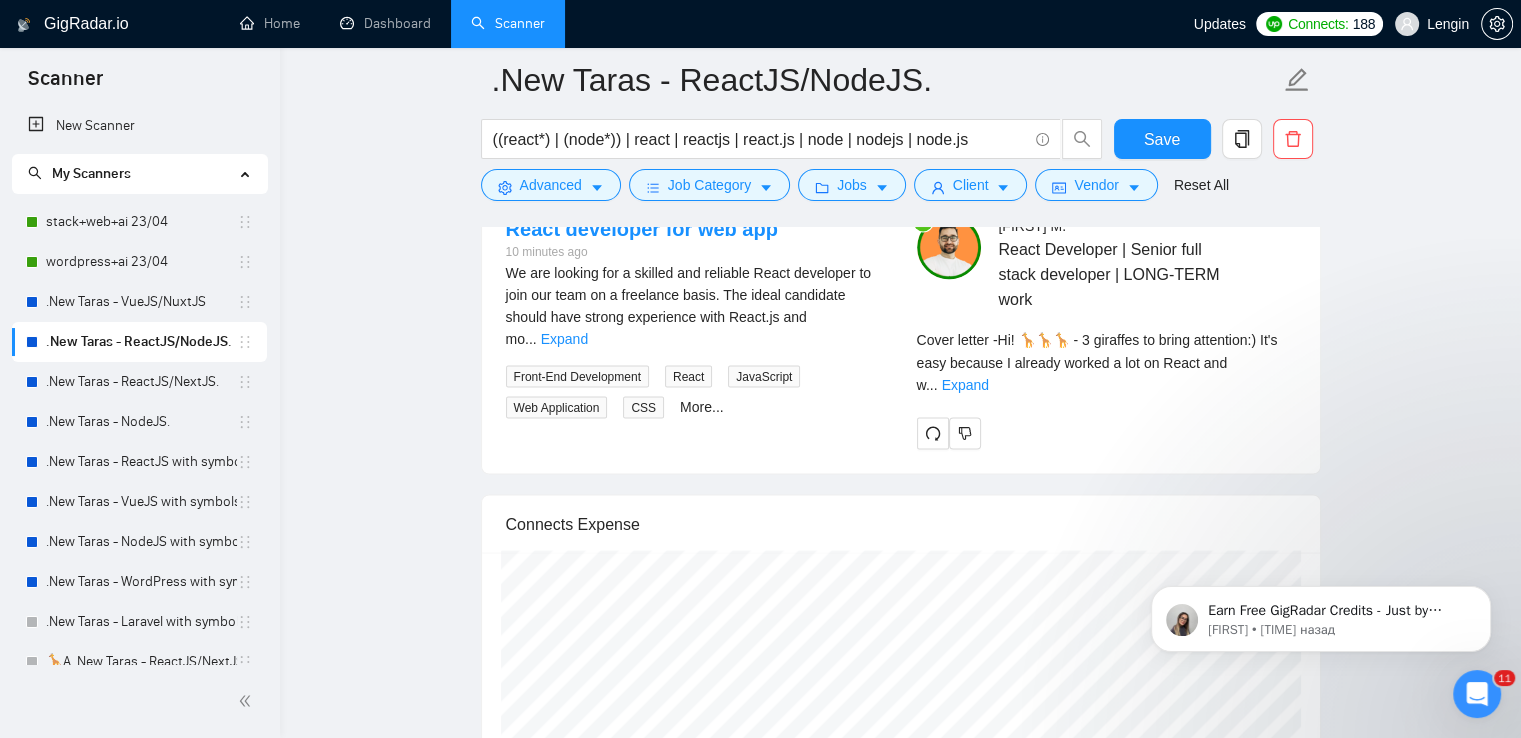 scroll, scrollTop: 3454, scrollLeft: 0, axis: vertical 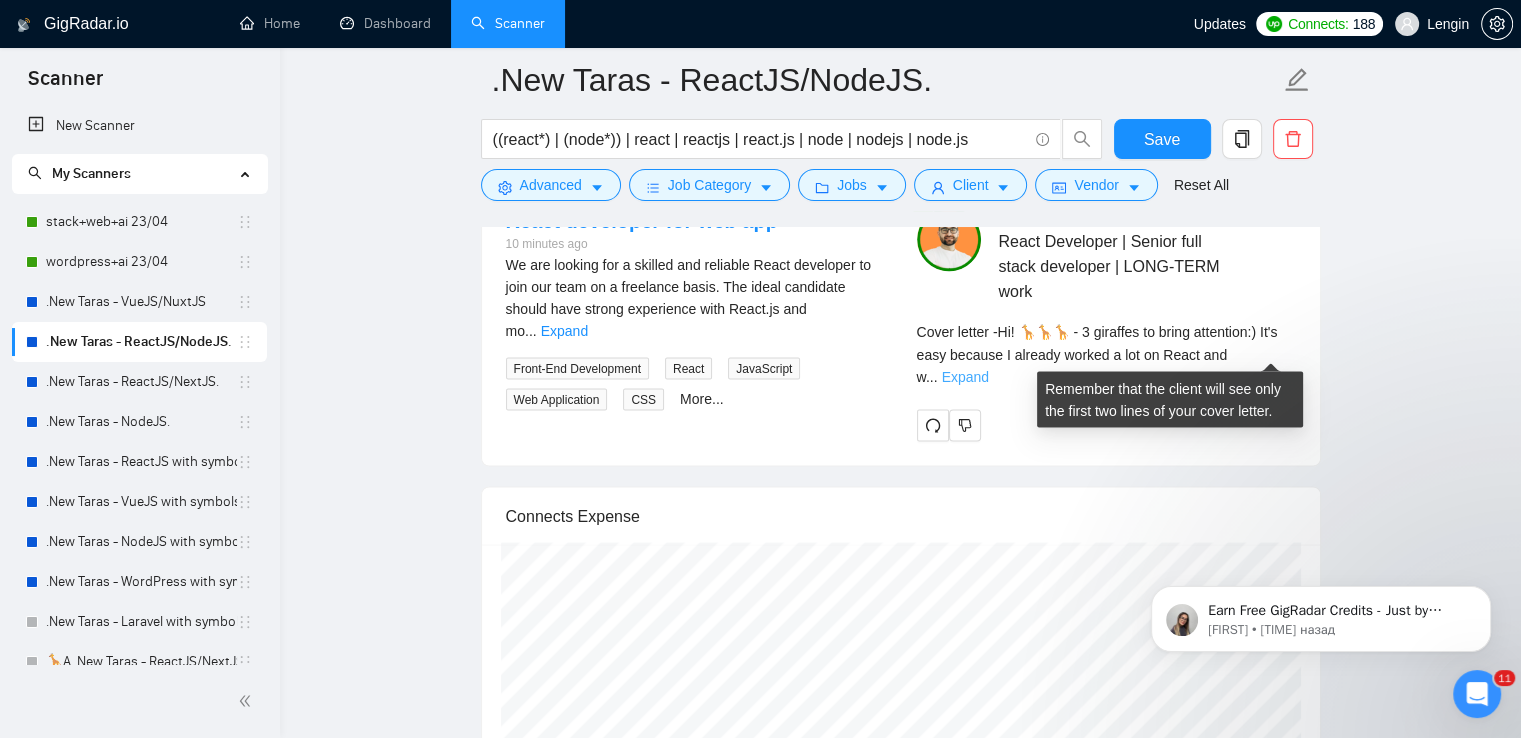 click on "Expand" at bounding box center (965, 376) 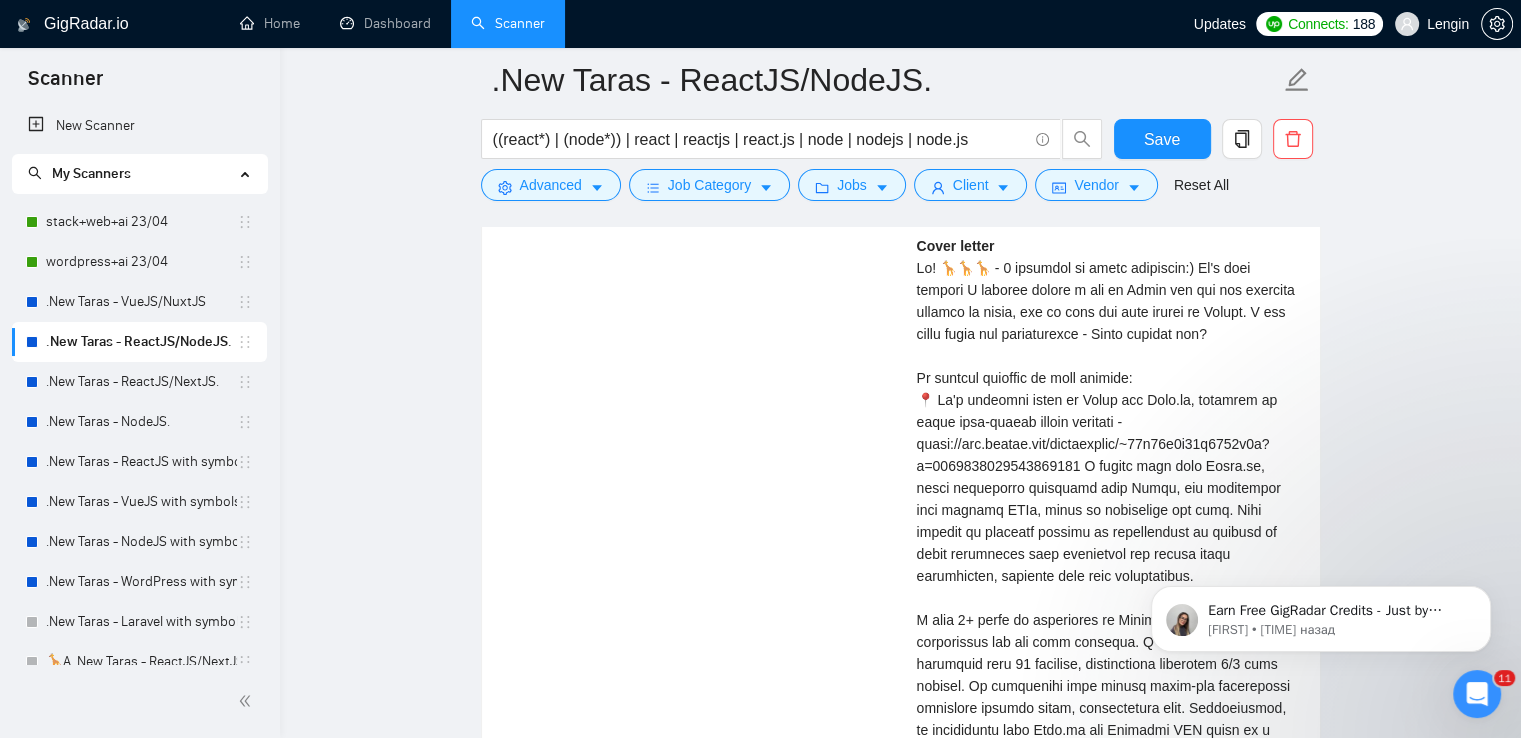 scroll, scrollTop: 4064, scrollLeft: 0, axis: vertical 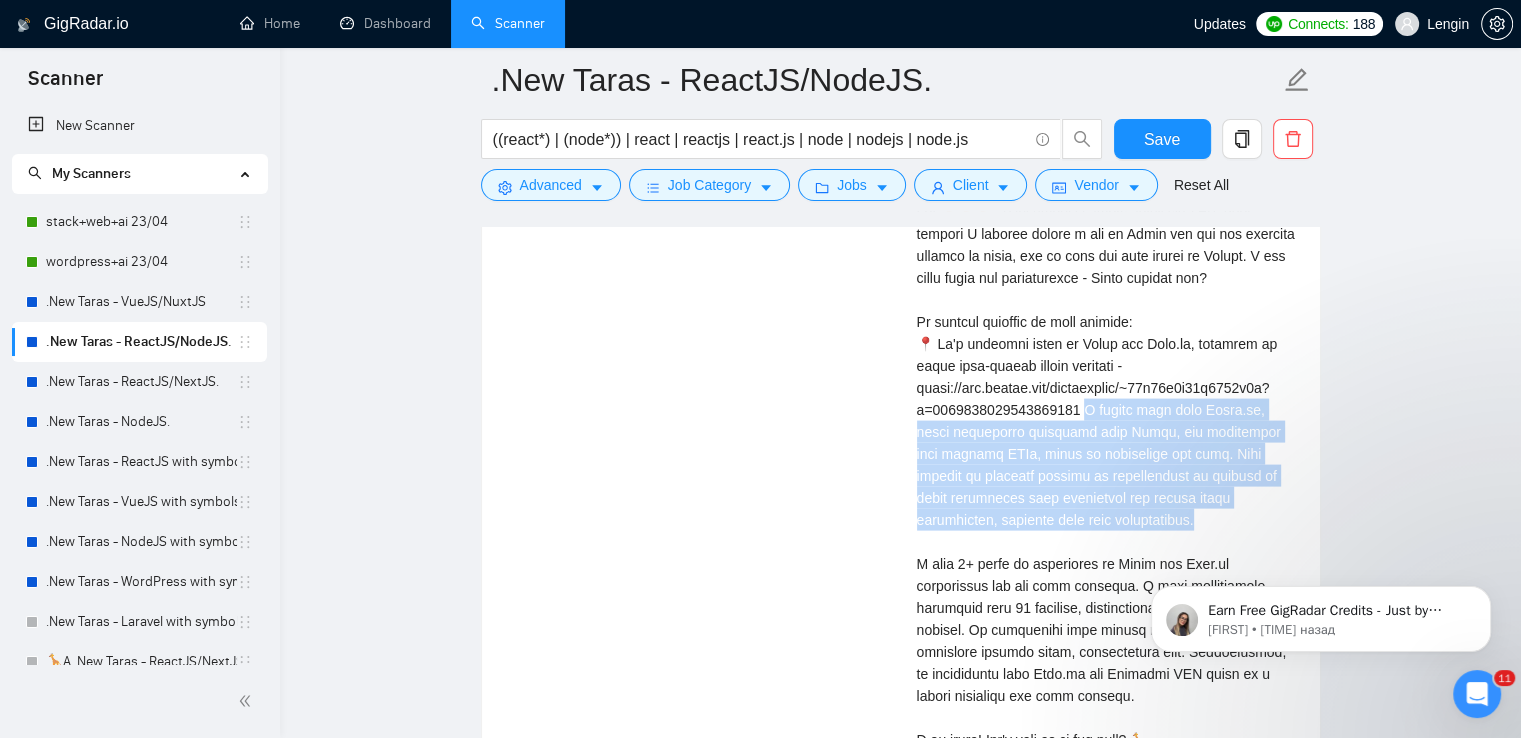 drag, startPoint x: 1130, startPoint y: 512, endPoint x: 1088, endPoint y: 410, distance: 110.308655 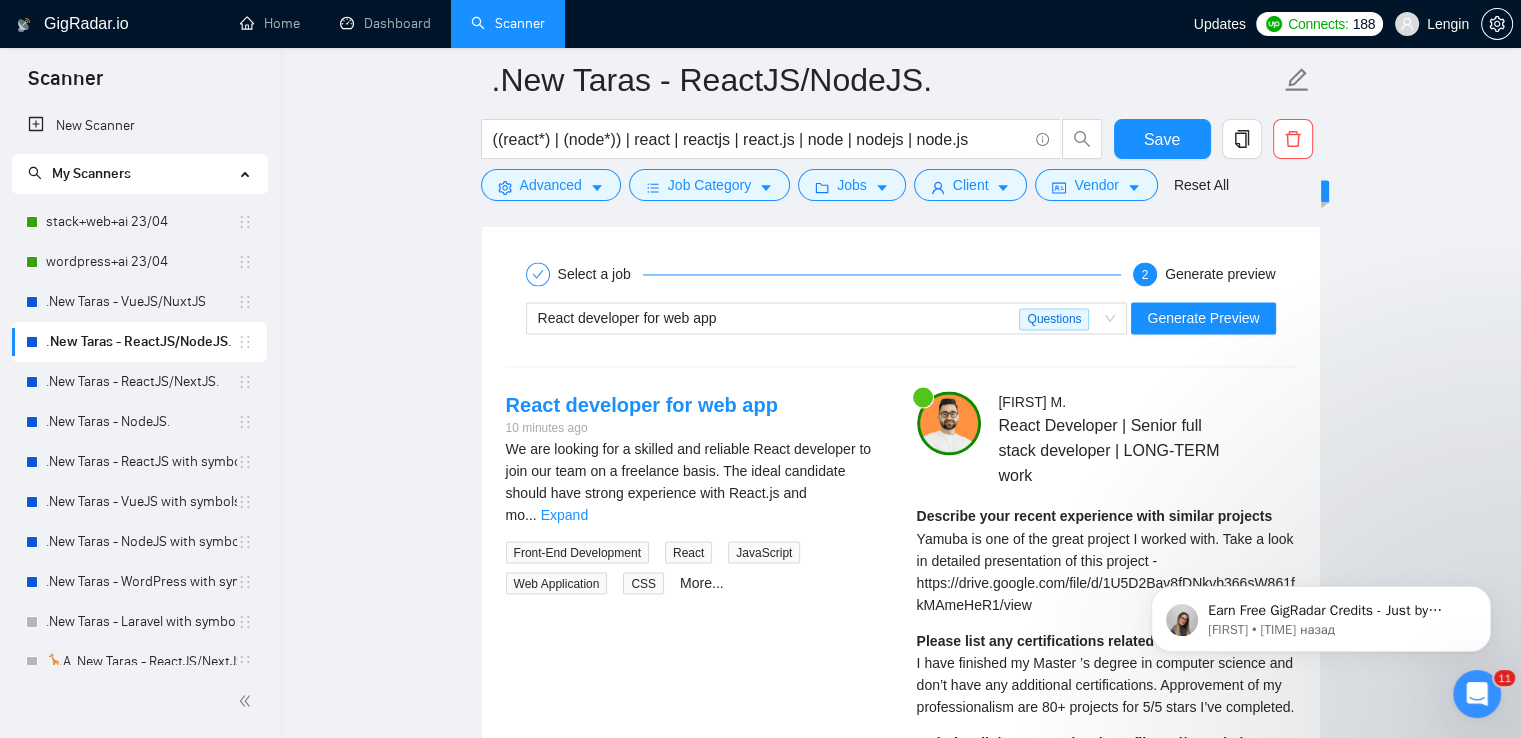 scroll, scrollTop: 3266, scrollLeft: 0, axis: vertical 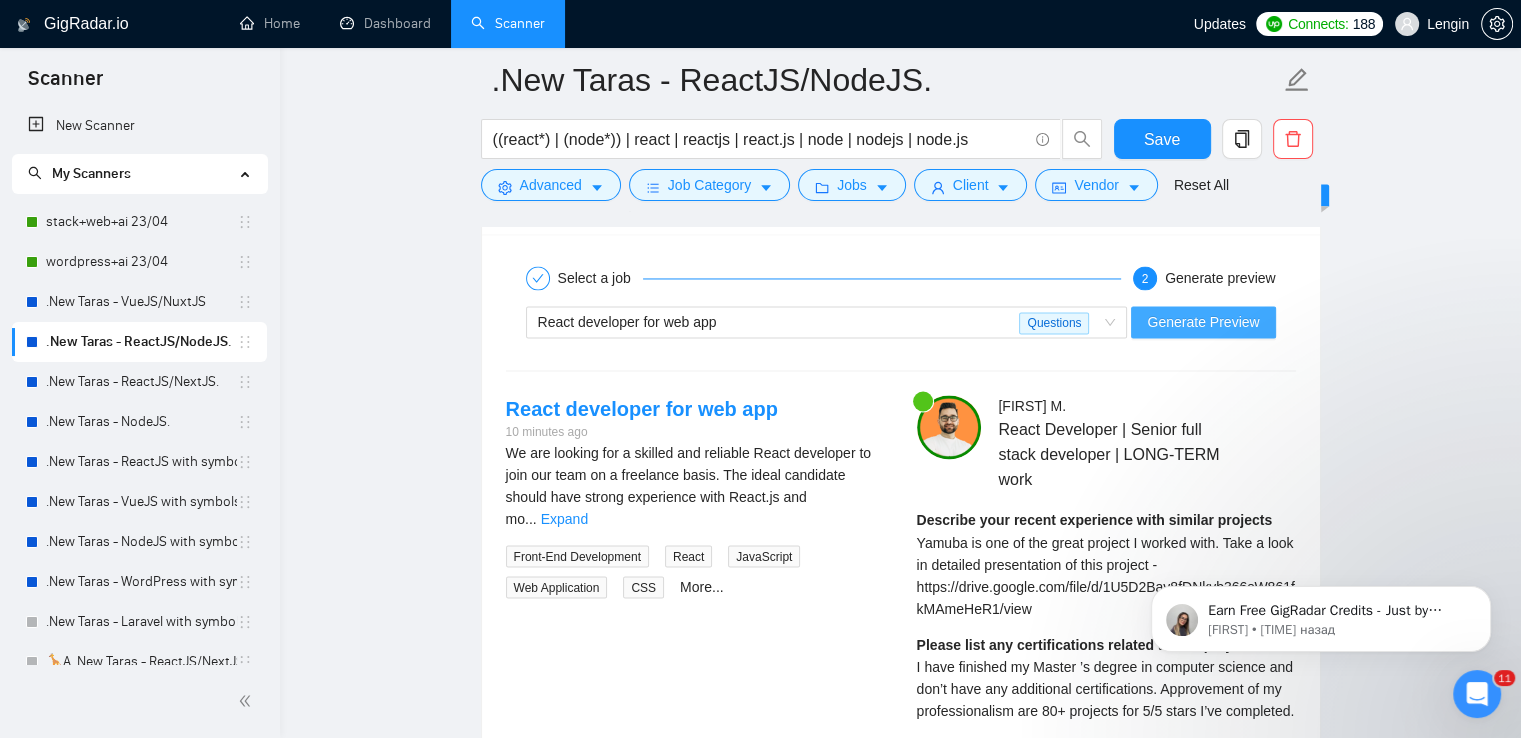 click on "Generate Preview" at bounding box center [1203, 322] 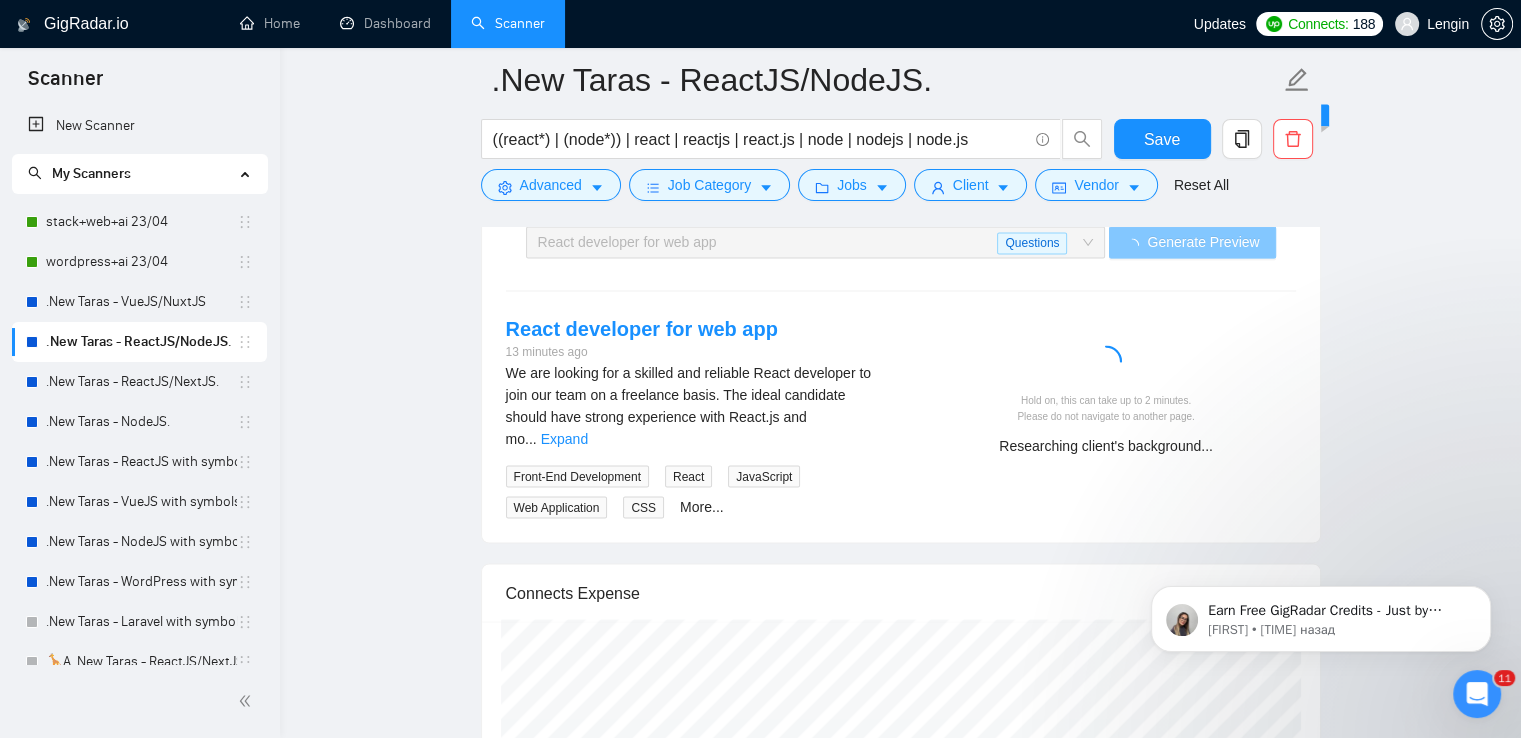 scroll, scrollTop: 3348, scrollLeft: 0, axis: vertical 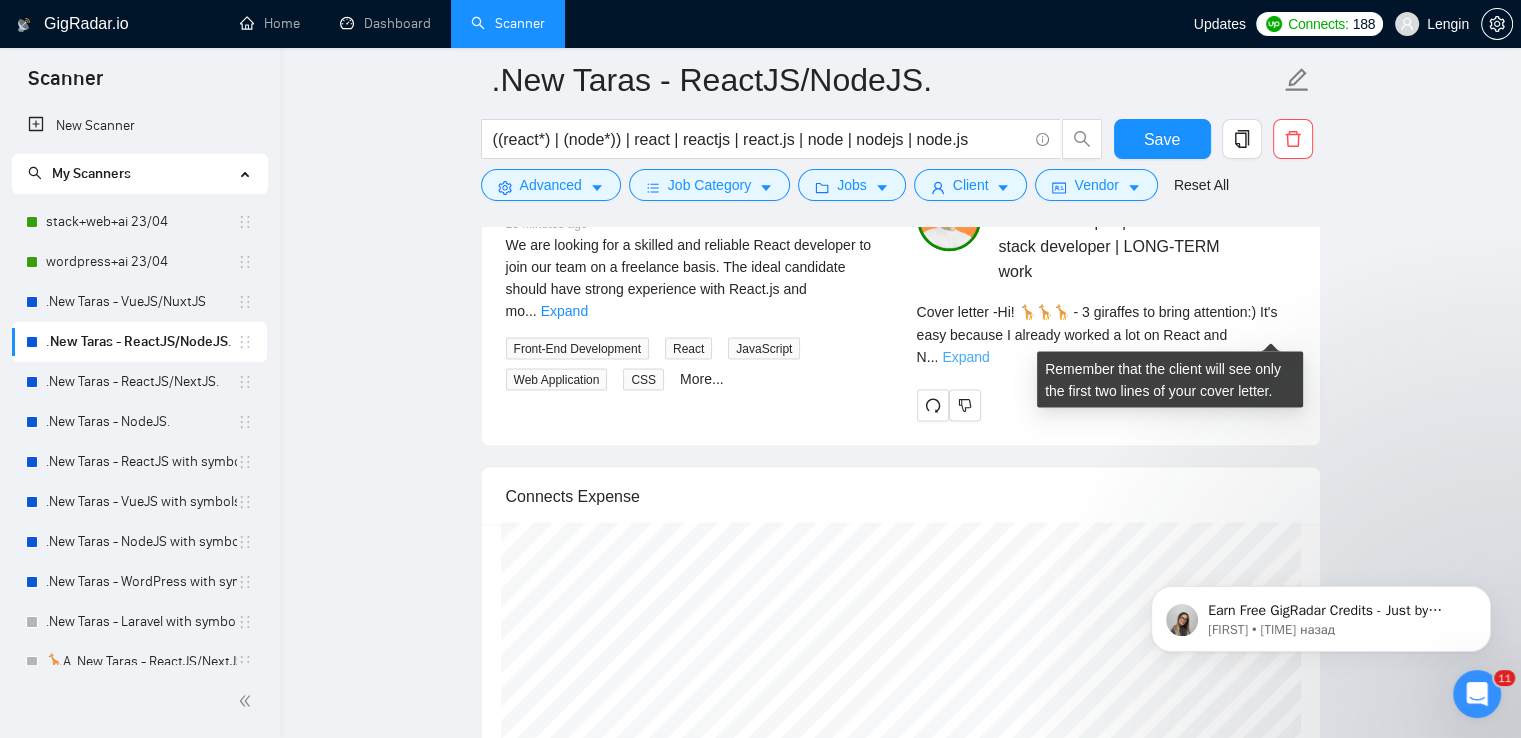 click on "Expand" at bounding box center (965, 356) 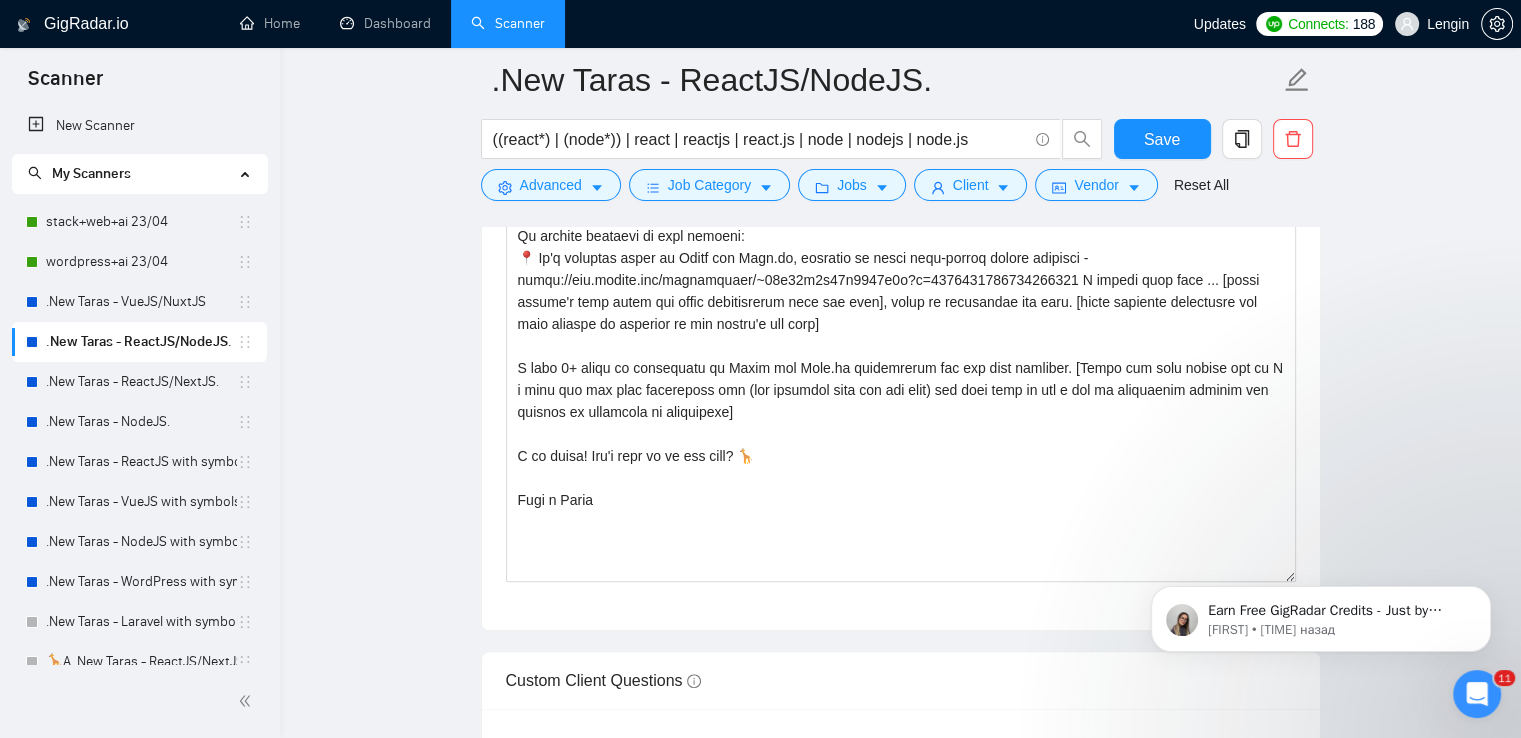 scroll, scrollTop: 1836, scrollLeft: 0, axis: vertical 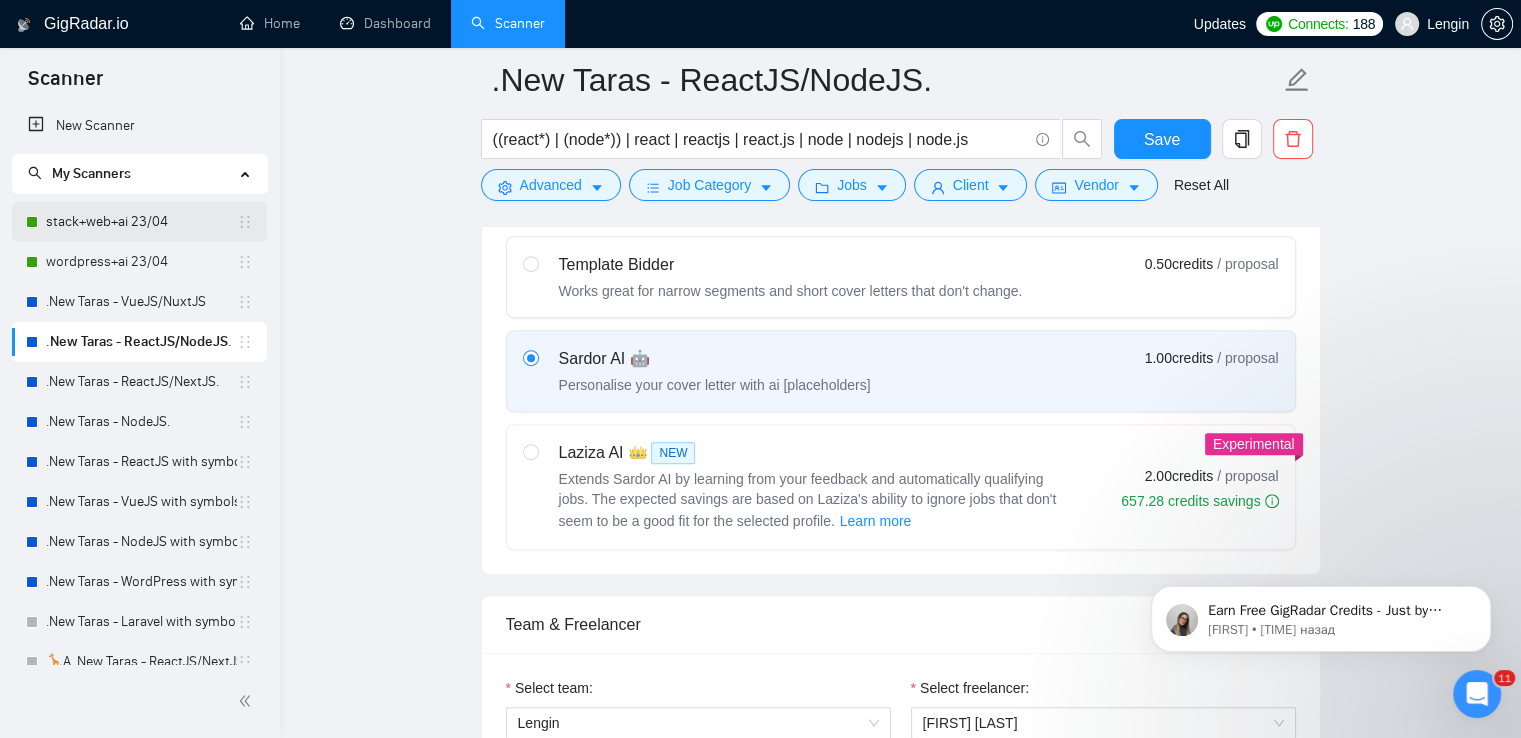click on "stack+web+ai 23/04" at bounding box center (141, 222) 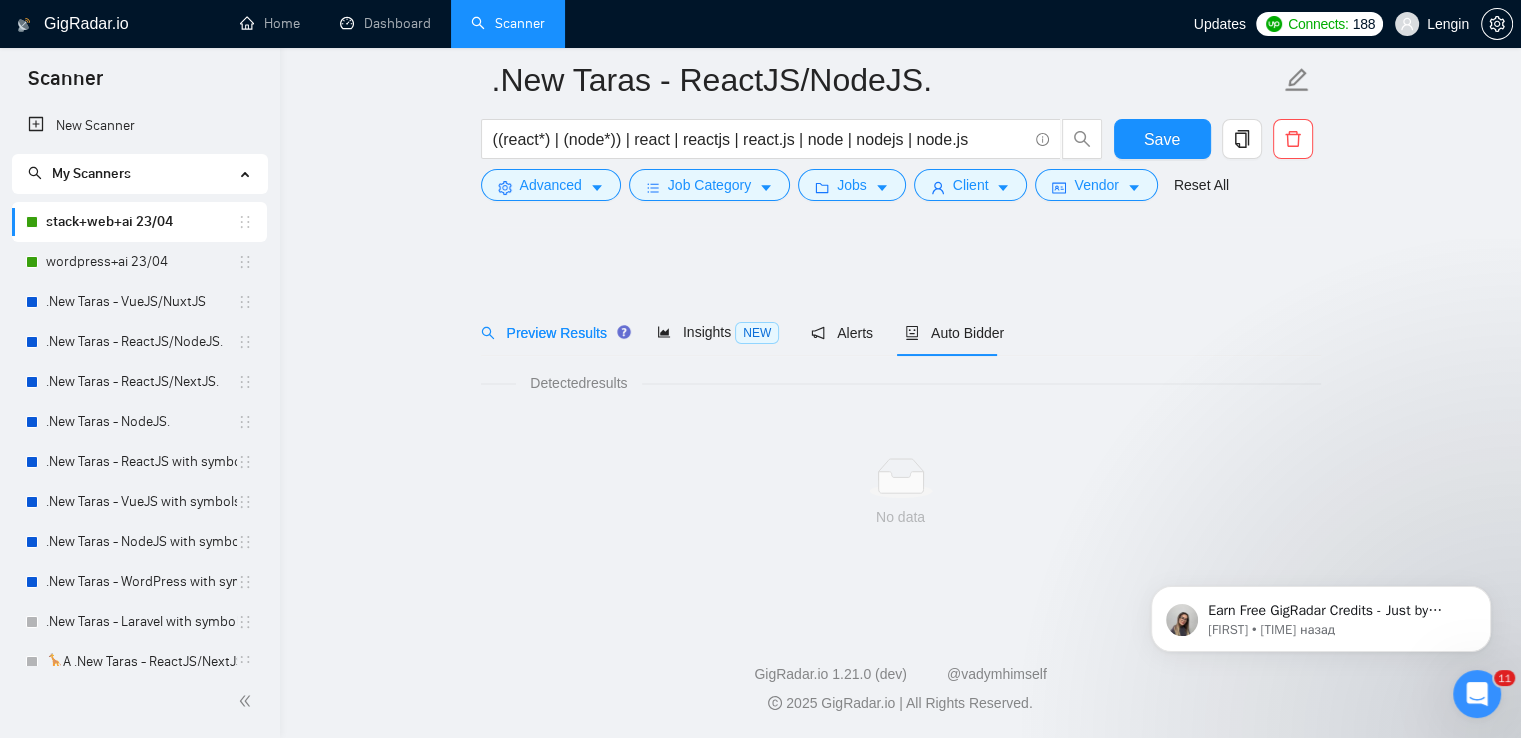 scroll, scrollTop: 0, scrollLeft: 0, axis: both 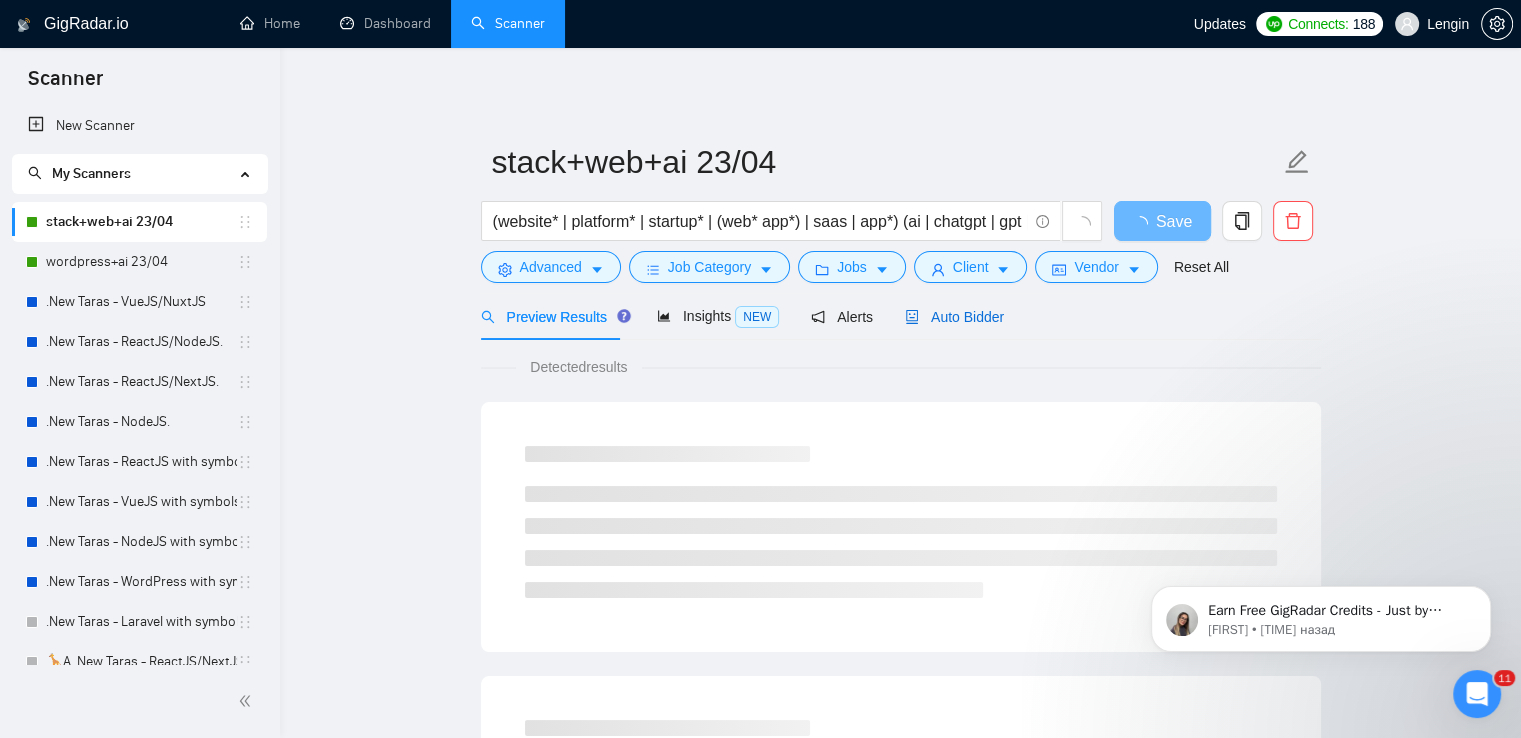 click on "Auto Bidder" at bounding box center (954, 317) 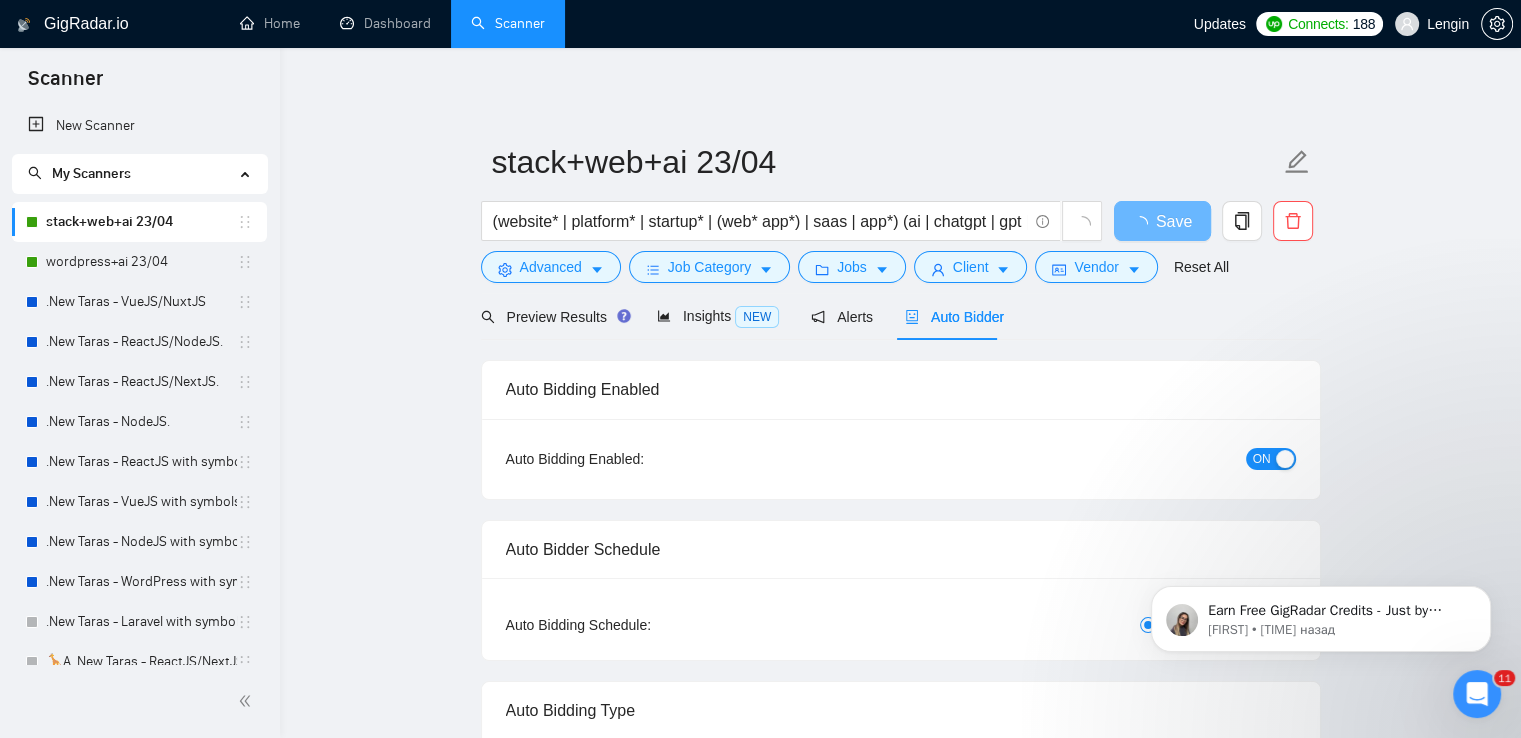 type 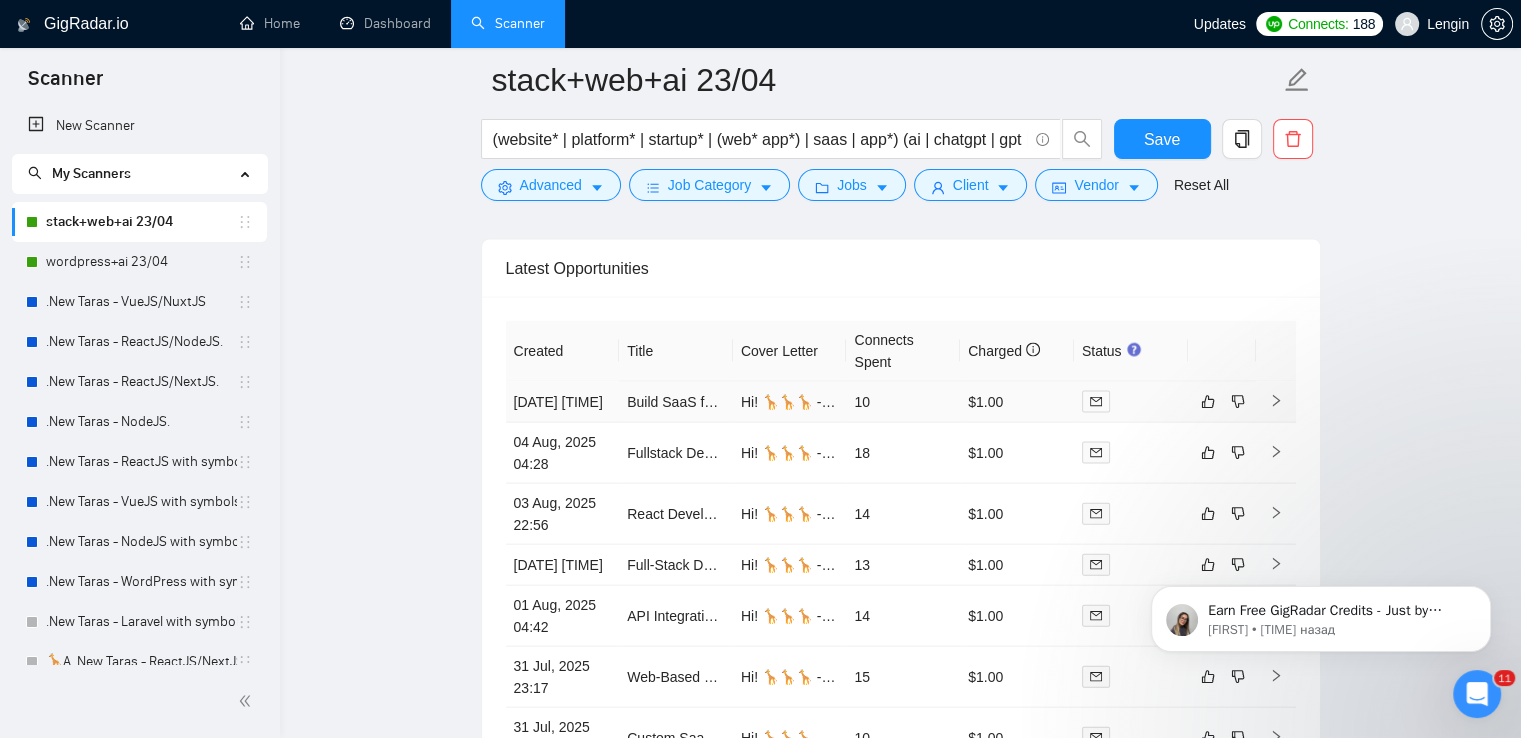 scroll, scrollTop: 4272, scrollLeft: 0, axis: vertical 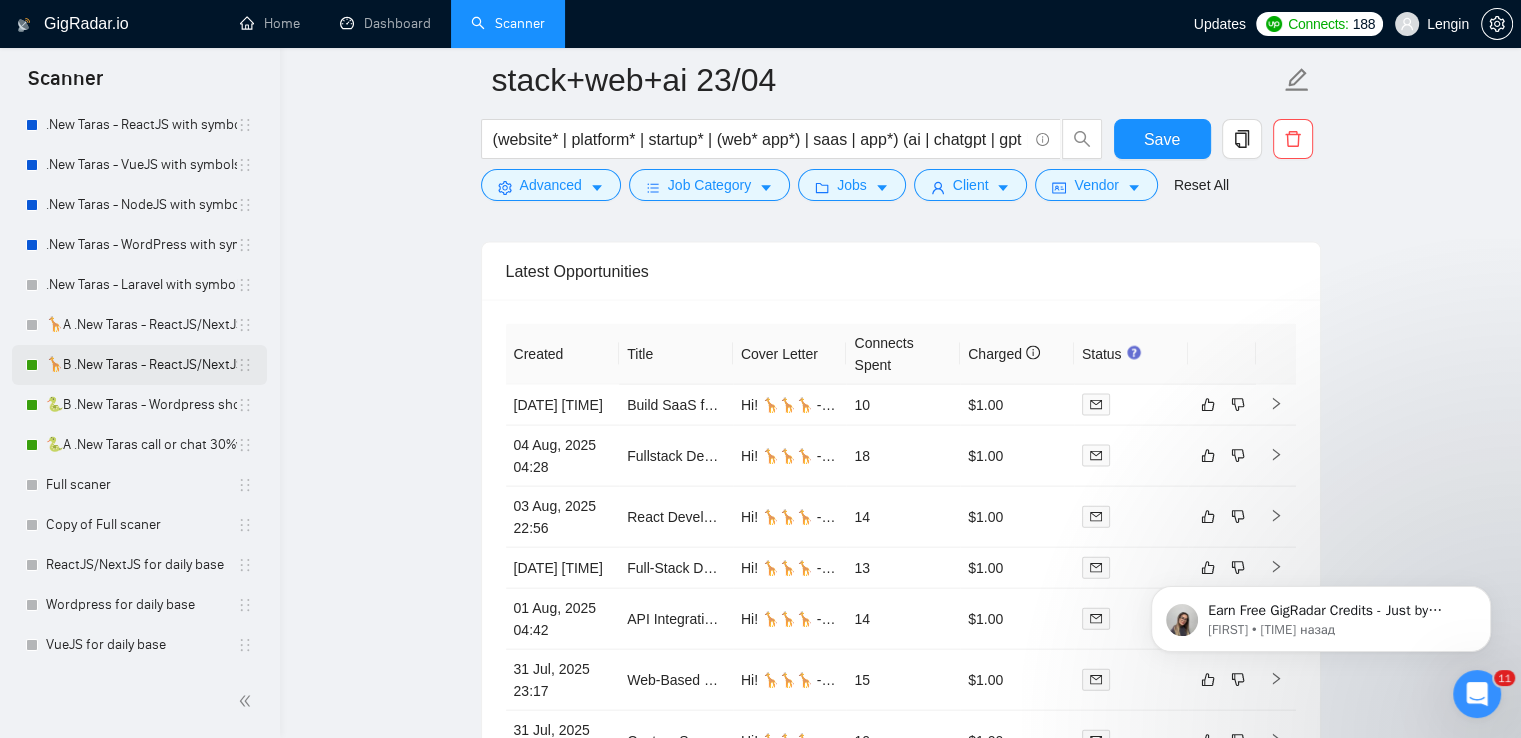 click on "🦒B .New Taras - ReactJS/NextJS rel exp 23/04" at bounding box center (141, 365) 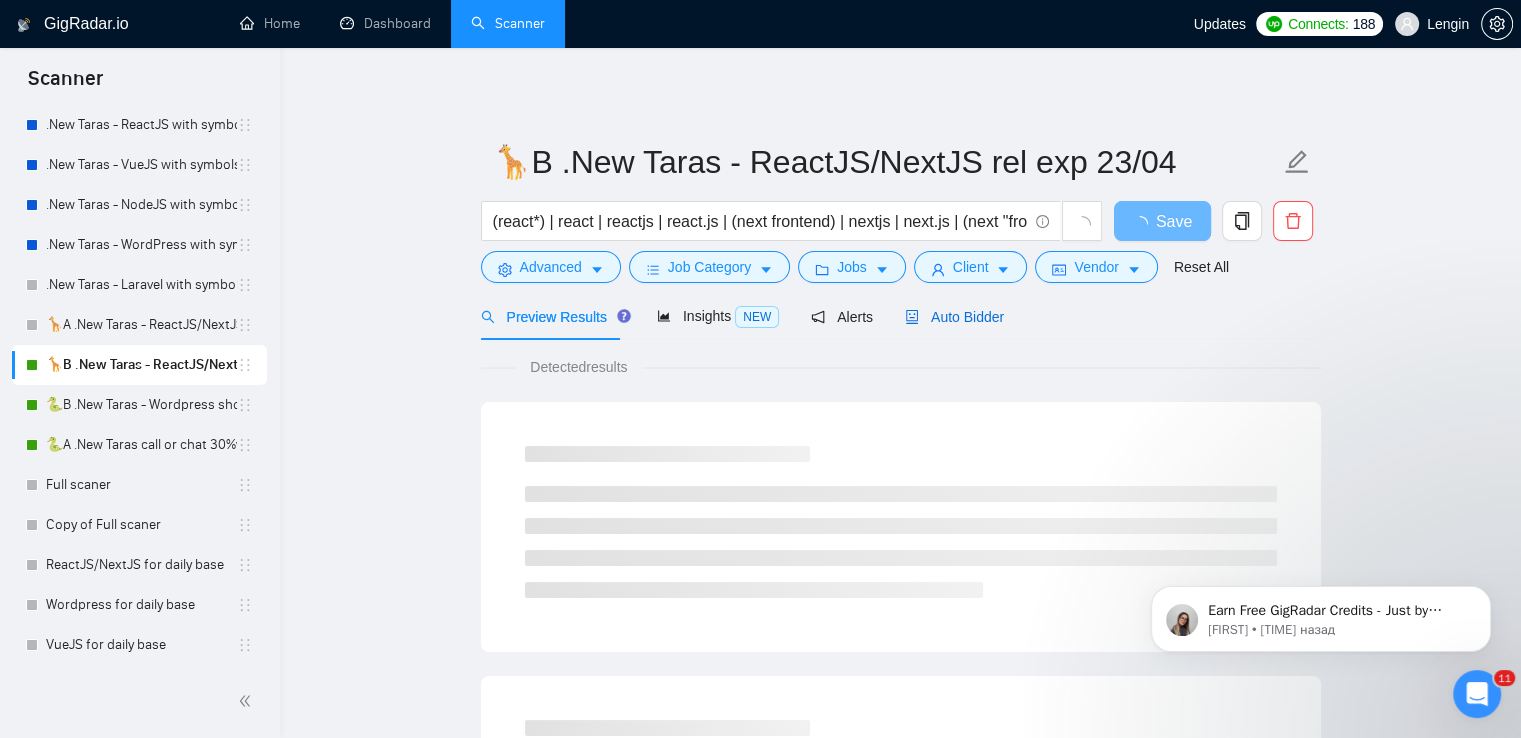 click on "Auto Bidder" at bounding box center [954, 317] 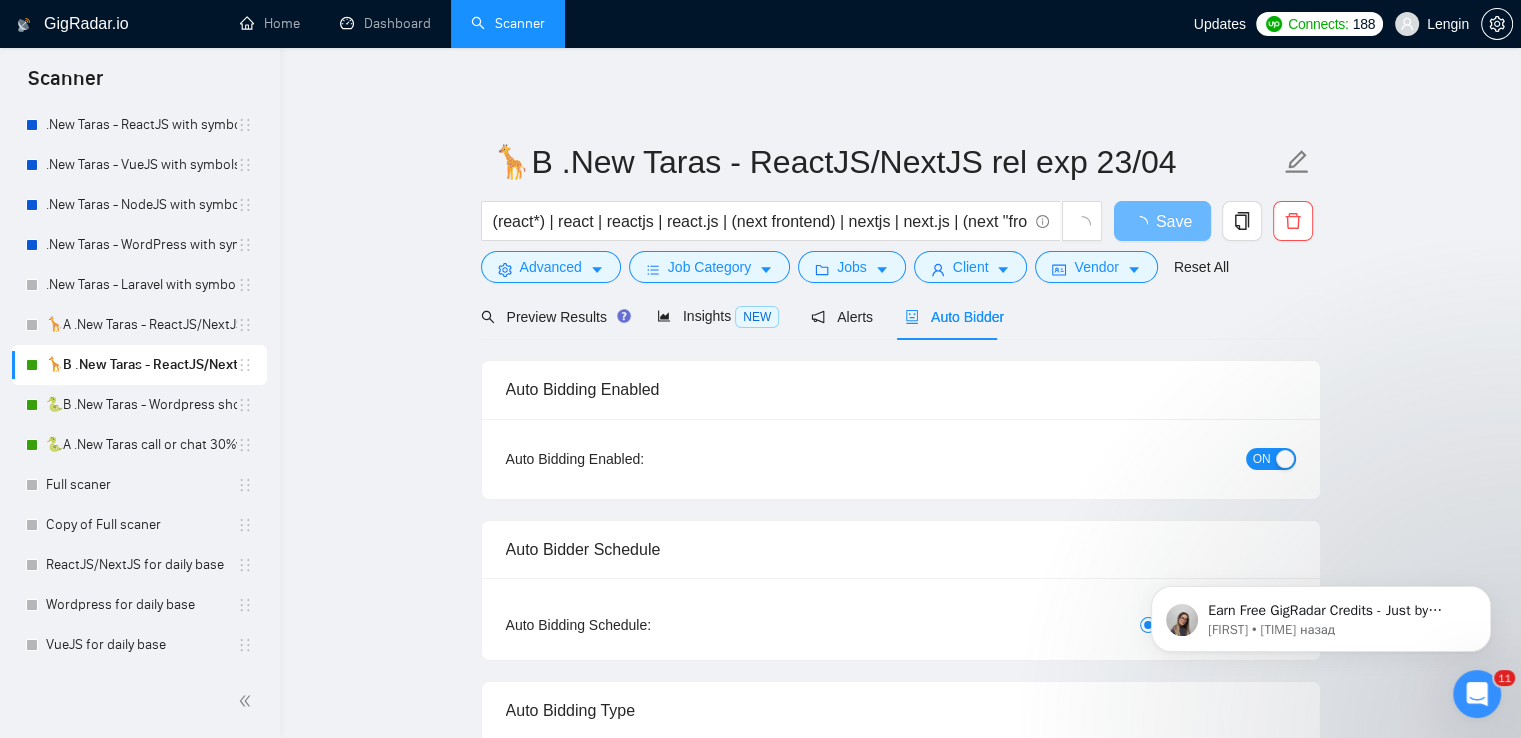 type 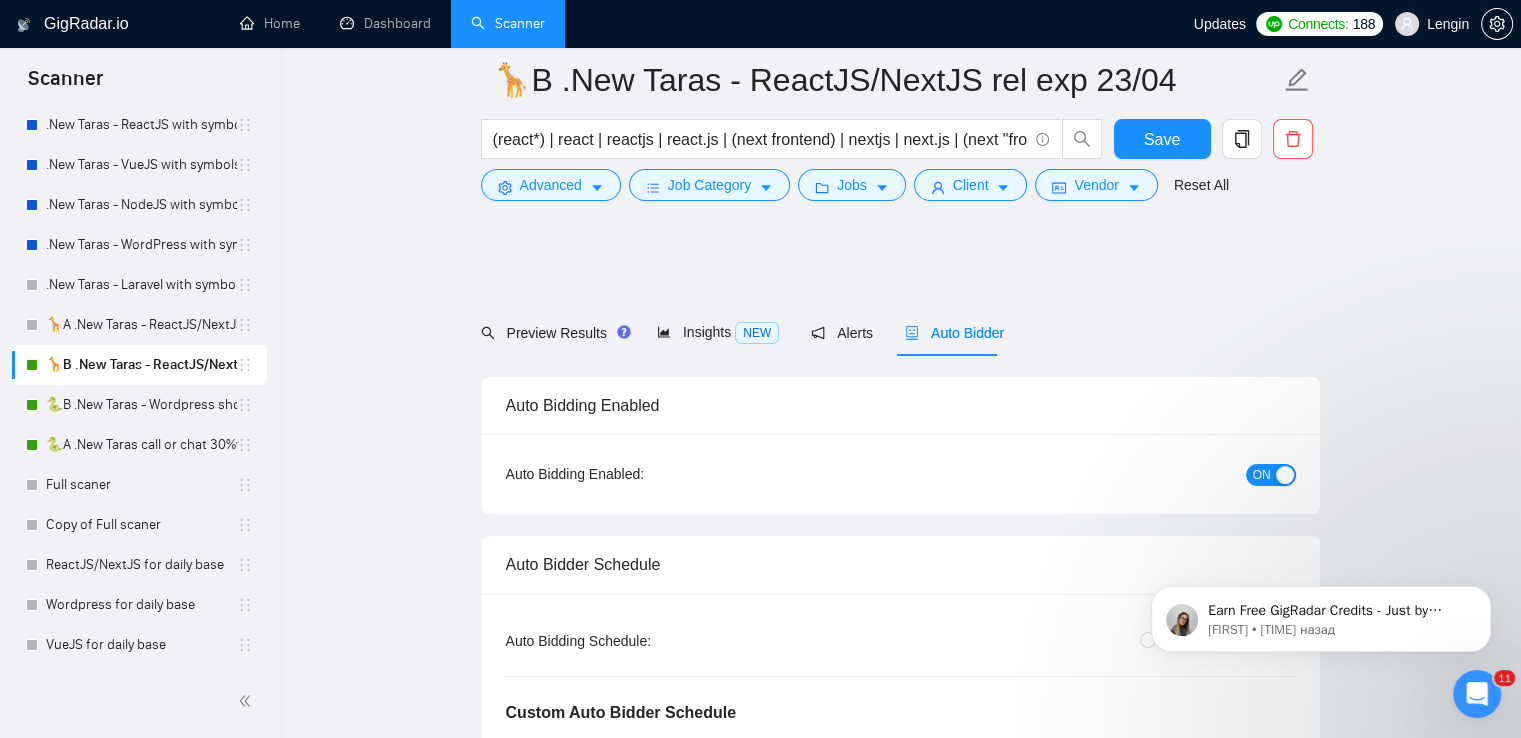 scroll, scrollTop: 488, scrollLeft: 0, axis: vertical 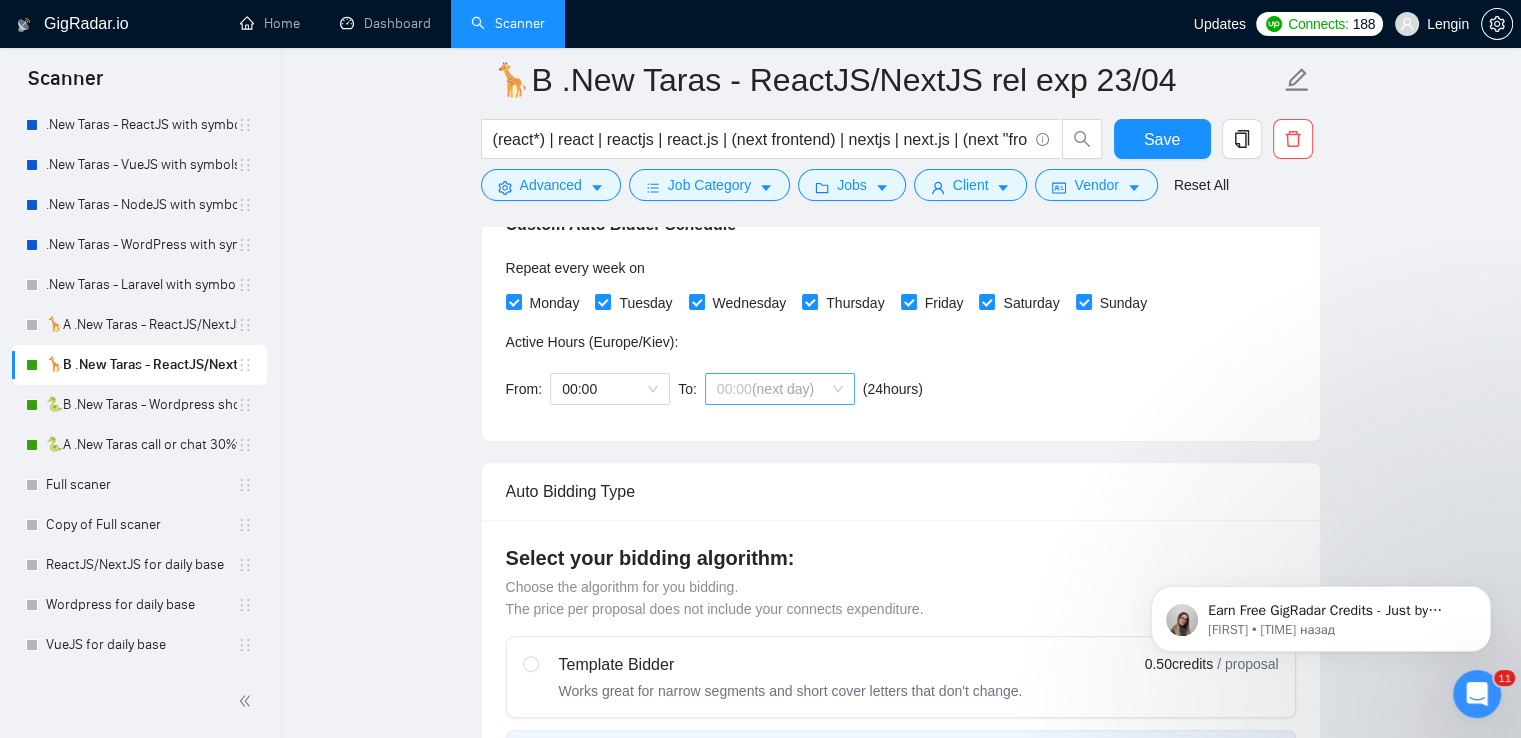 click on "00:00  (next day)" at bounding box center [780, 389] 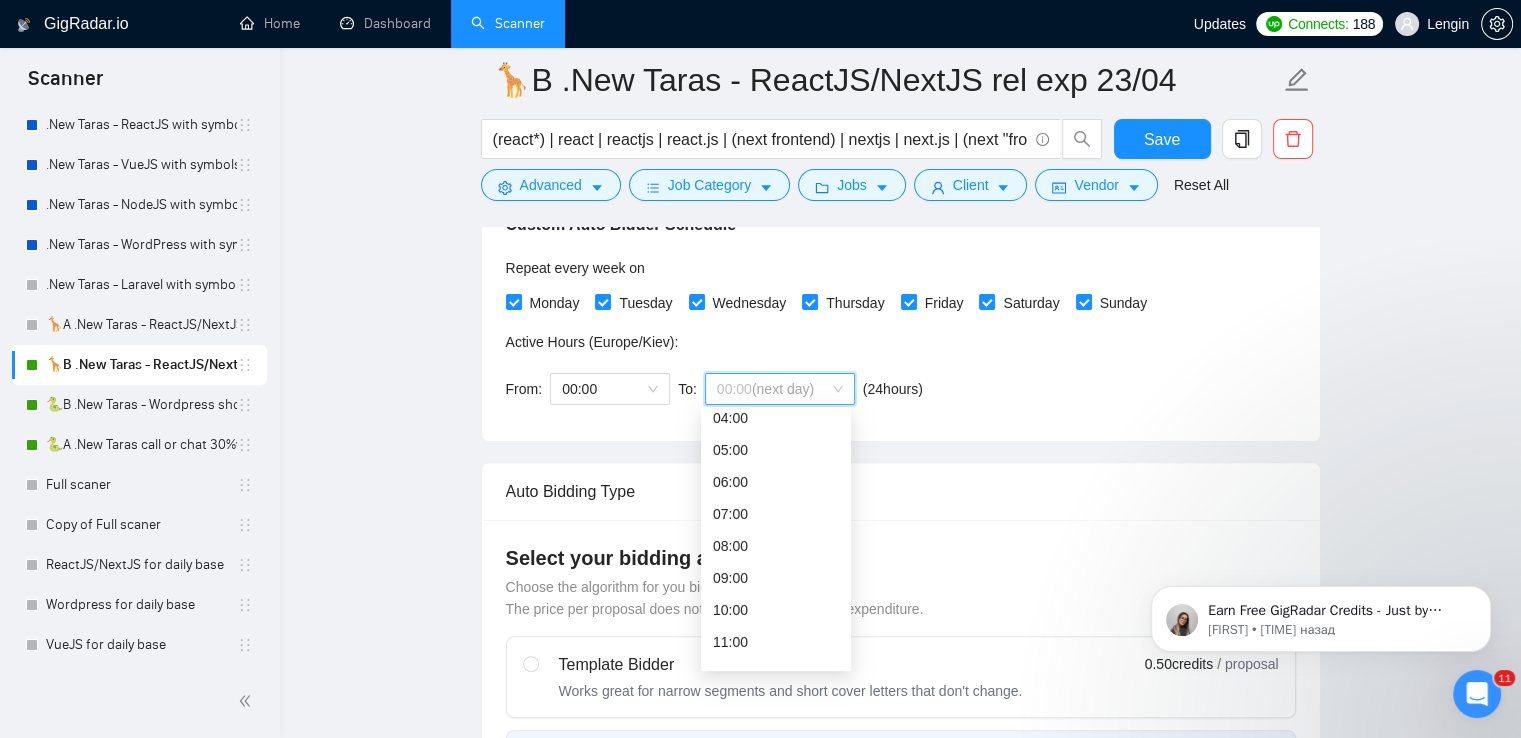 scroll, scrollTop: 157, scrollLeft: 0, axis: vertical 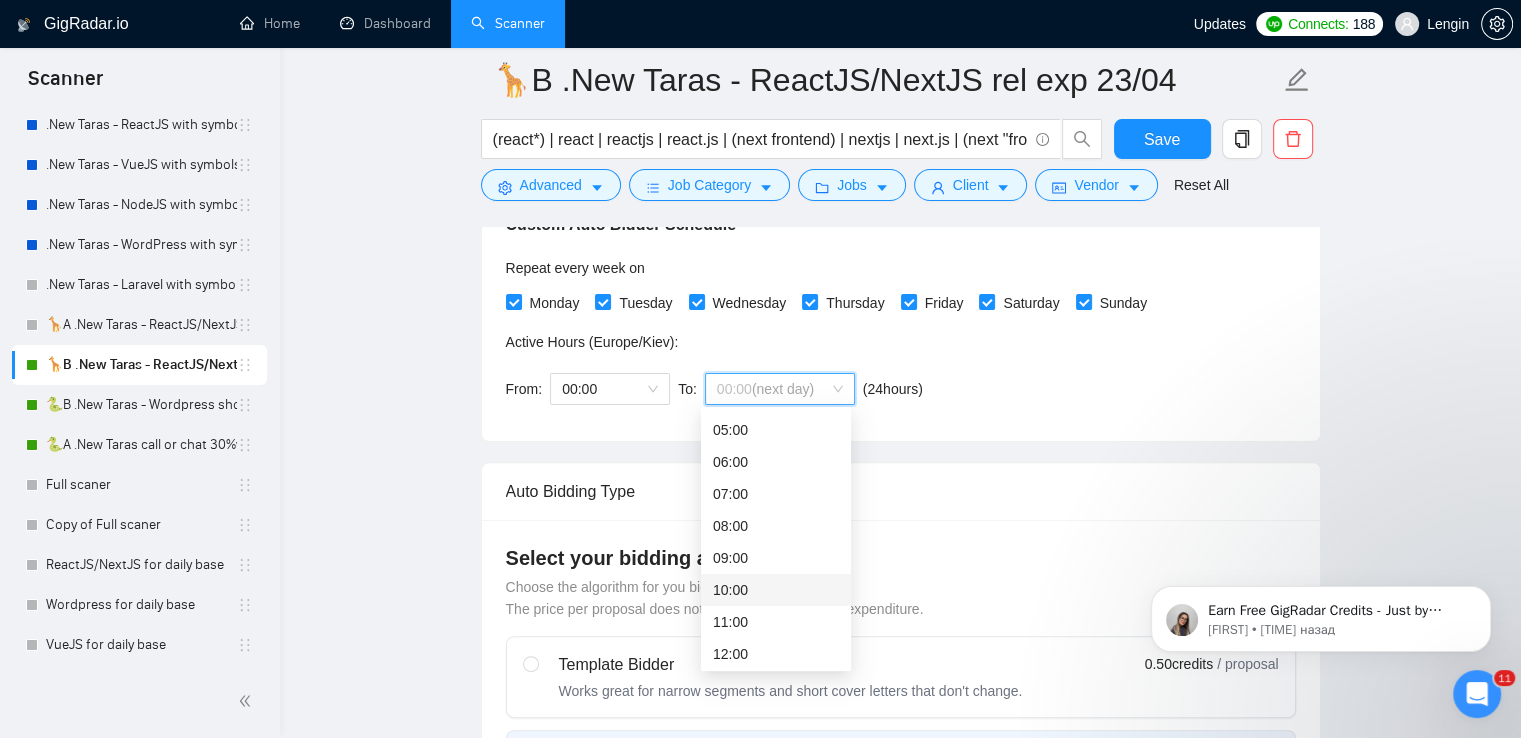 click on "10:00" at bounding box center [776, 590] 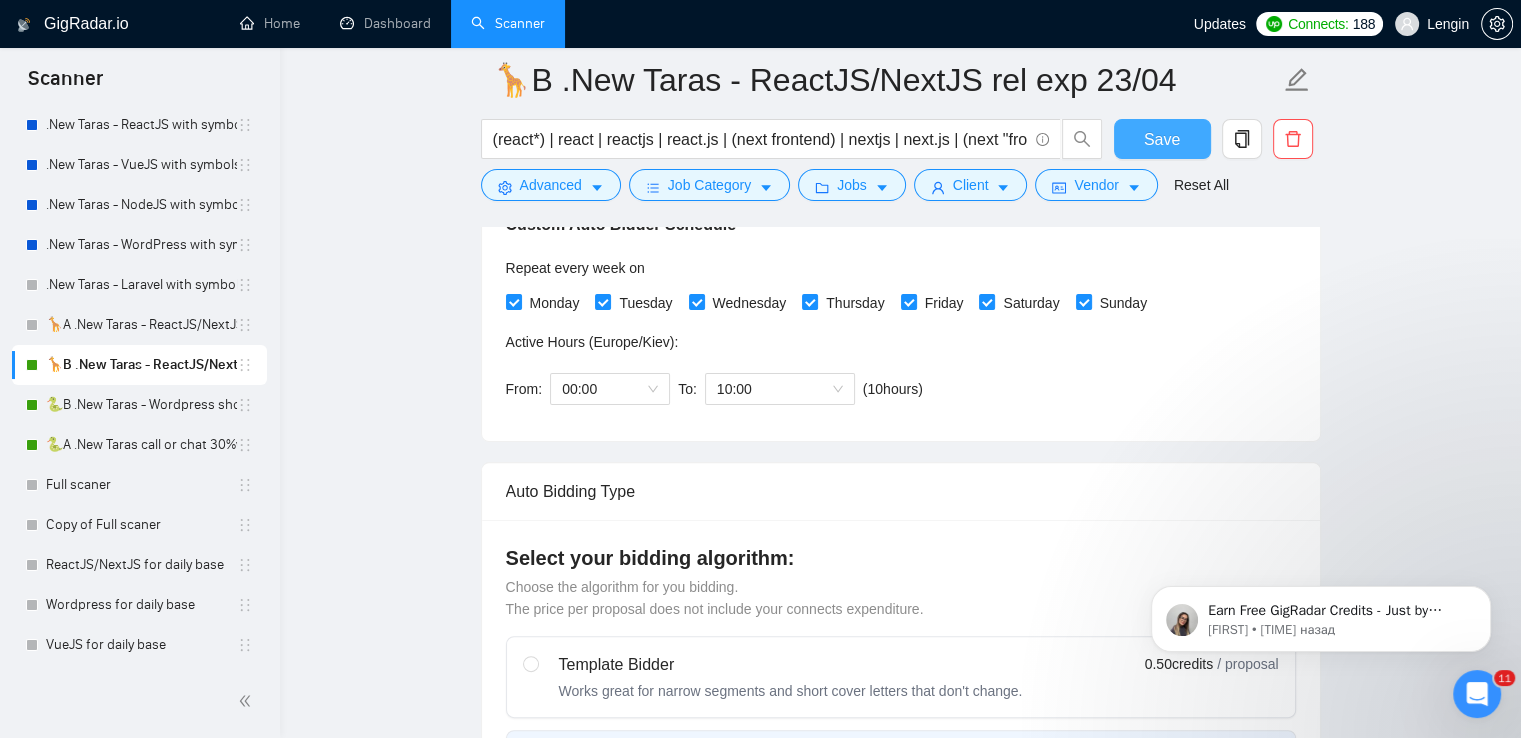 click on "Save" at bounding box center [1162, 139] 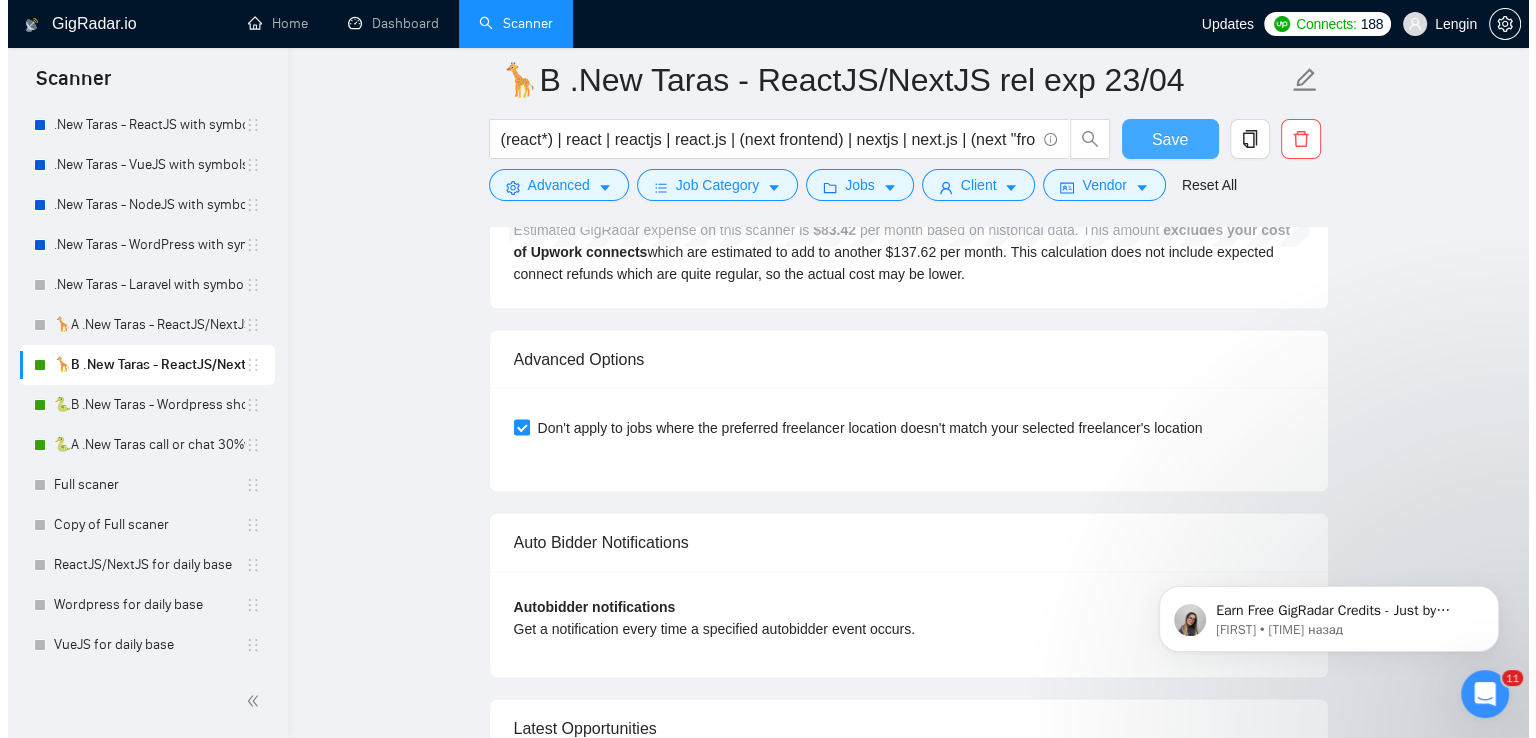 scroll, scrollTop: 4294, scrollLeft: 0, axis: vertical 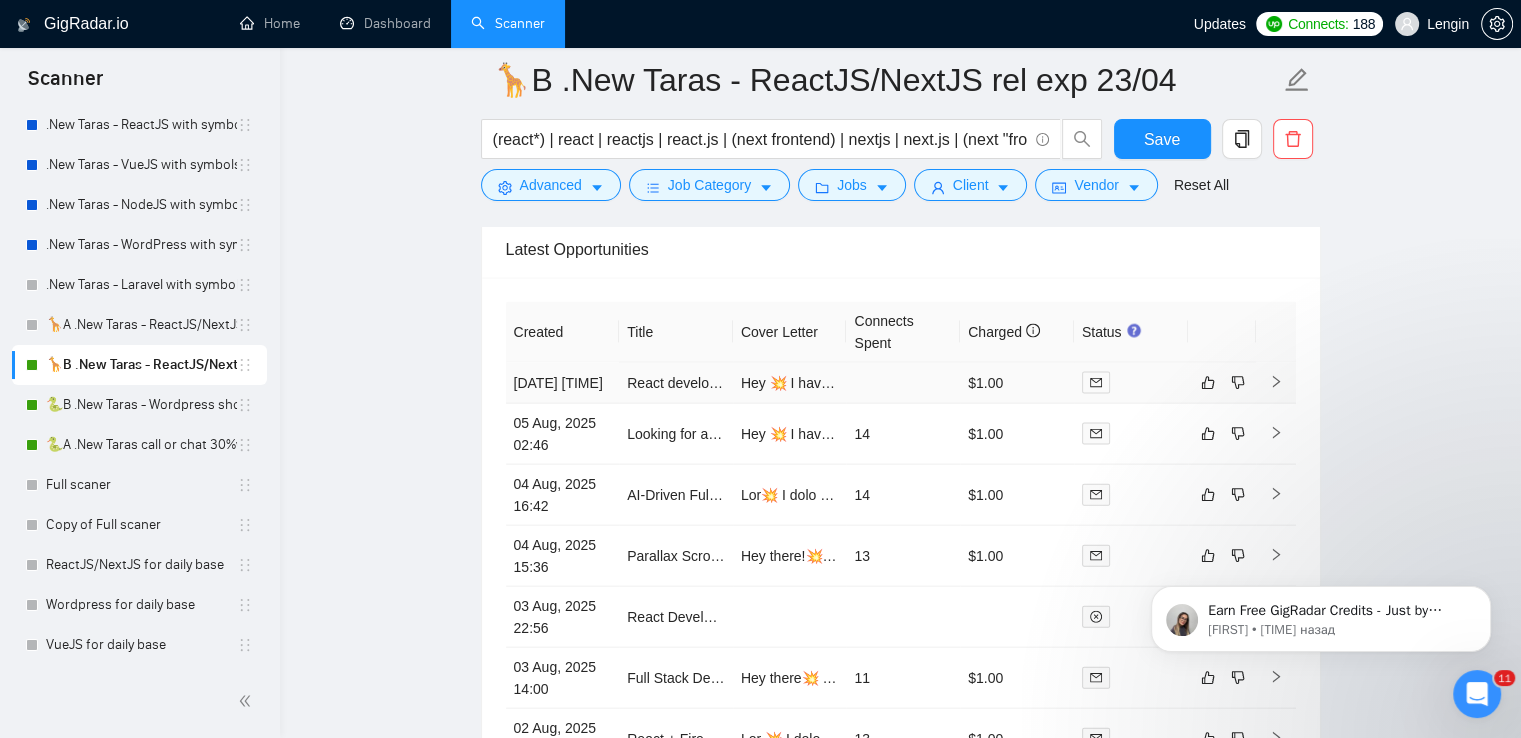 click on "React developer for web app" at bounding box center (676, 383) 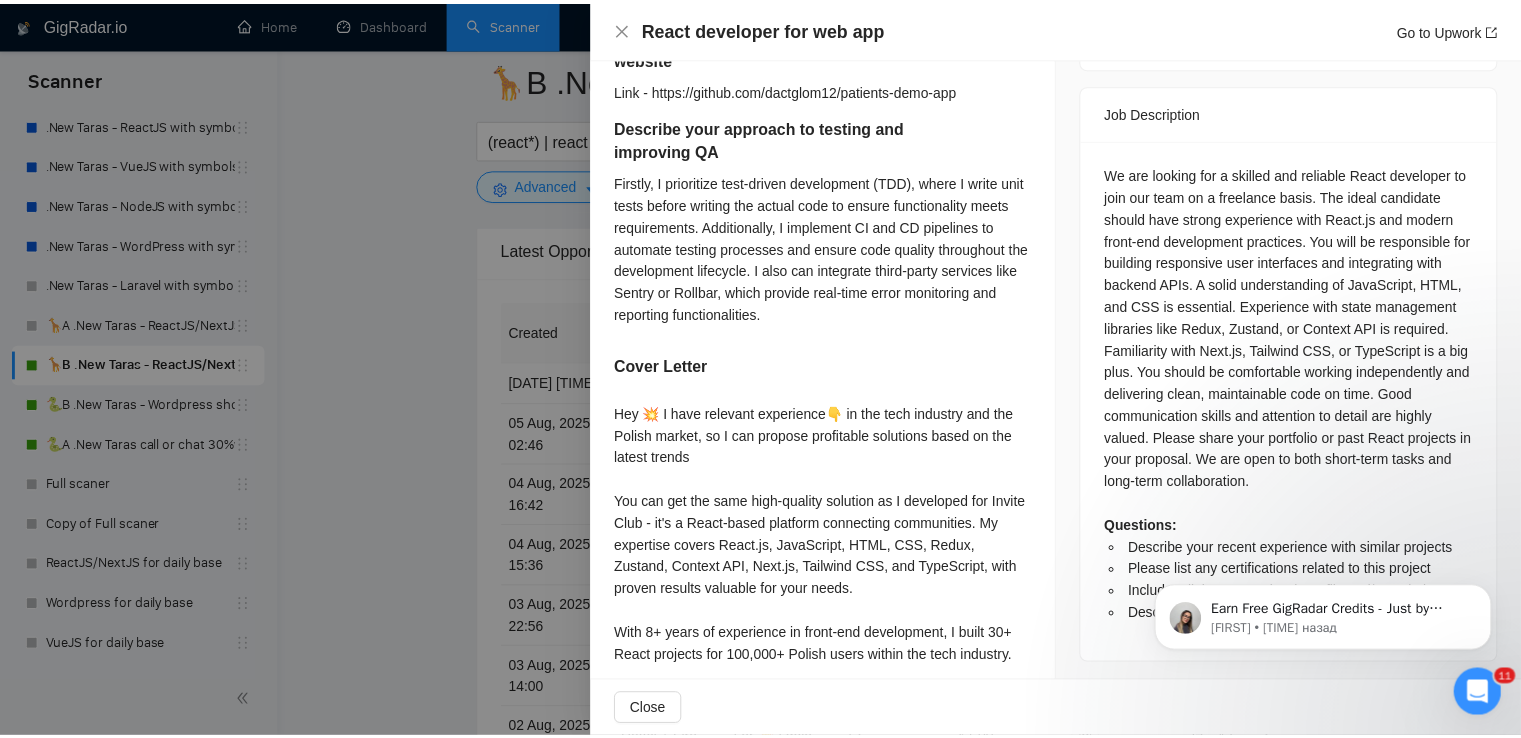 scroll, scrollTop: 892, scrollLeft: 0, axis: vertical 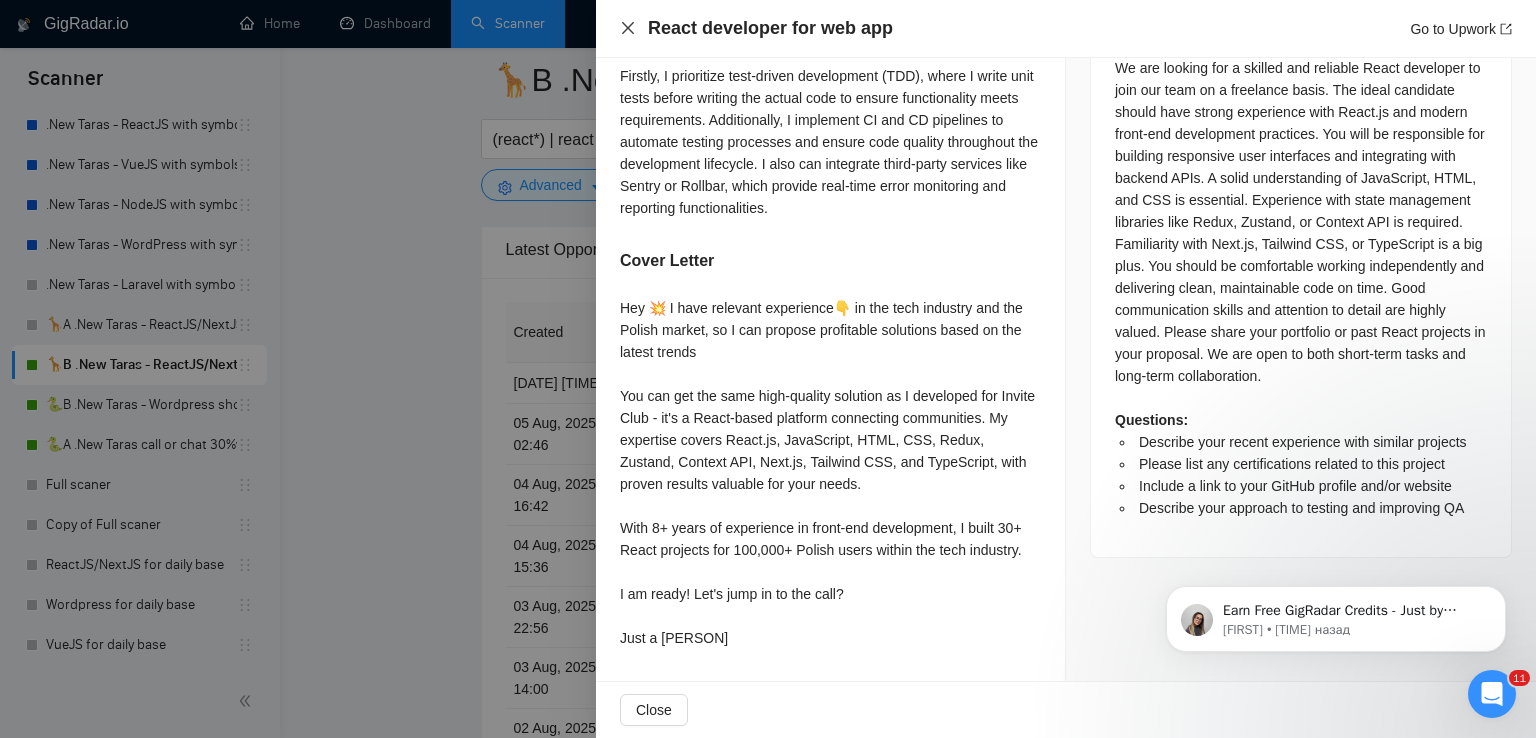 click 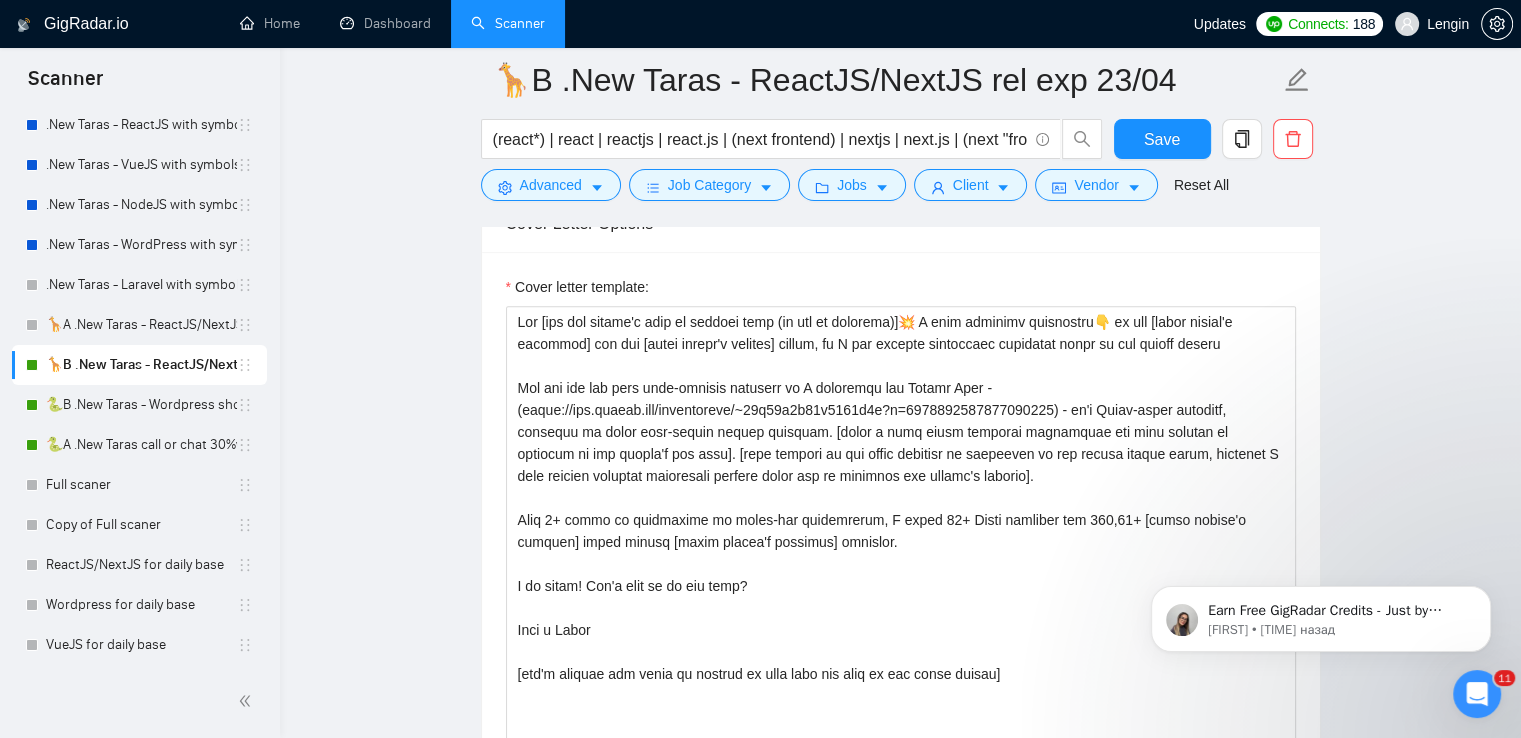 scroll, scrollTop: 1592, scrollLeft: 0, axis: vertical 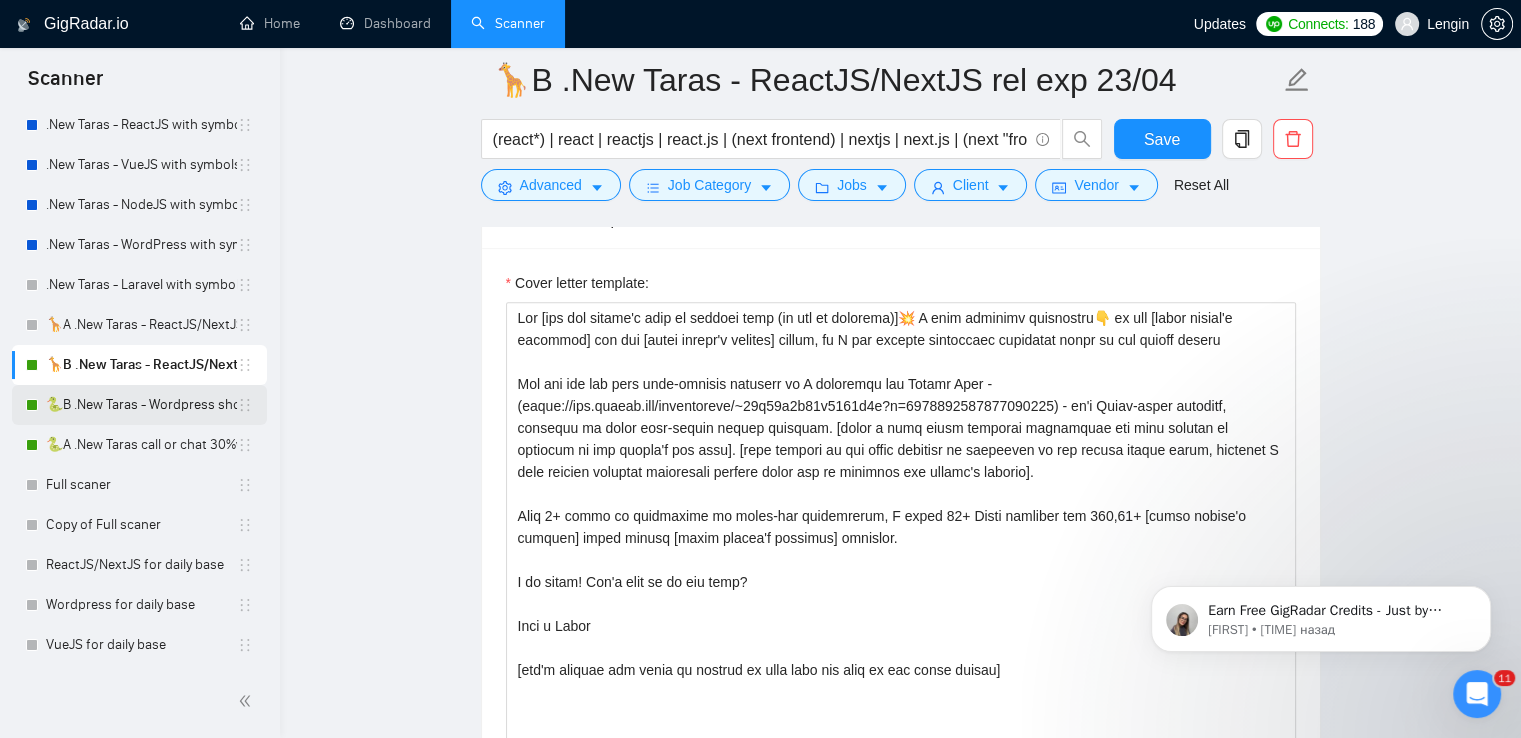 click on "🐍B .New Taras - Wordpress short 23/04" at bounding box center (141, 405) 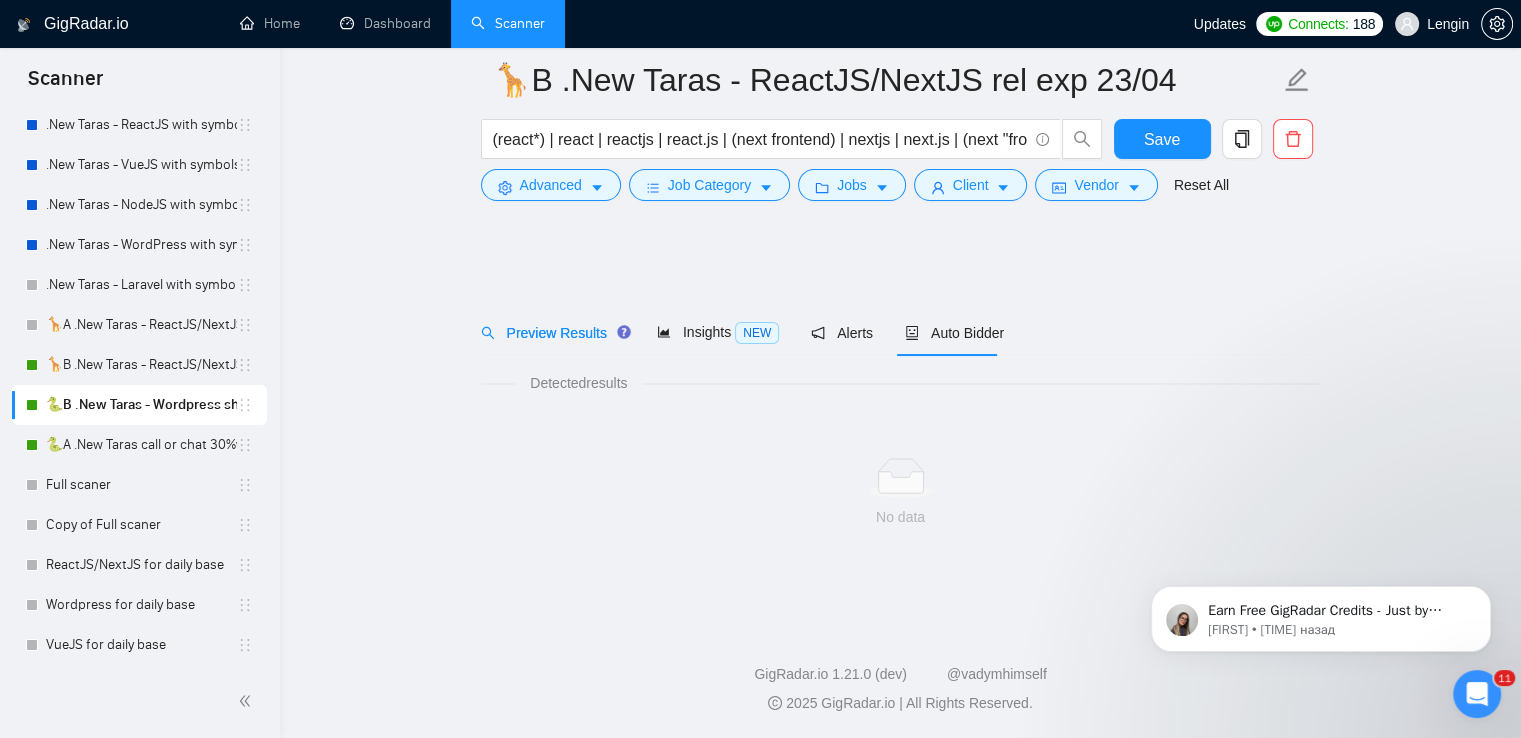 scroll, scrollTop: 0, scrollLeft: 0, axis: both 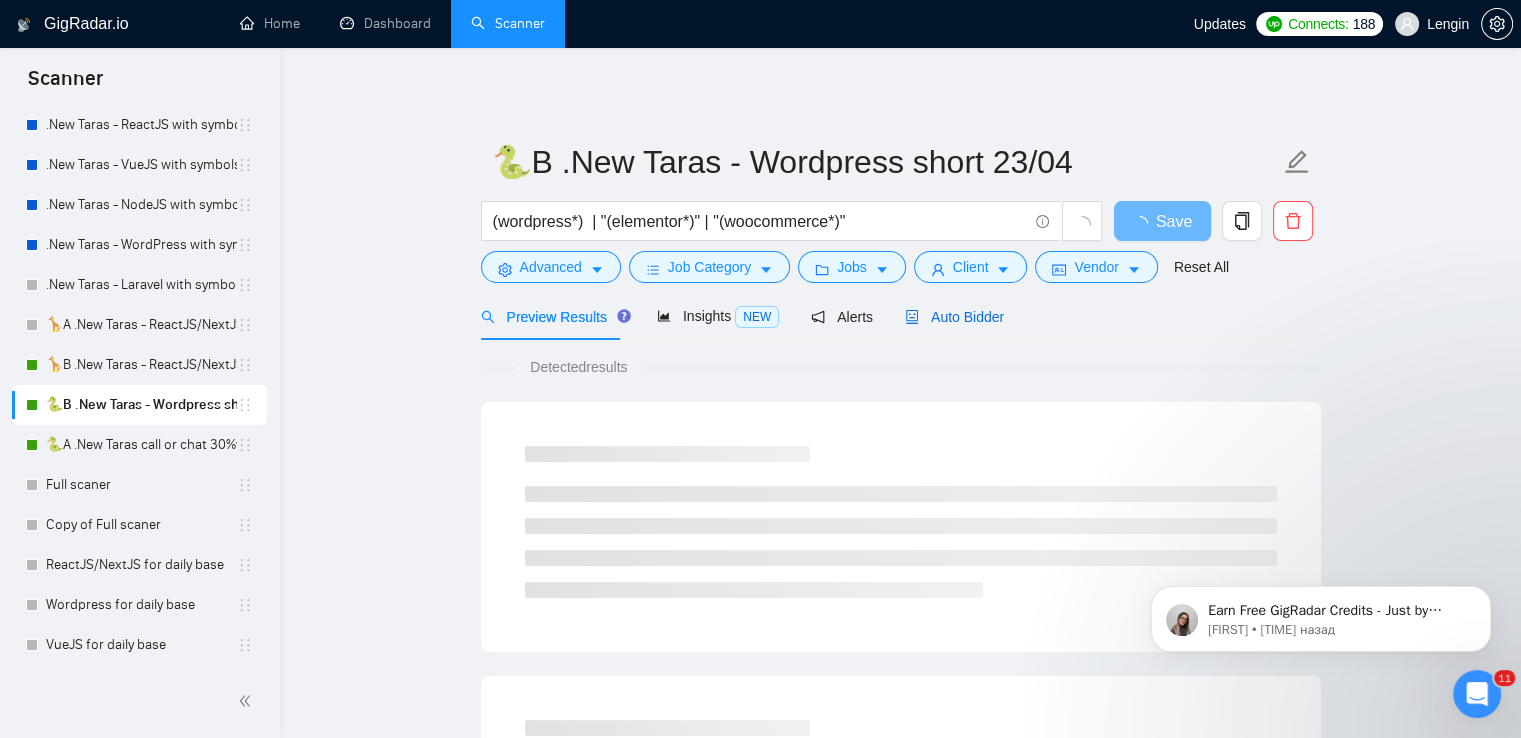 click on "Auto Bidder" at bounding box center (954, 317) 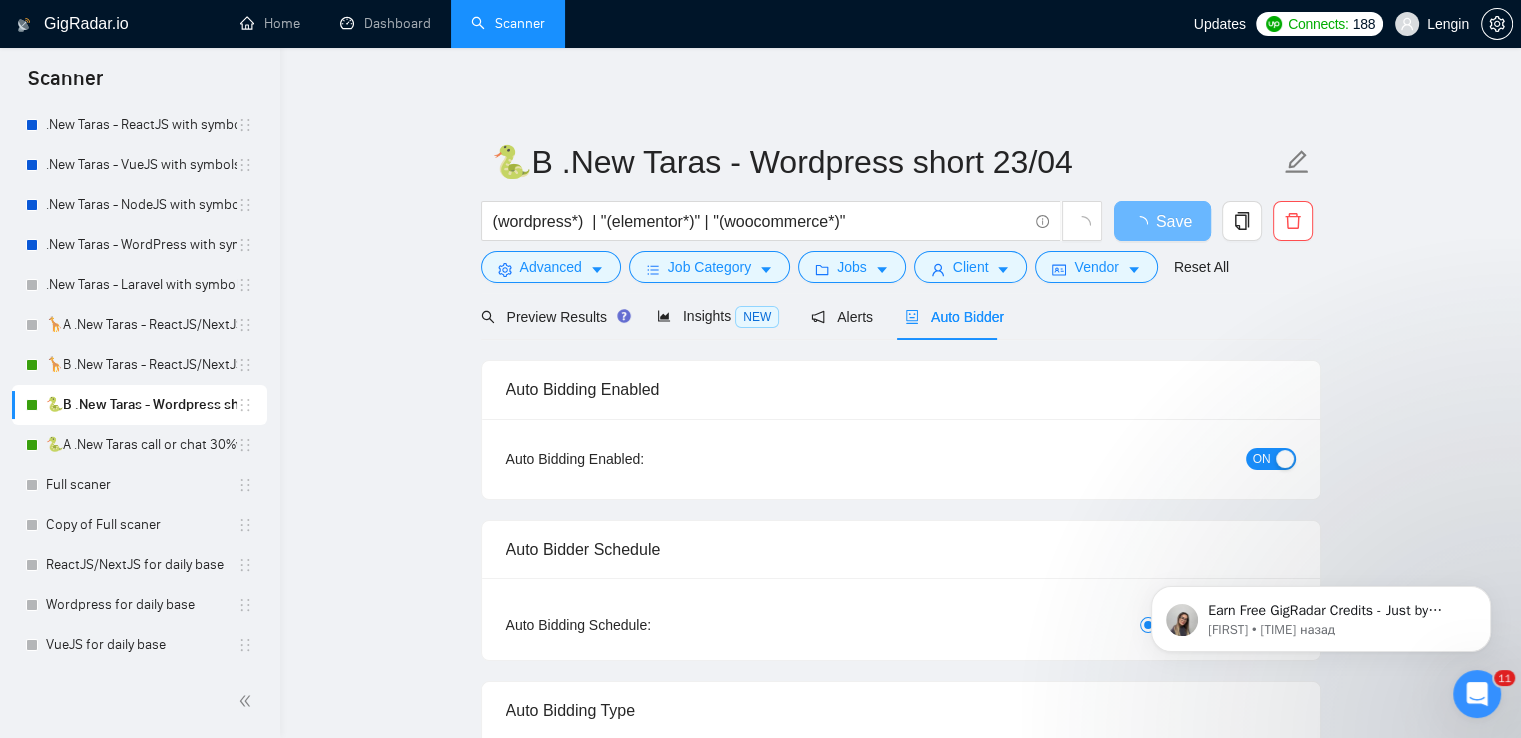 type 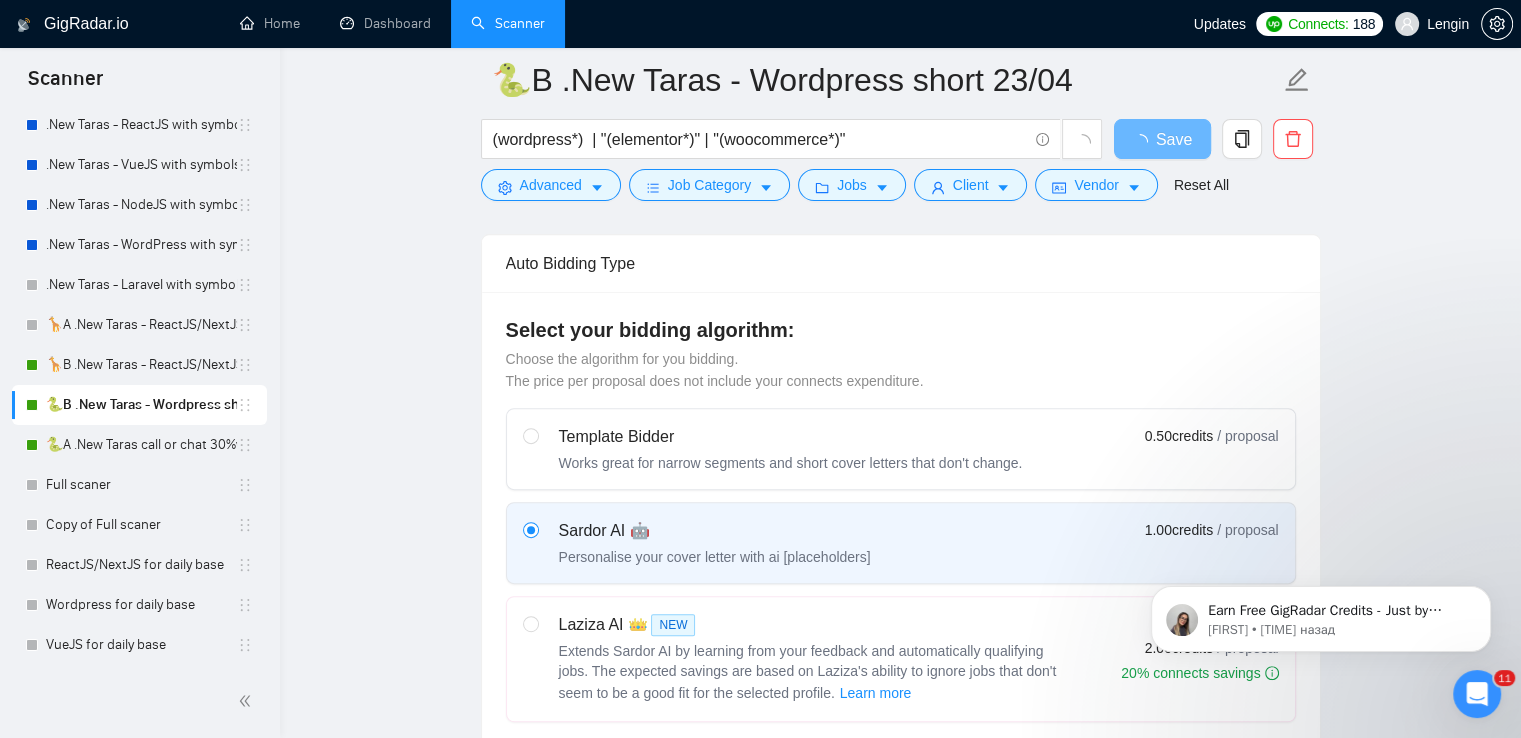 scroll, scrollTop: 512, scrollLeft: 0, axis: vertical 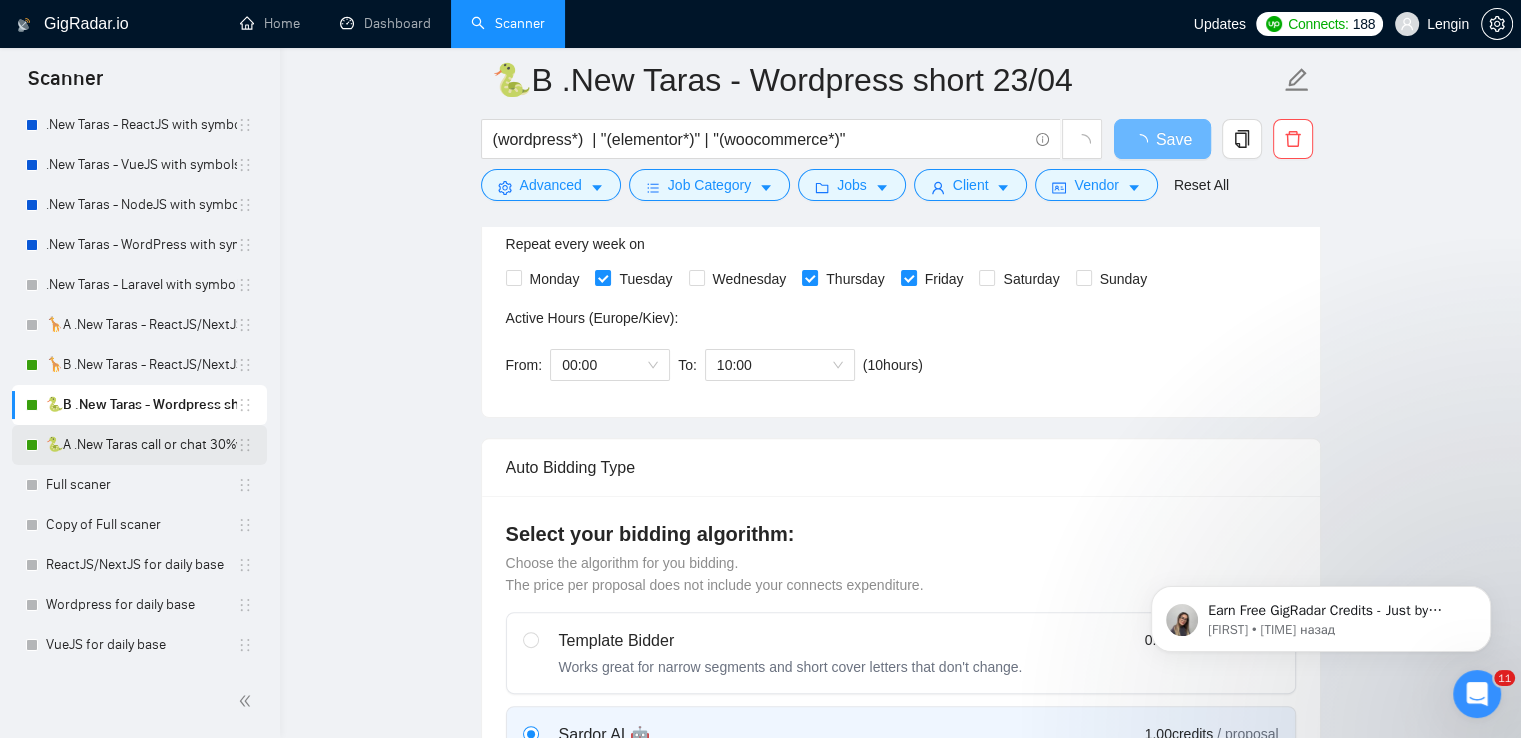 click on "🐍A .New Taras call or chat 30%view 0 reply 23/04" at bounding box center [141, 445] 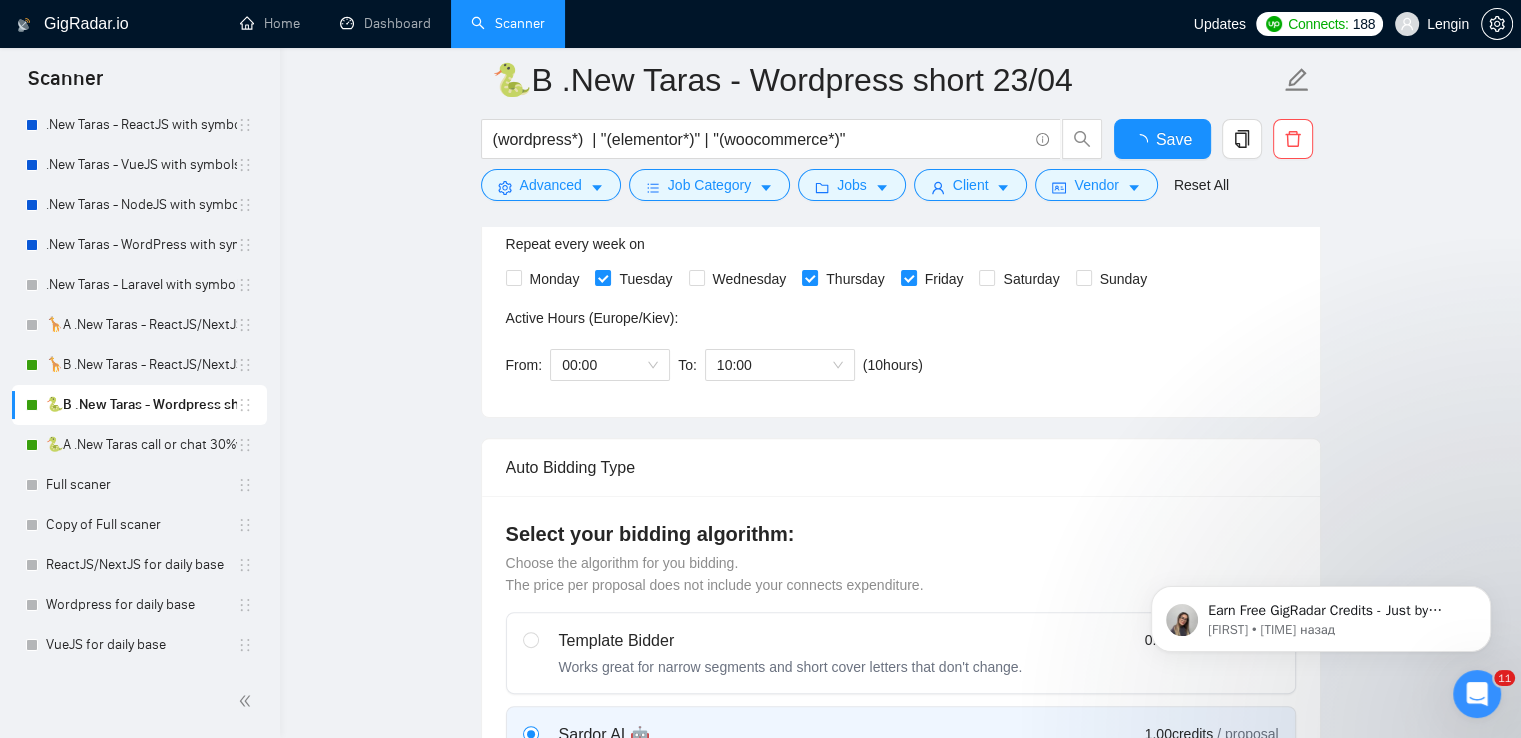 scroll, scrollTop: 0, scrollLeft: 0, axis: both 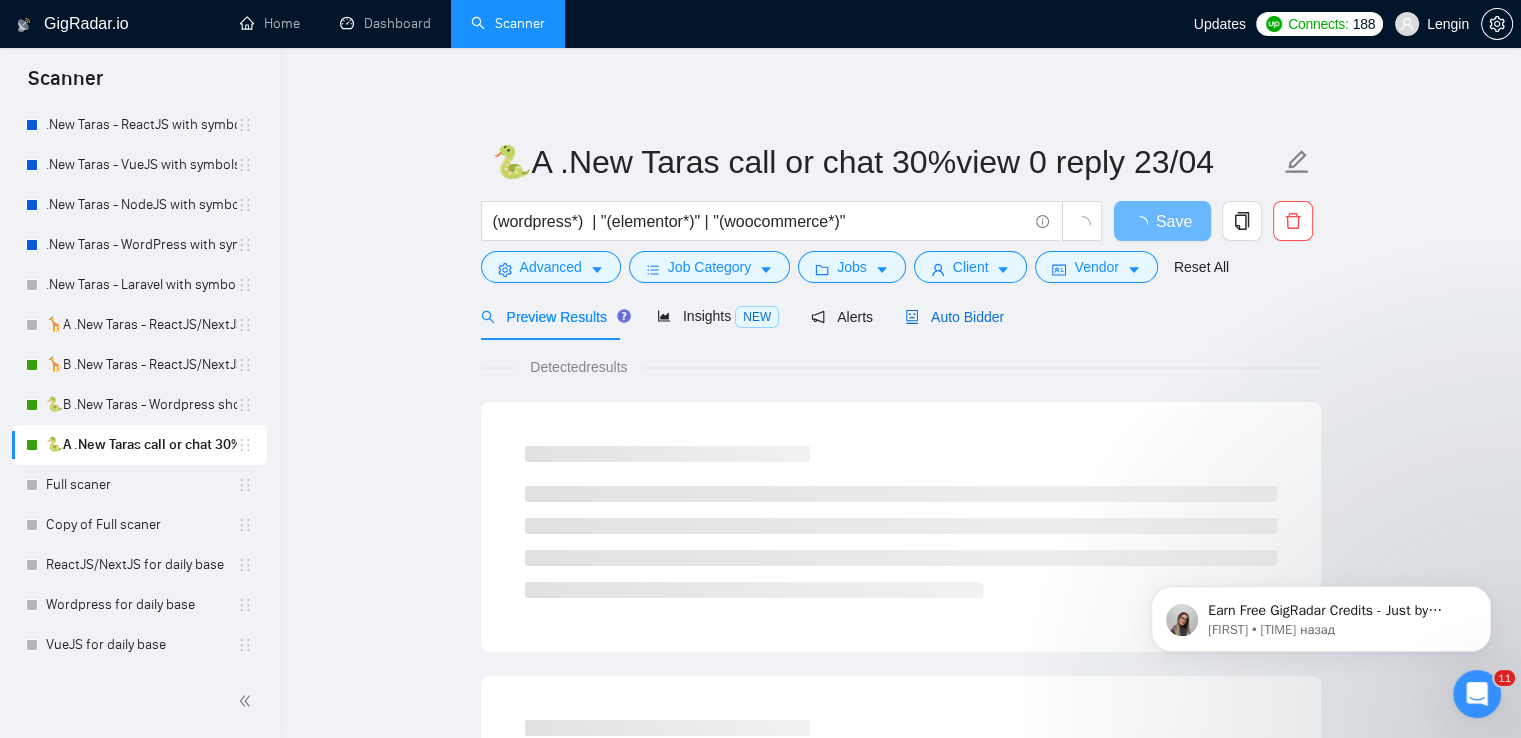 click on "Auto Bidder" at bounding box center (954, 317) 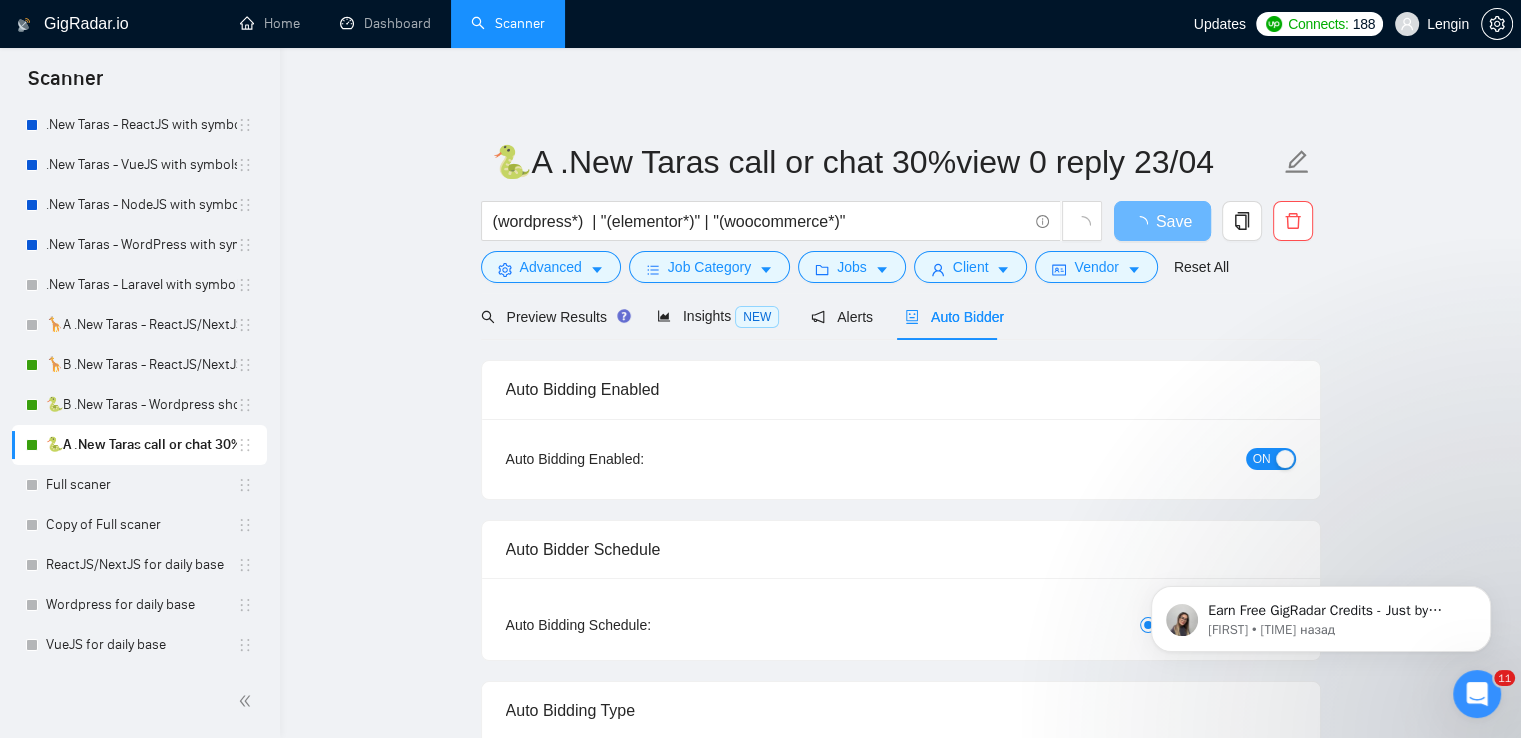 type 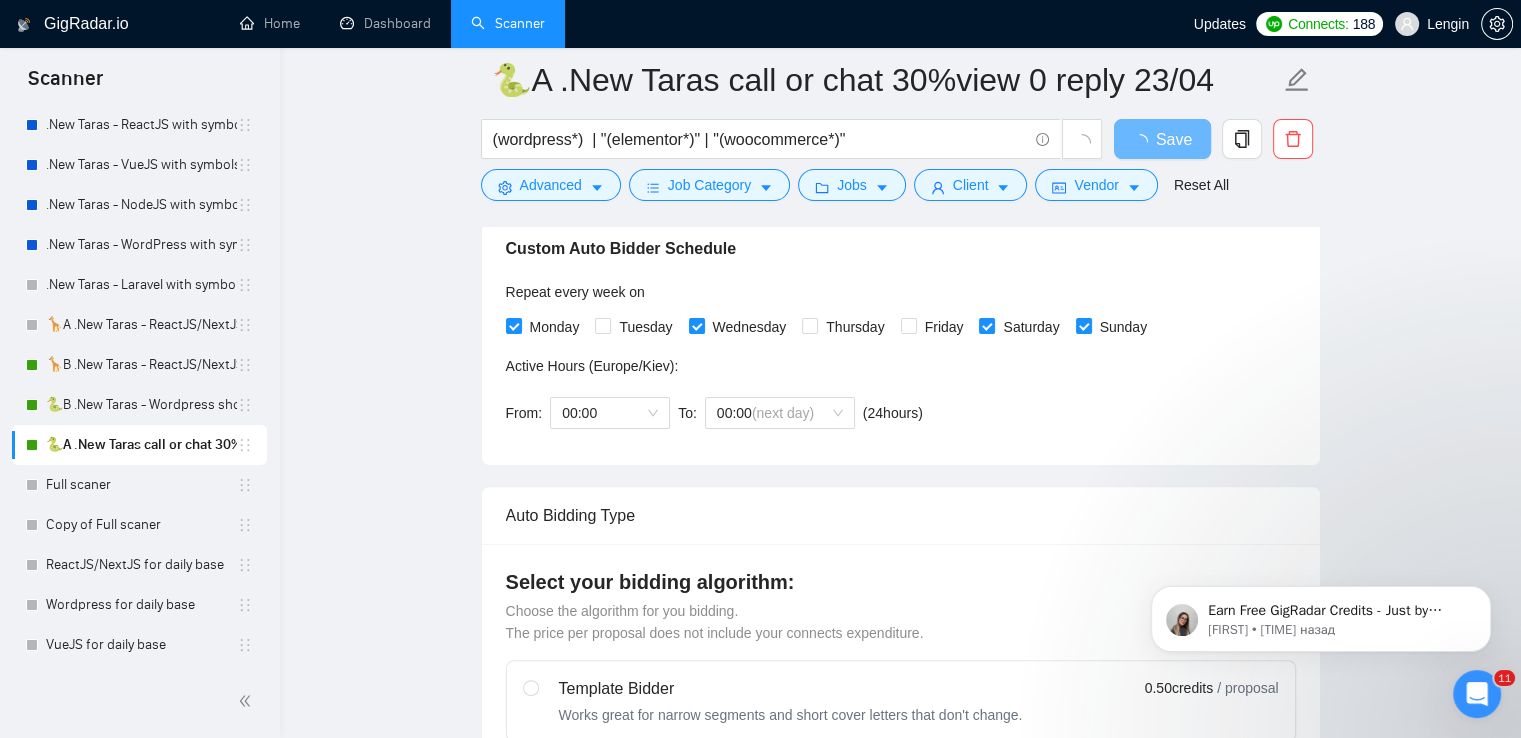 scroll, scrollTop: 464, scrollLeft: 0, axis: vertical 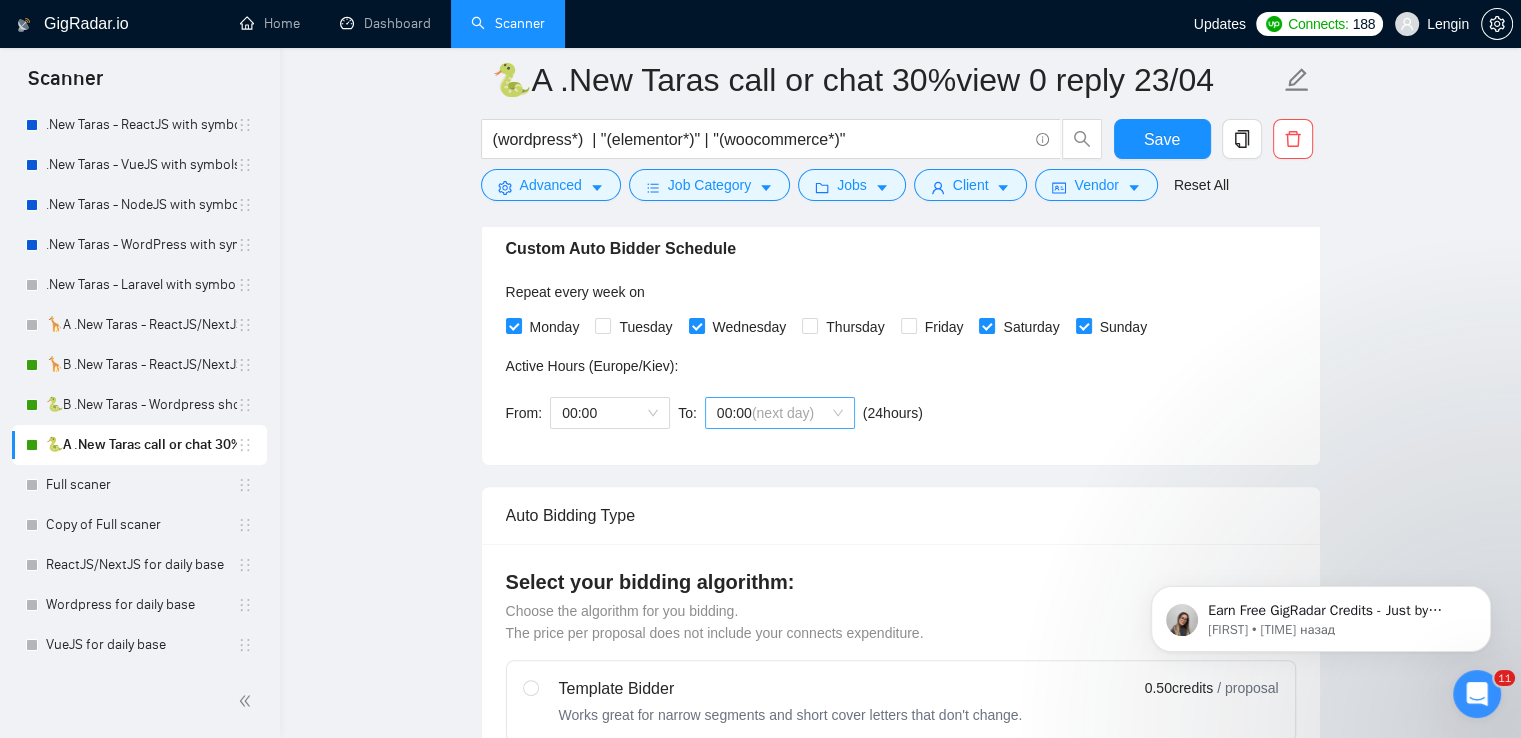 click on "00:00  (next day)" at bounding box center (780, 413) 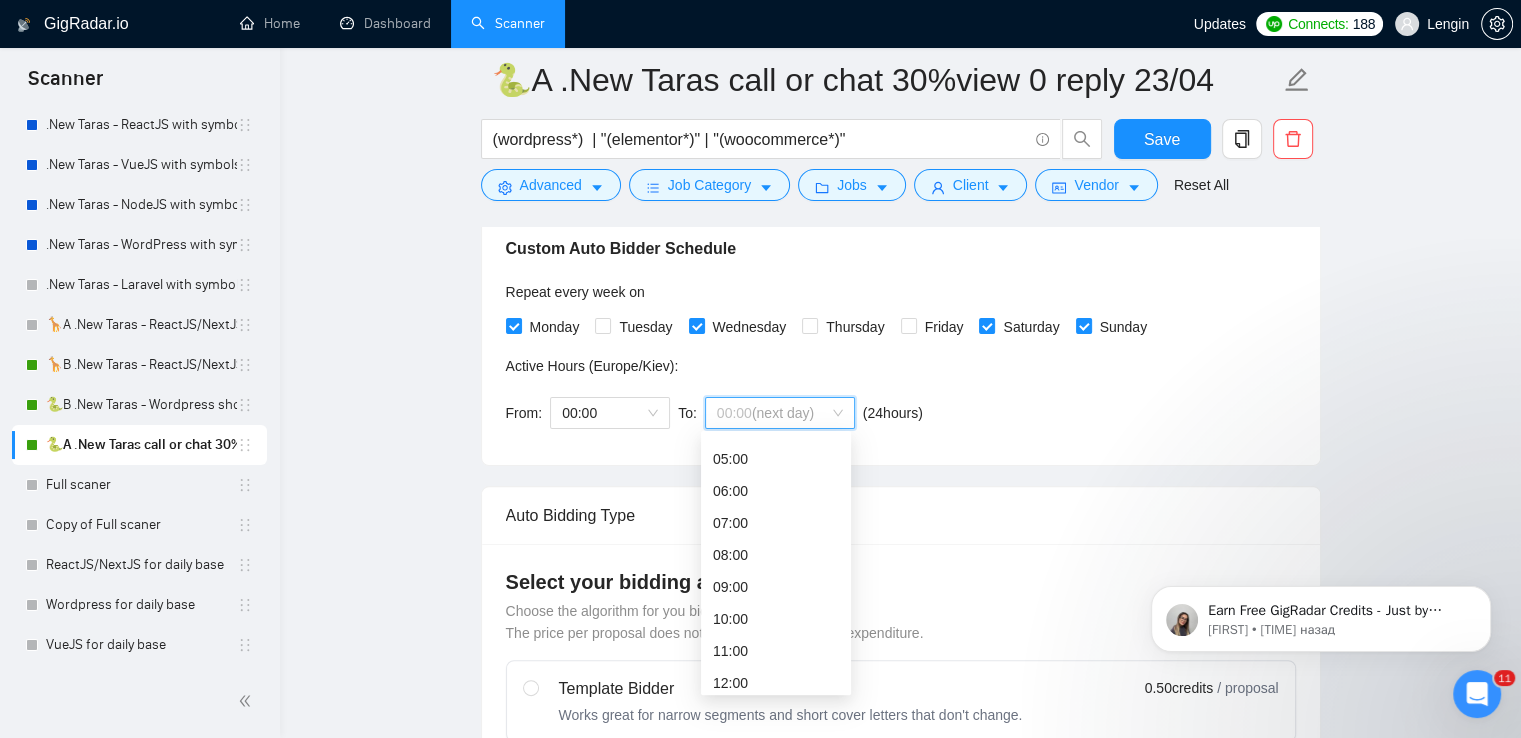 scroll, scrollTop: 152, scrollLeft: 0, axis: vertical 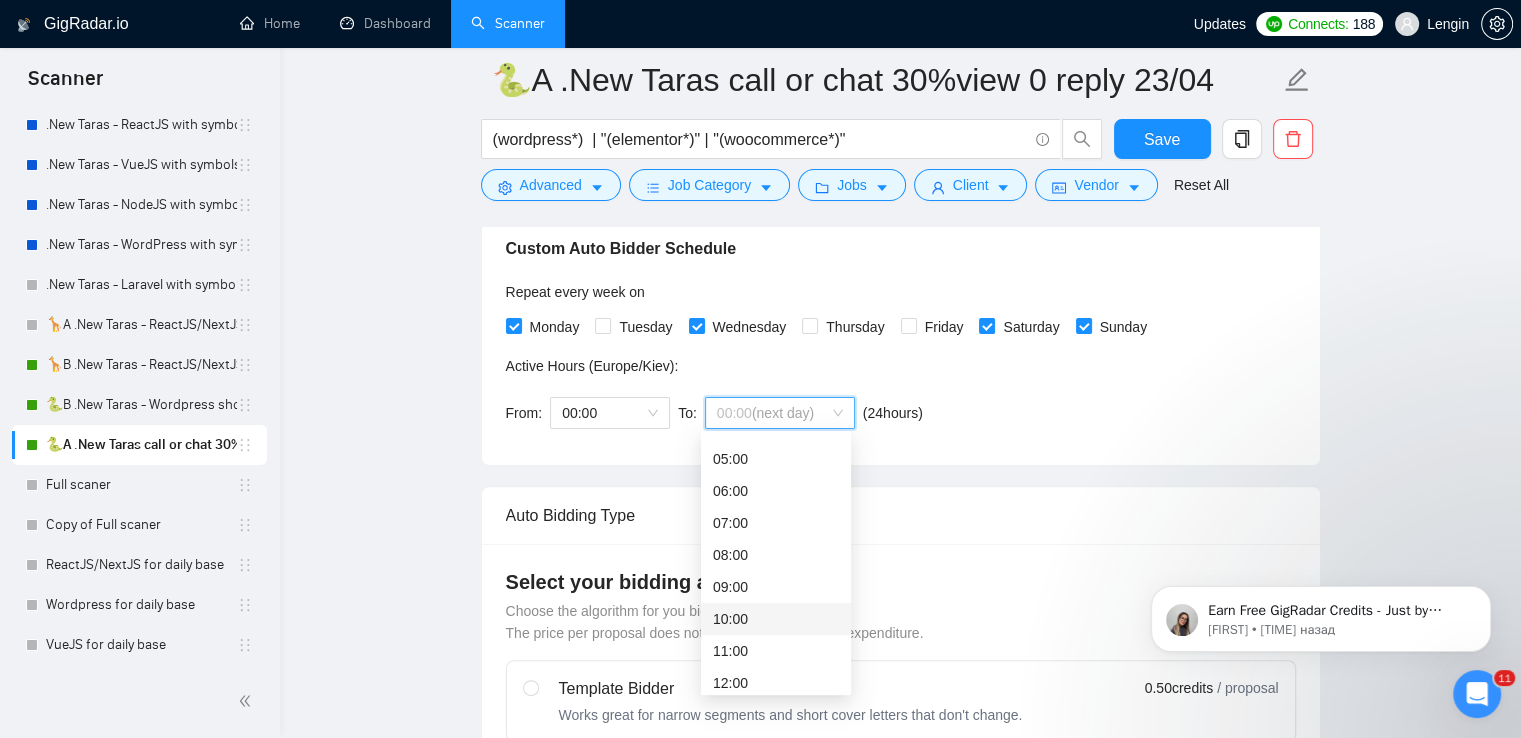 click on "10:00" at bounding box center [776, 619] 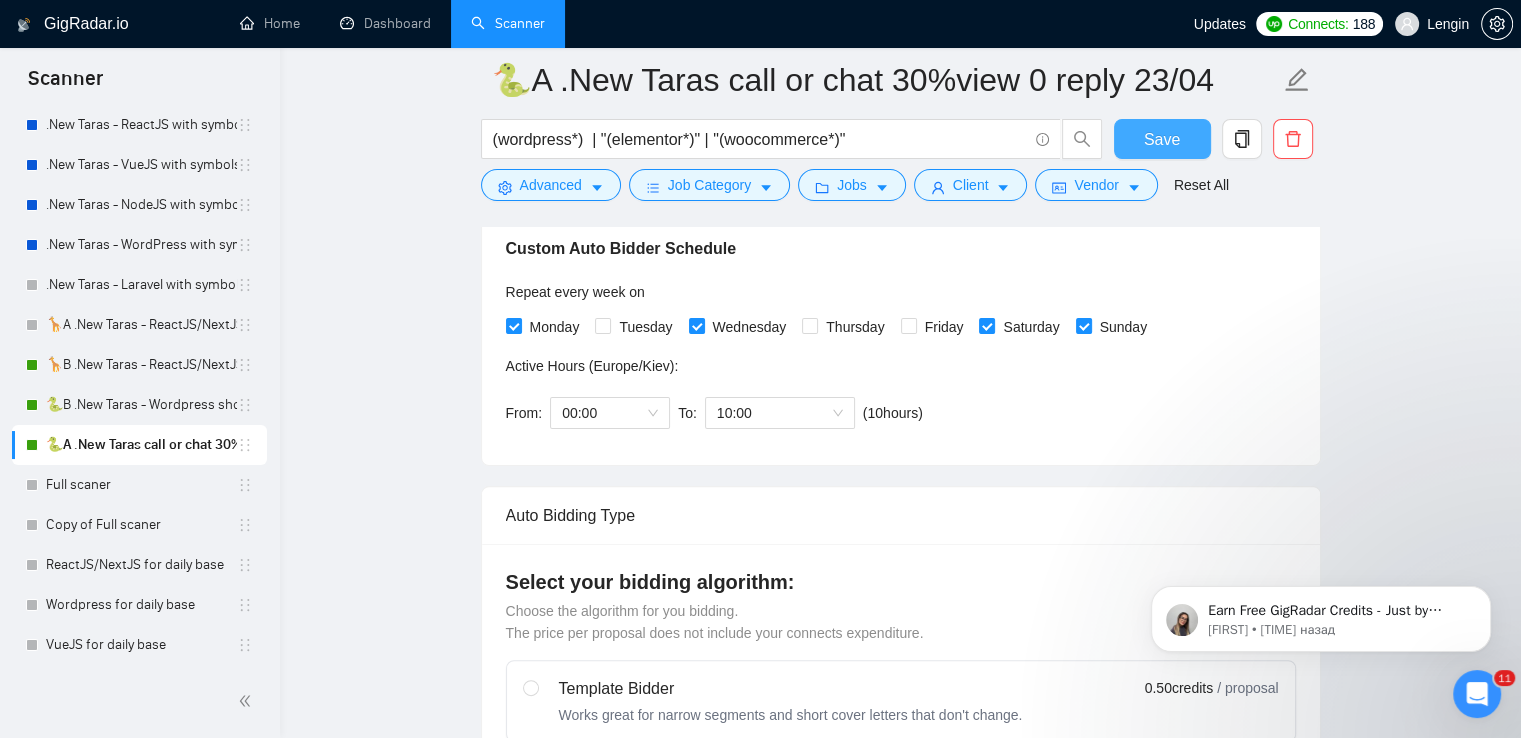 click on "Save" at bounding box center [1162, 139] 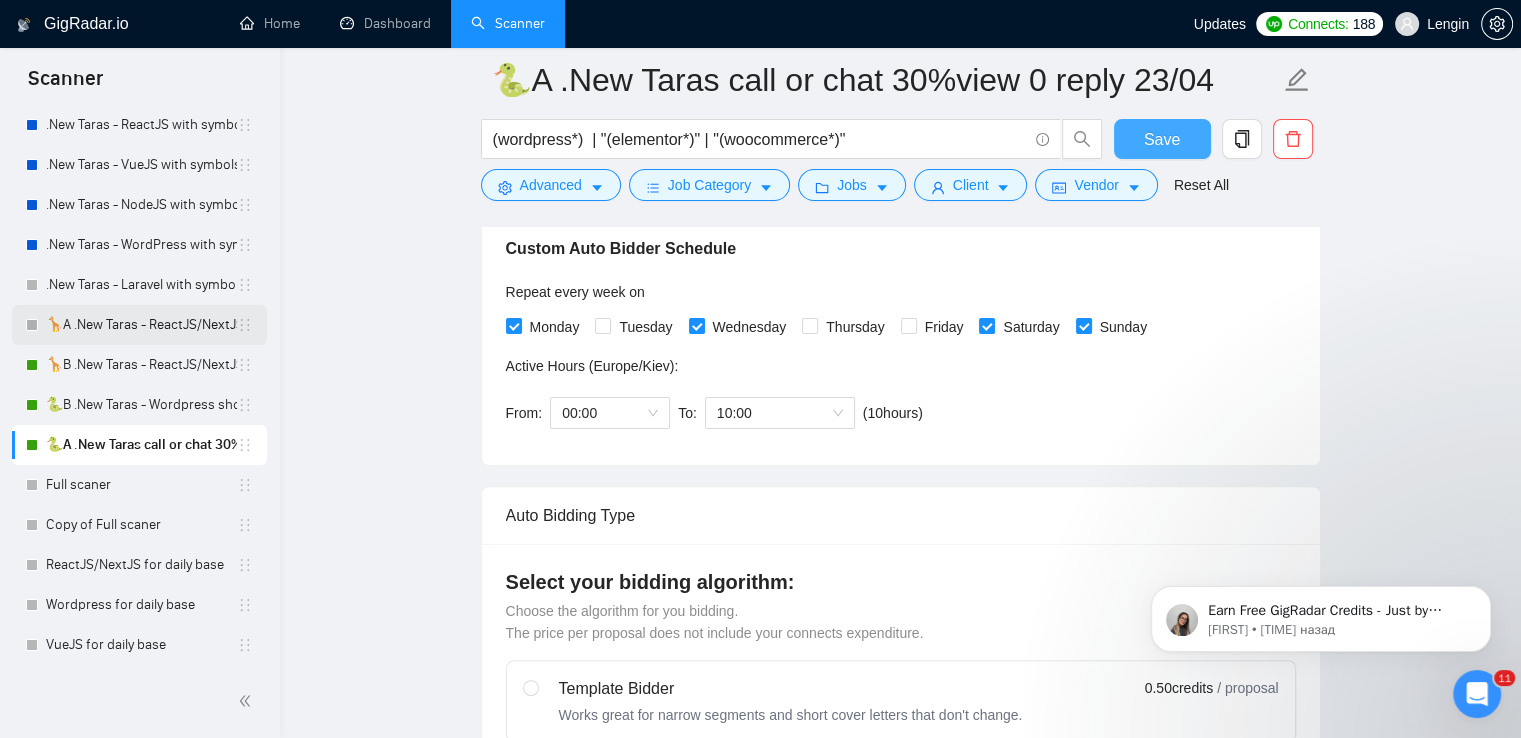 scroll, scrollTop: 0, scrollLeft: 0, axis: both 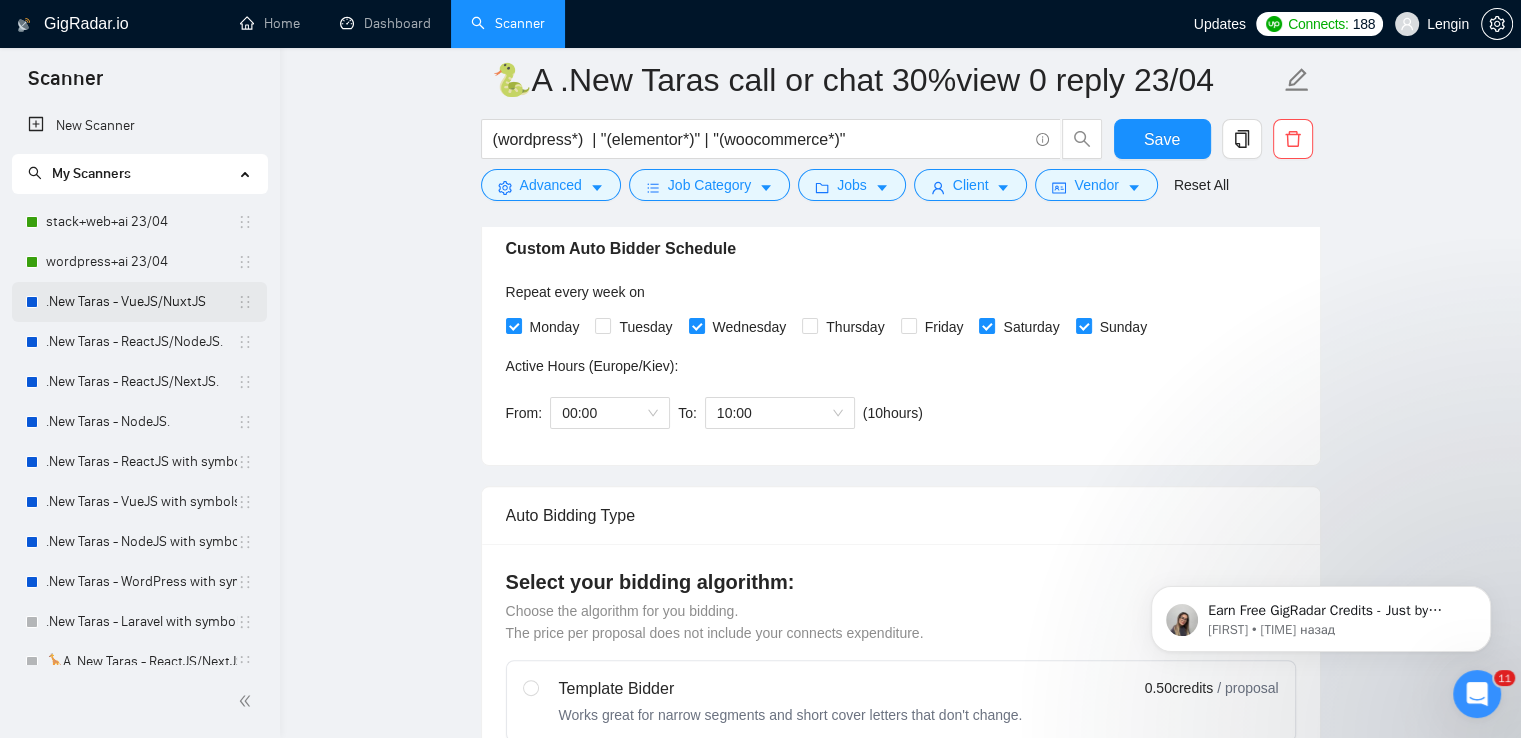 click on ".New Taras - VueJS/NuxtJS" at bounding box center (141, 302) 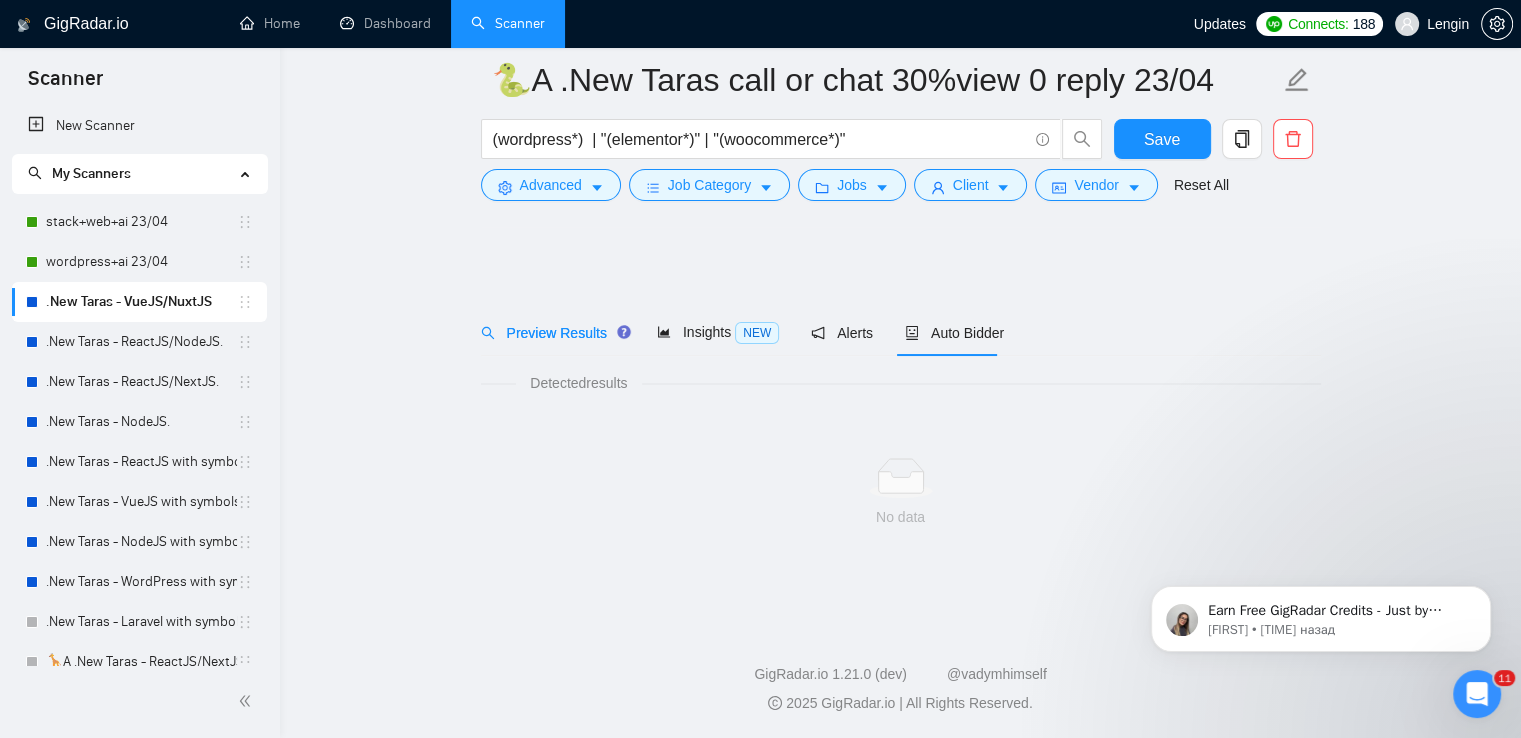 scroll, scrollTop: 0, scrollLeft: 0, axis: both 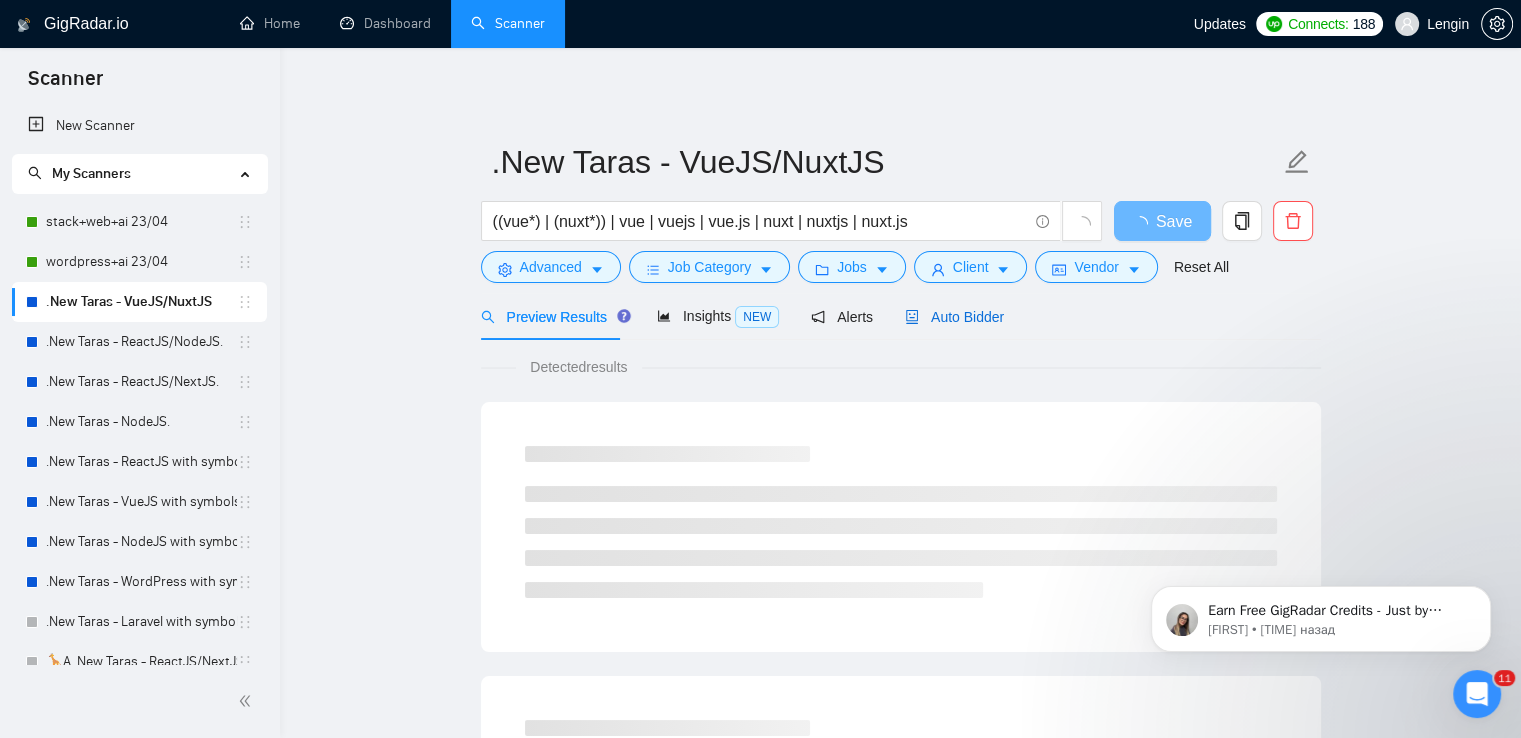 click on "Auto Bidder" at bounding box center (954, 317) 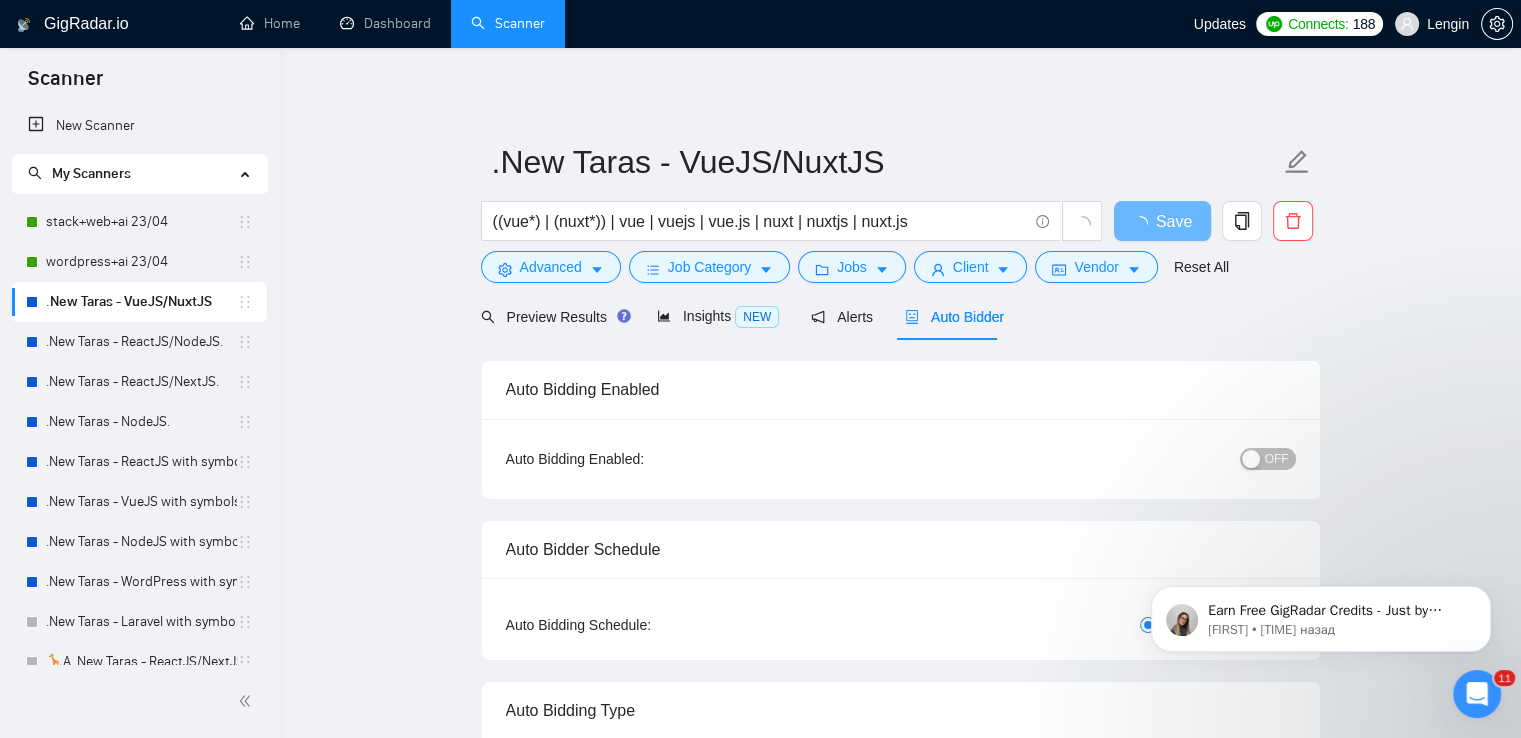type 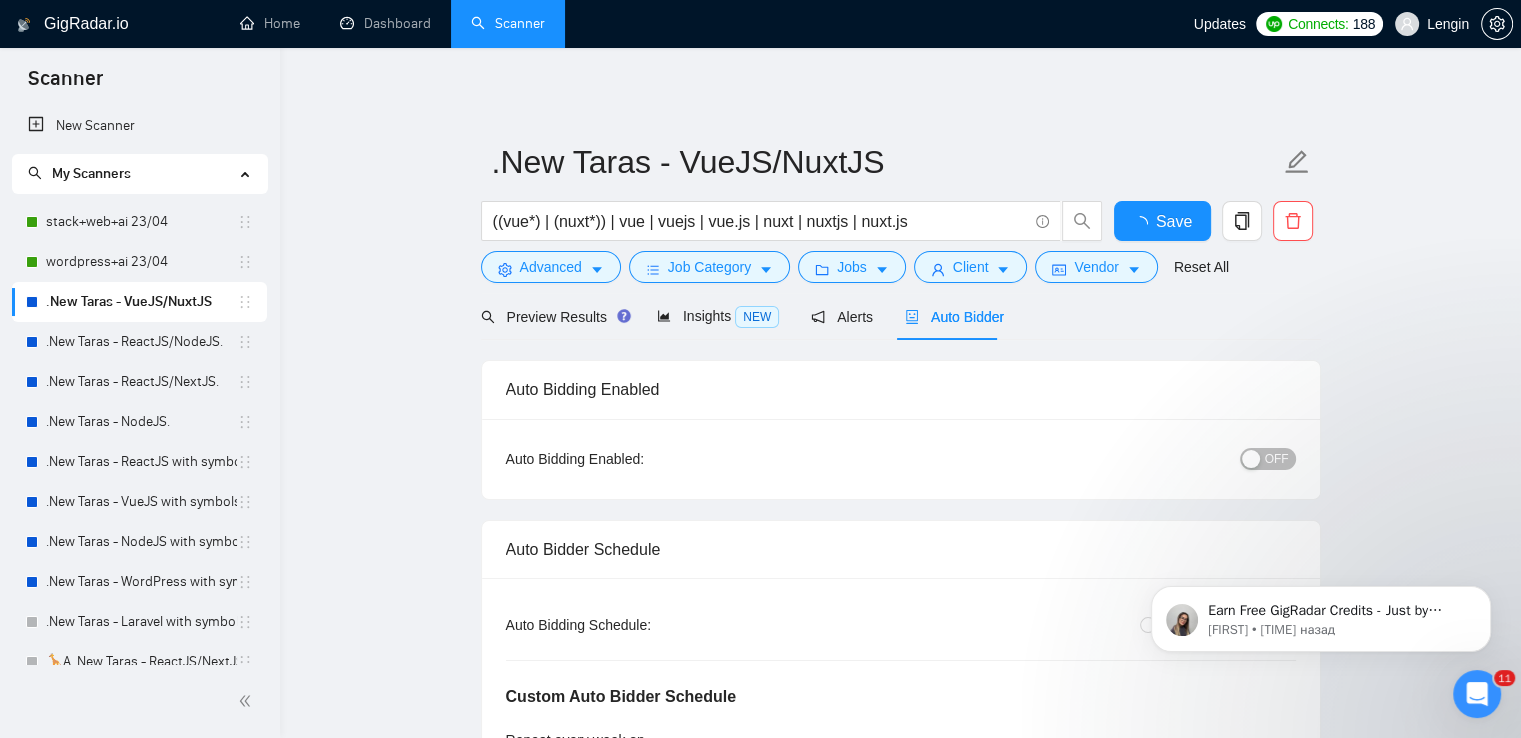 type 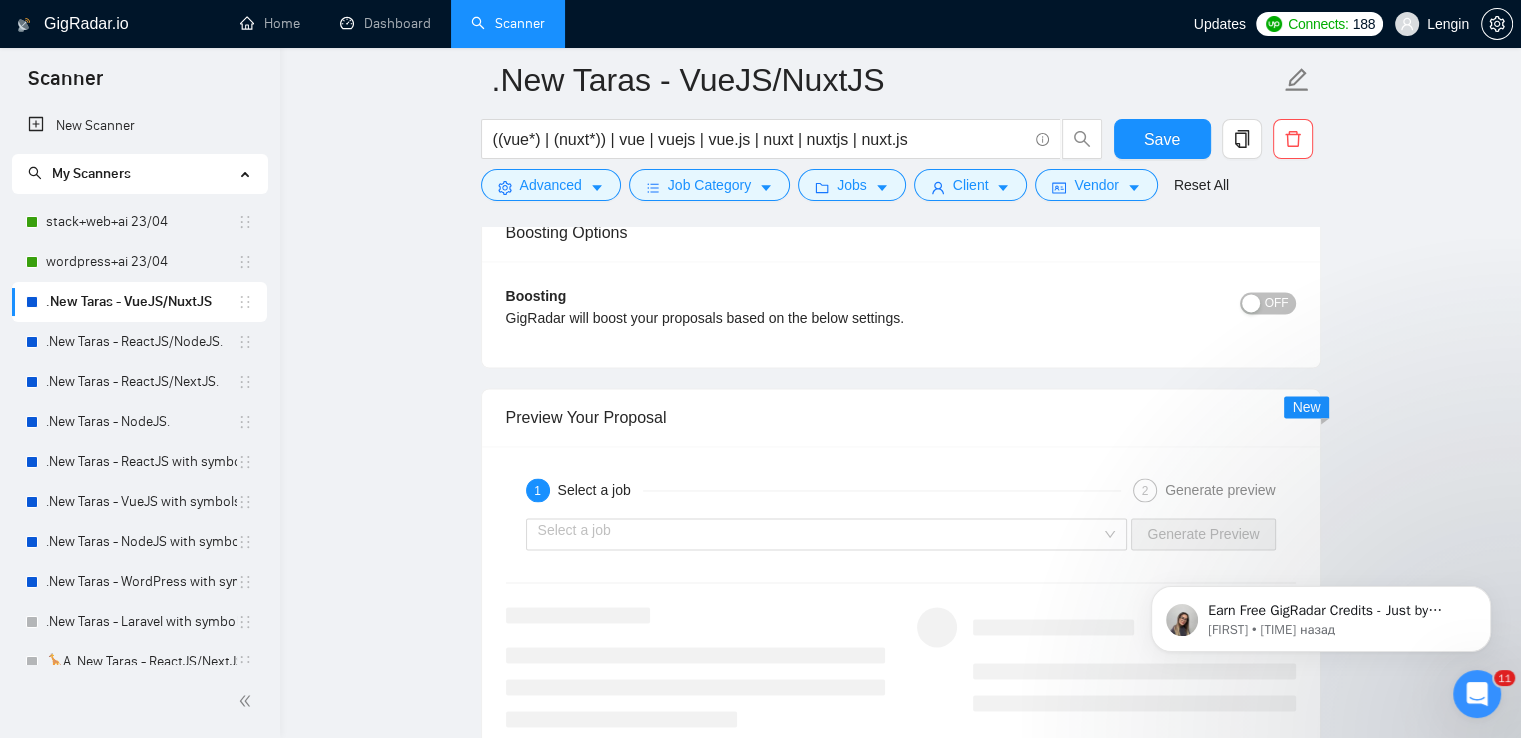 scroll, scrollTop: 3016, scrollLeft: 0, axis: vertical 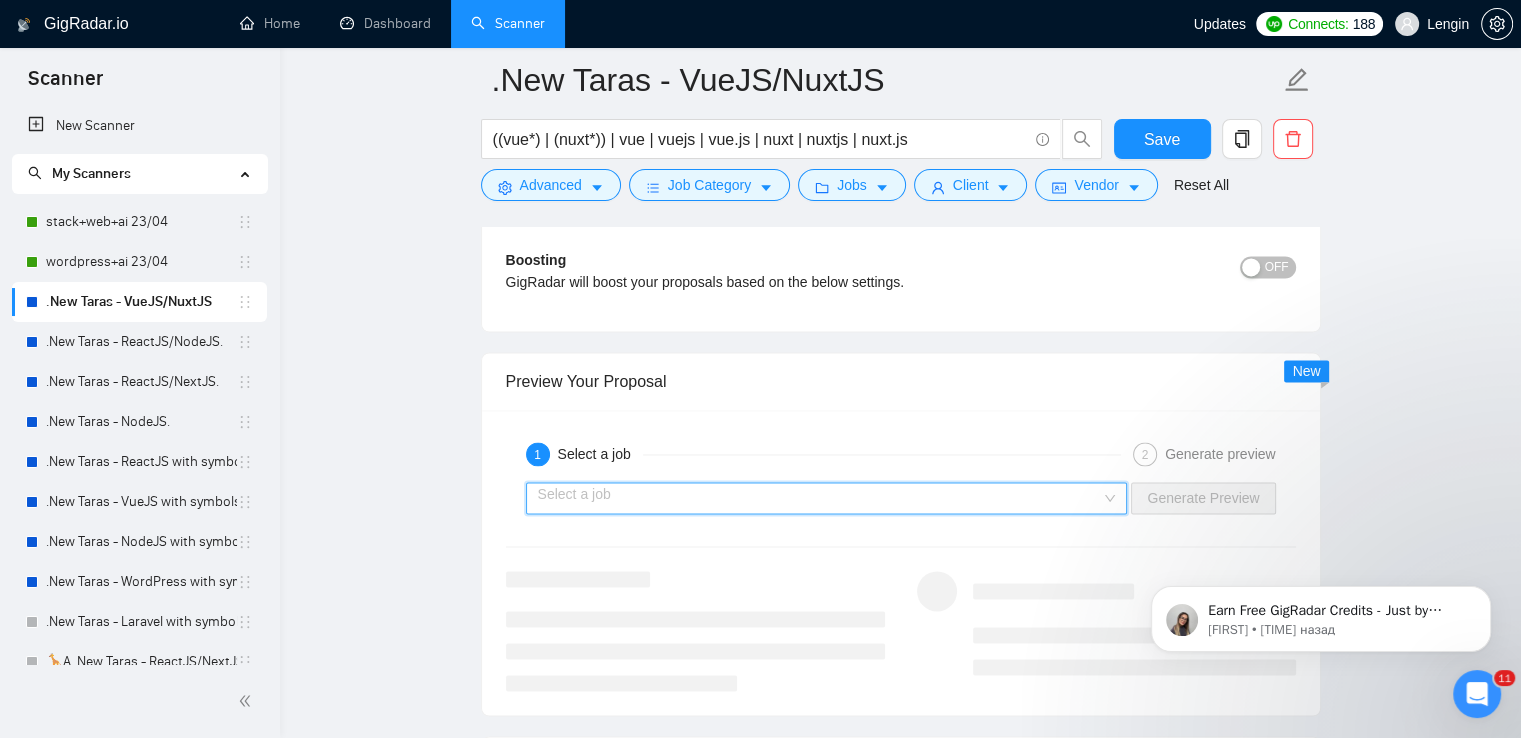 click at bounding box center [820, 498] 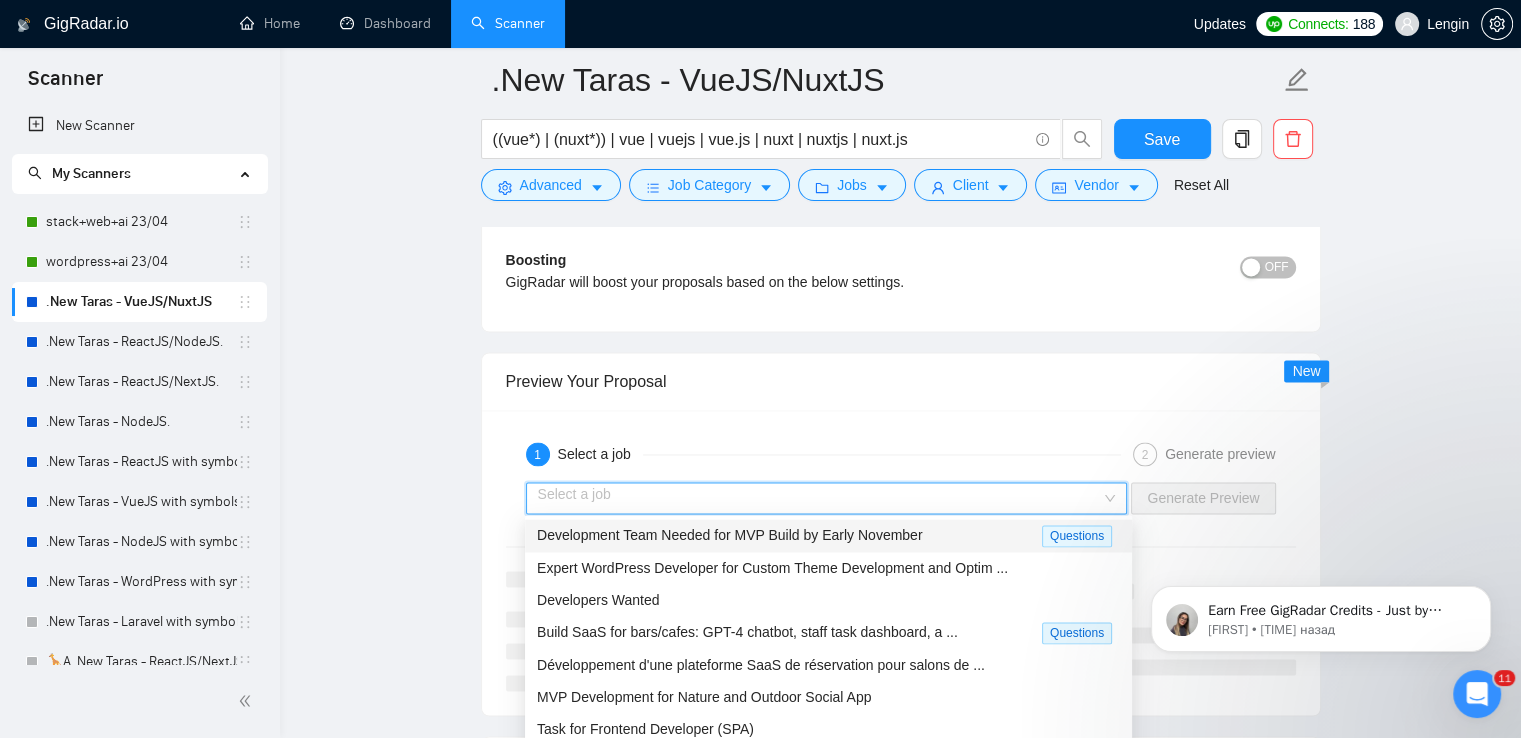 click on "Development Team Needed for MVP Build by Early November" at bounding box center [729, 535] 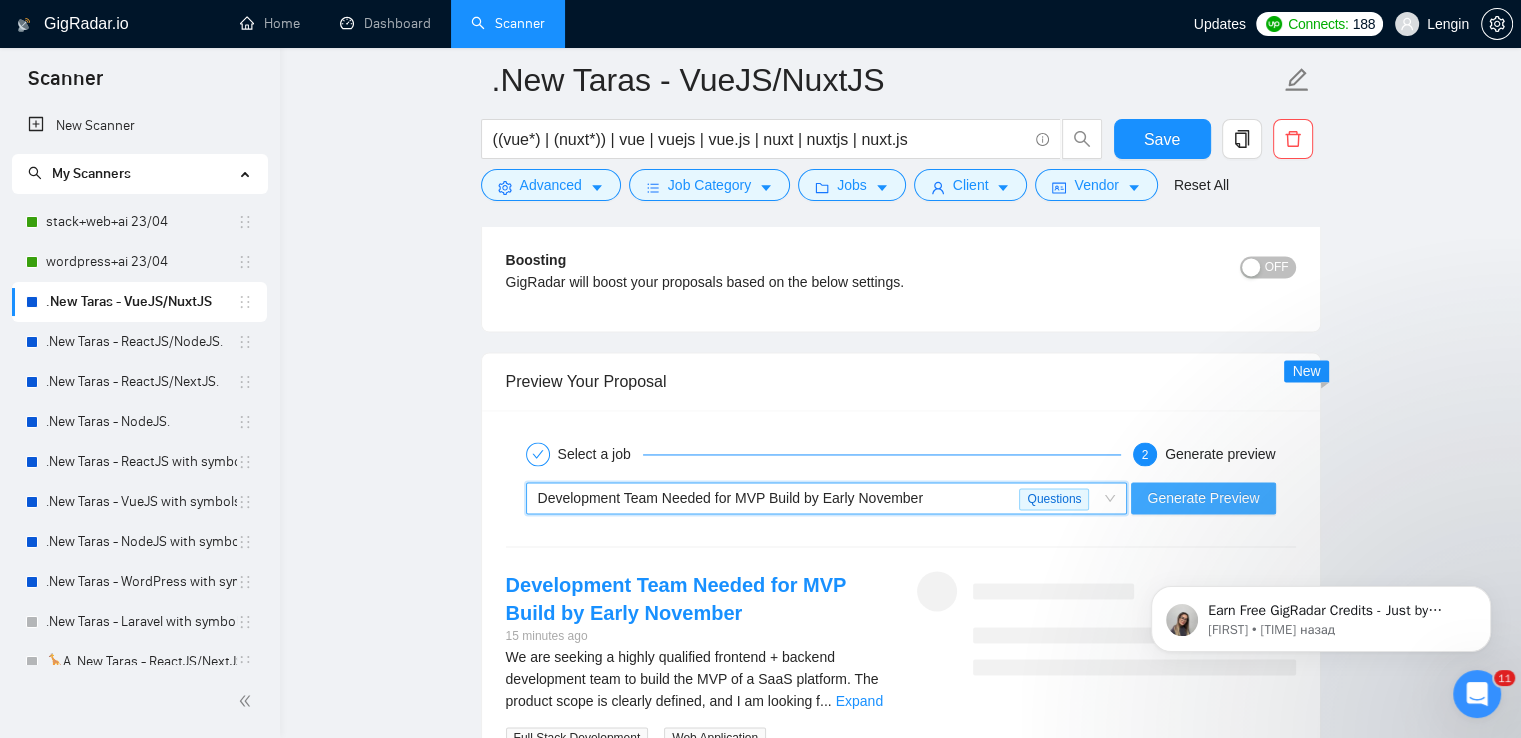 click on "Generate Preview" at bounding box center (1203, 498) 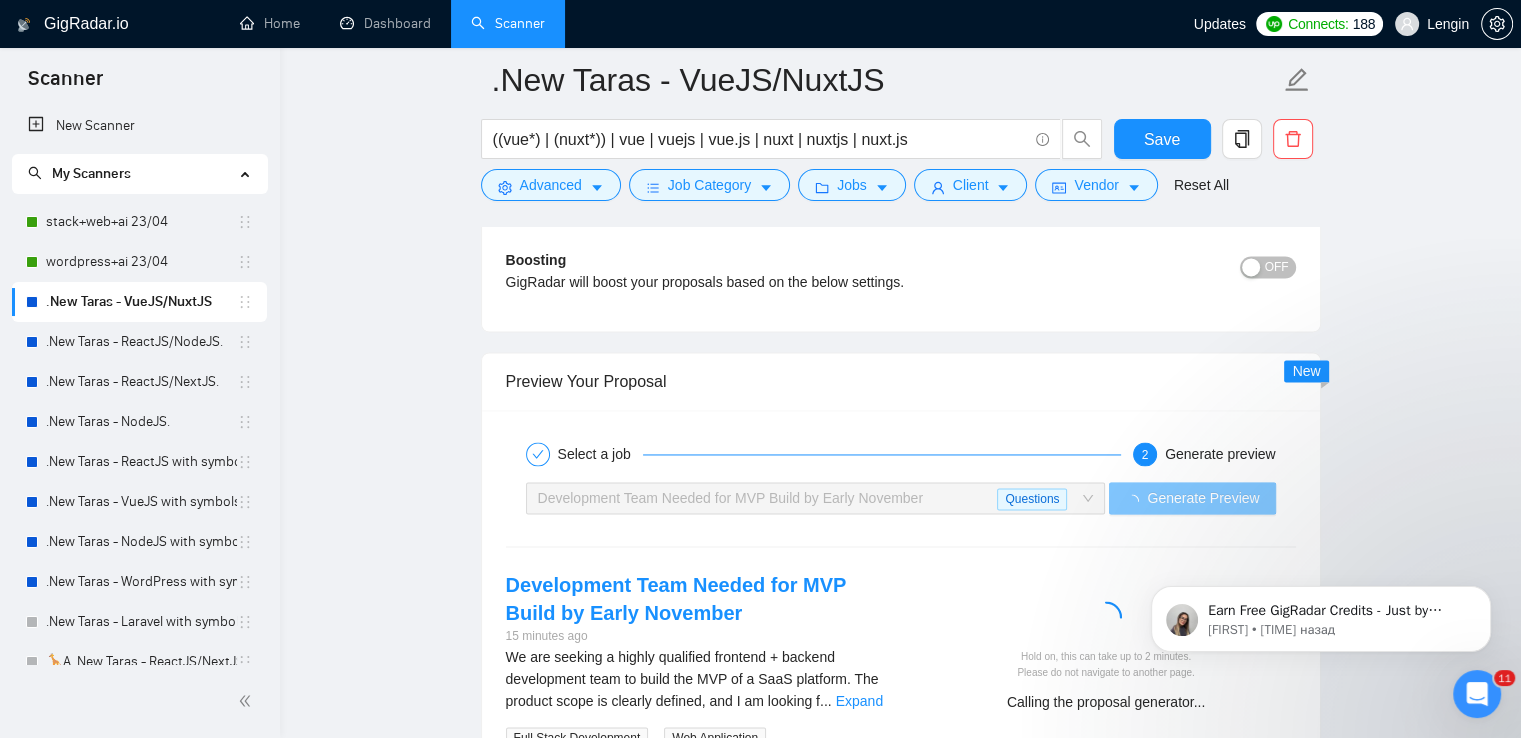 scroll, scrollTop: 3200, scrollLeft: 0, axis: vertical 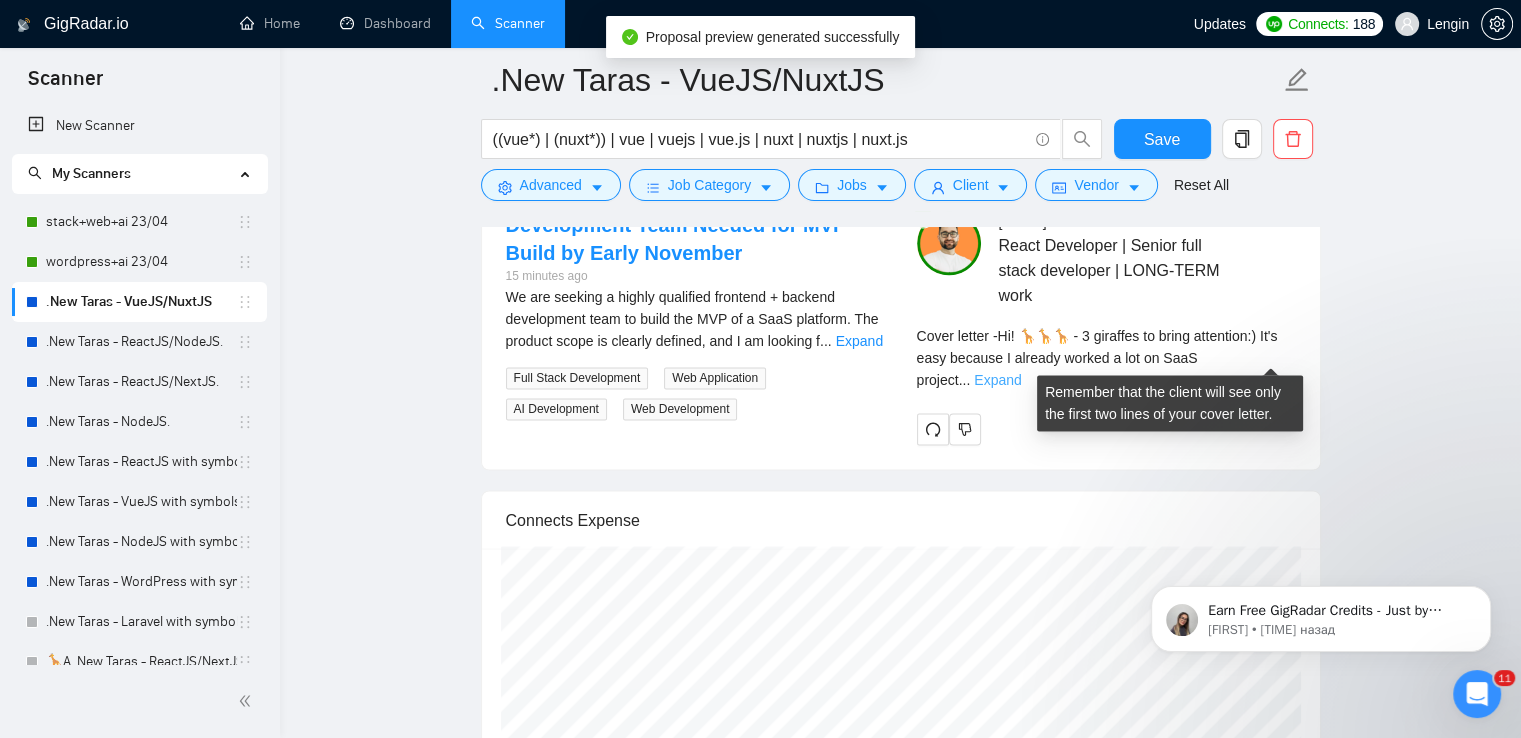click on "Expand" at bounding box center [997, 380] 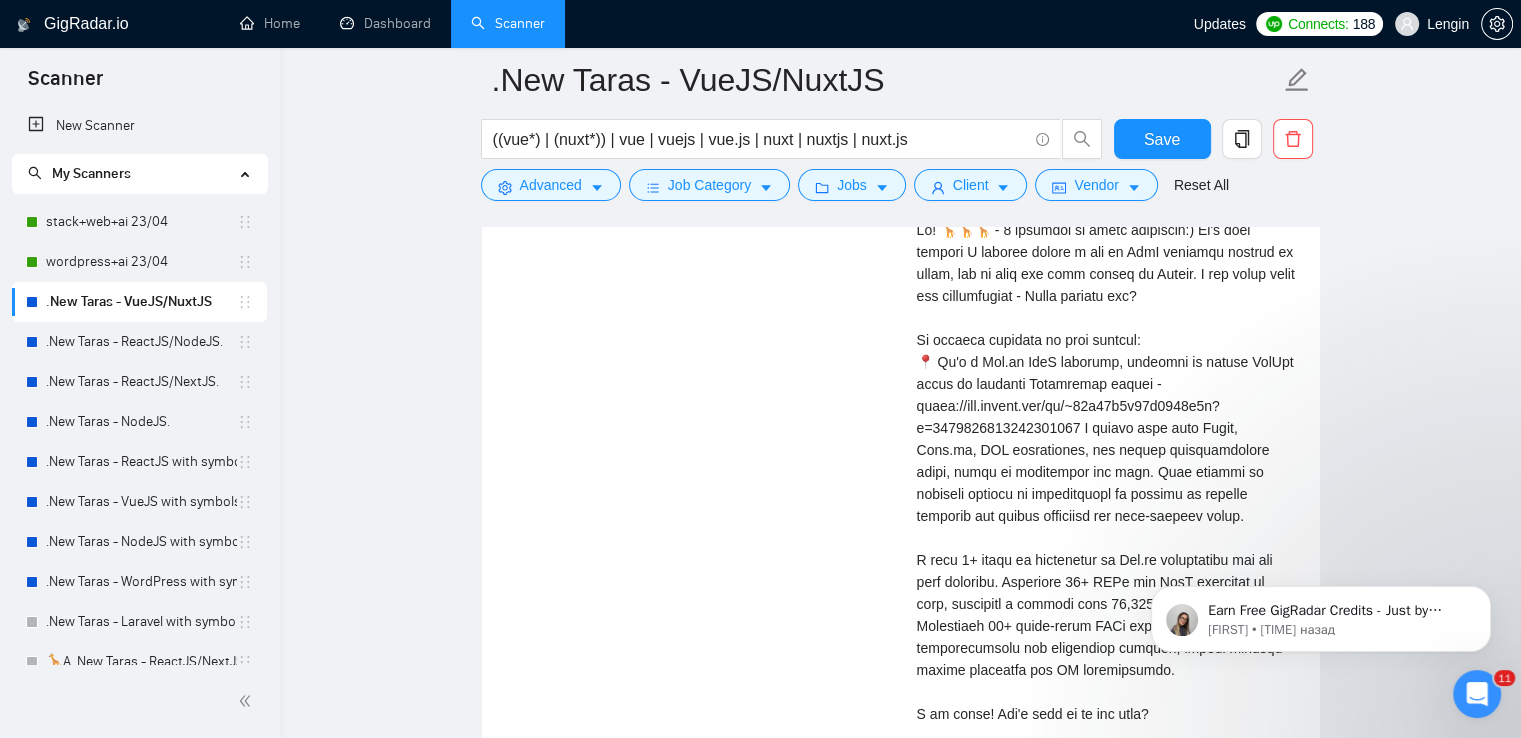 scroll, scrollTop: 3708, scrollLeft: 0, axis: vertical 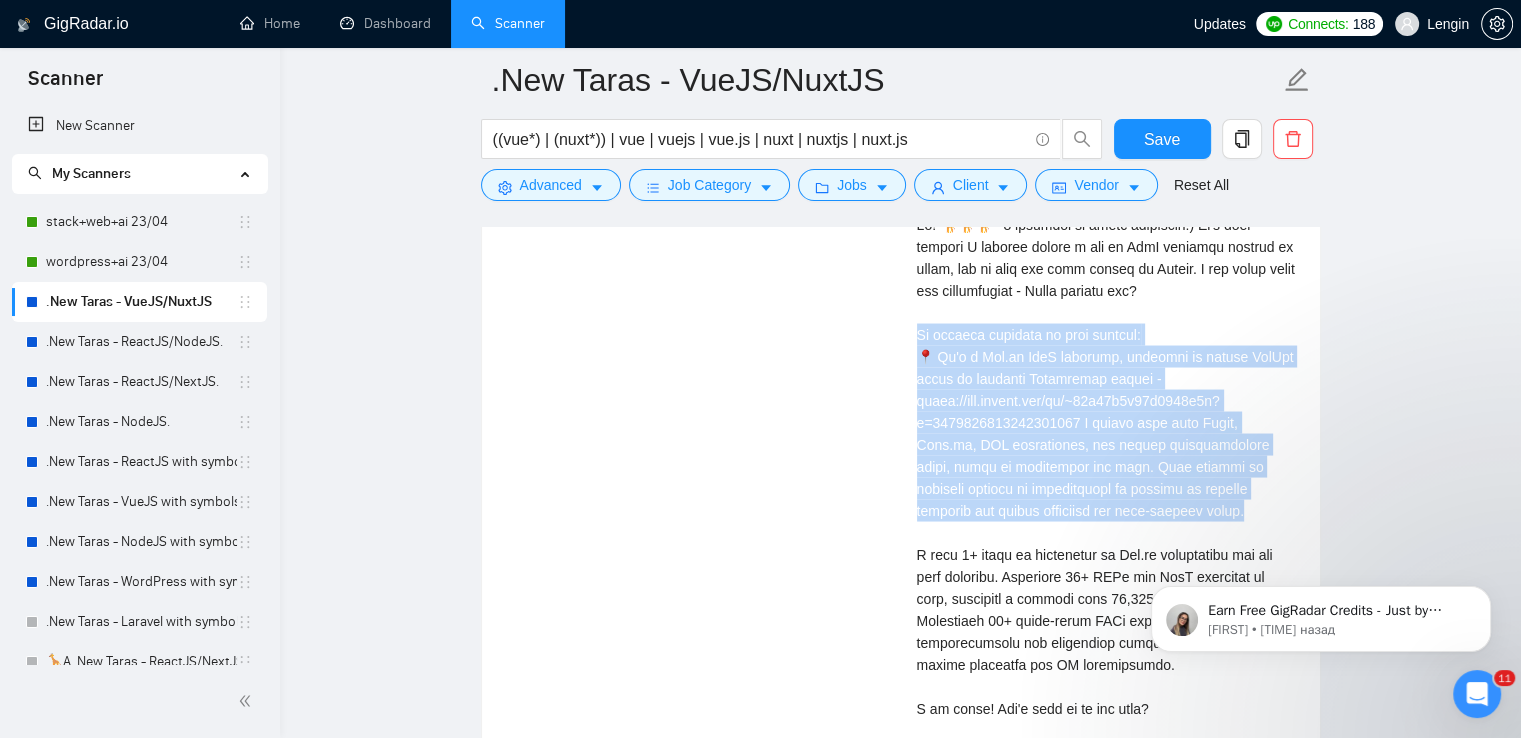 drag, startPoint x: 1124, startPoint y: 513, endPoint x: 910, endPoint y: 338, distance: 276.44348 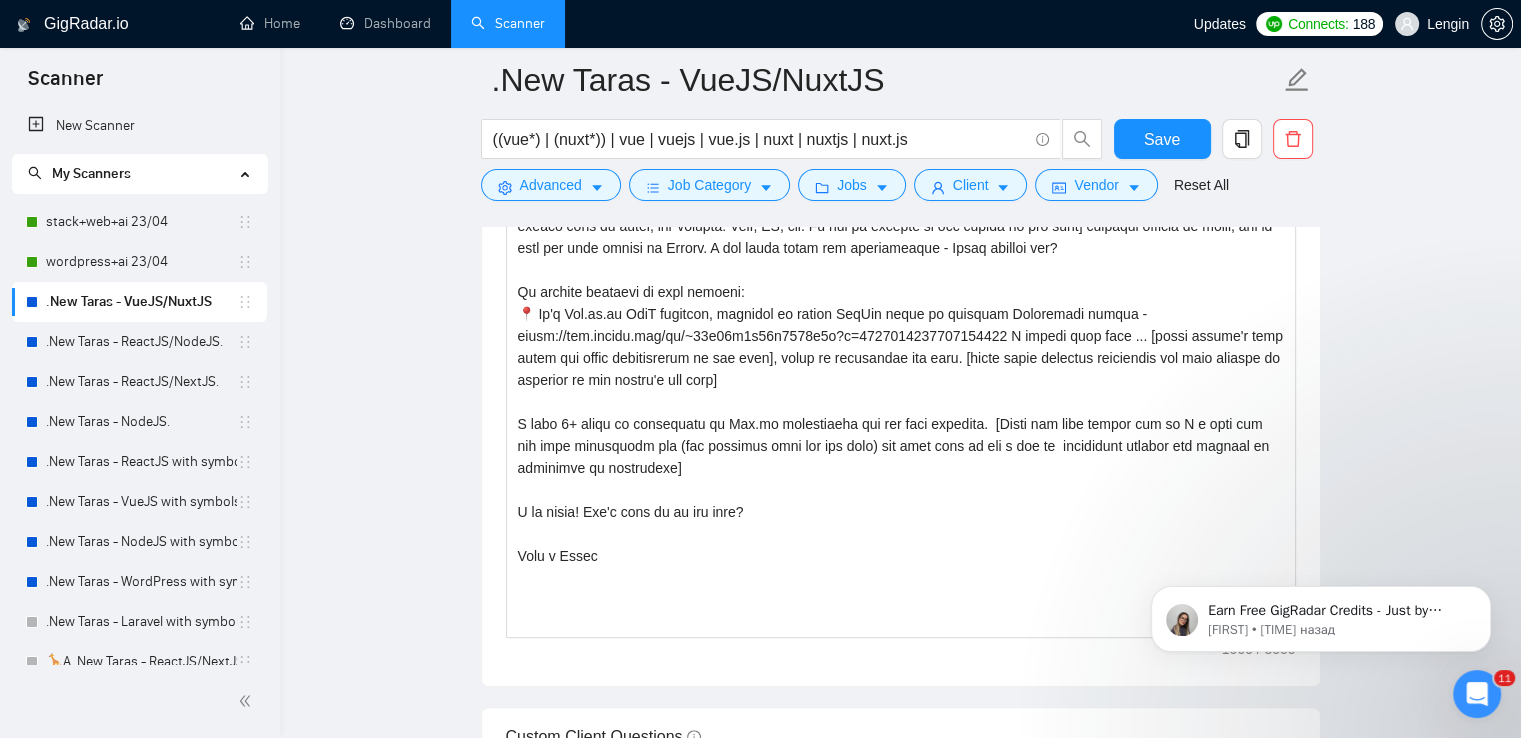 scroll, scrollTop: 1704, scrollLeft: 0, axis: vertical 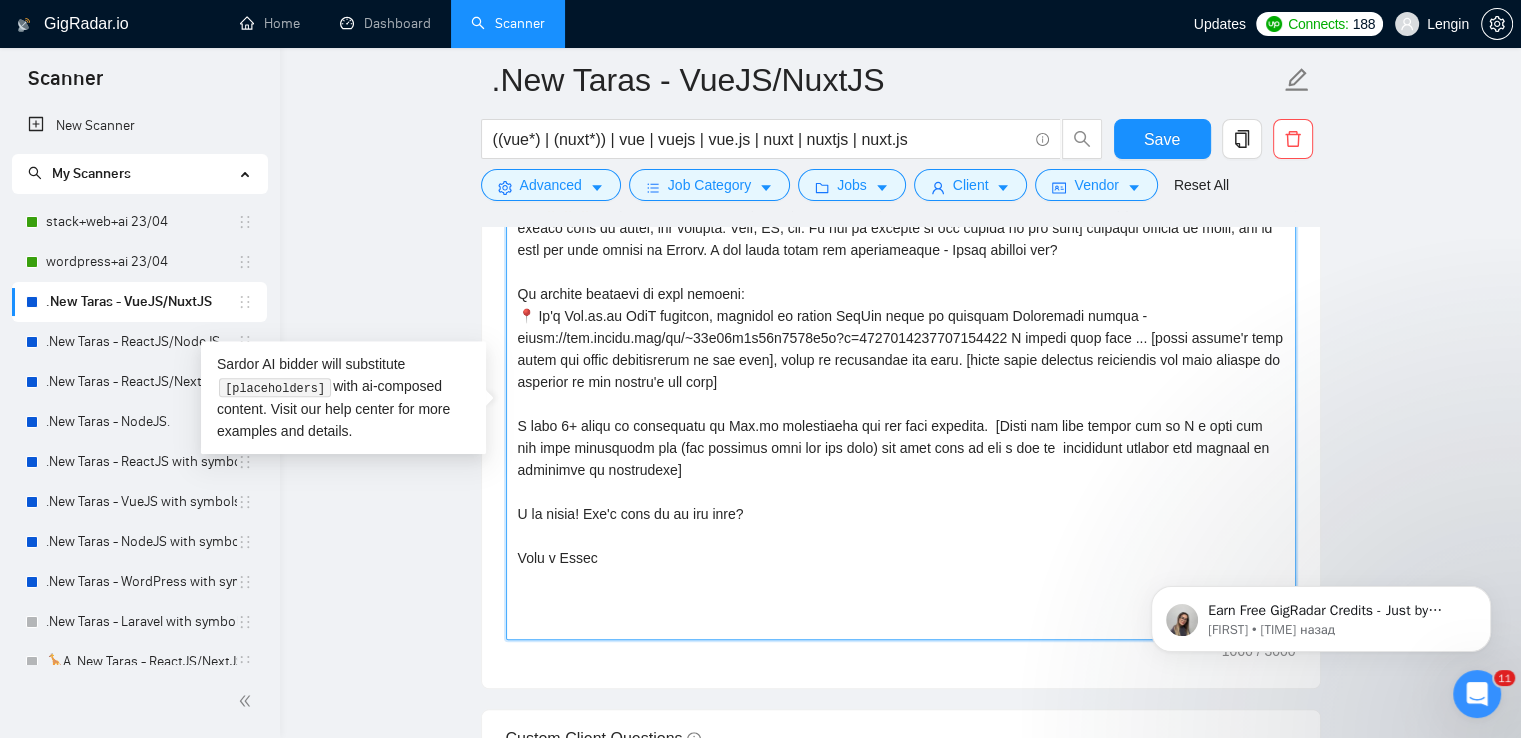 drag, startPoint x: 994, startPoint y: 431, endPoint x: 896, endPoint y: 468, distance: 104.75209 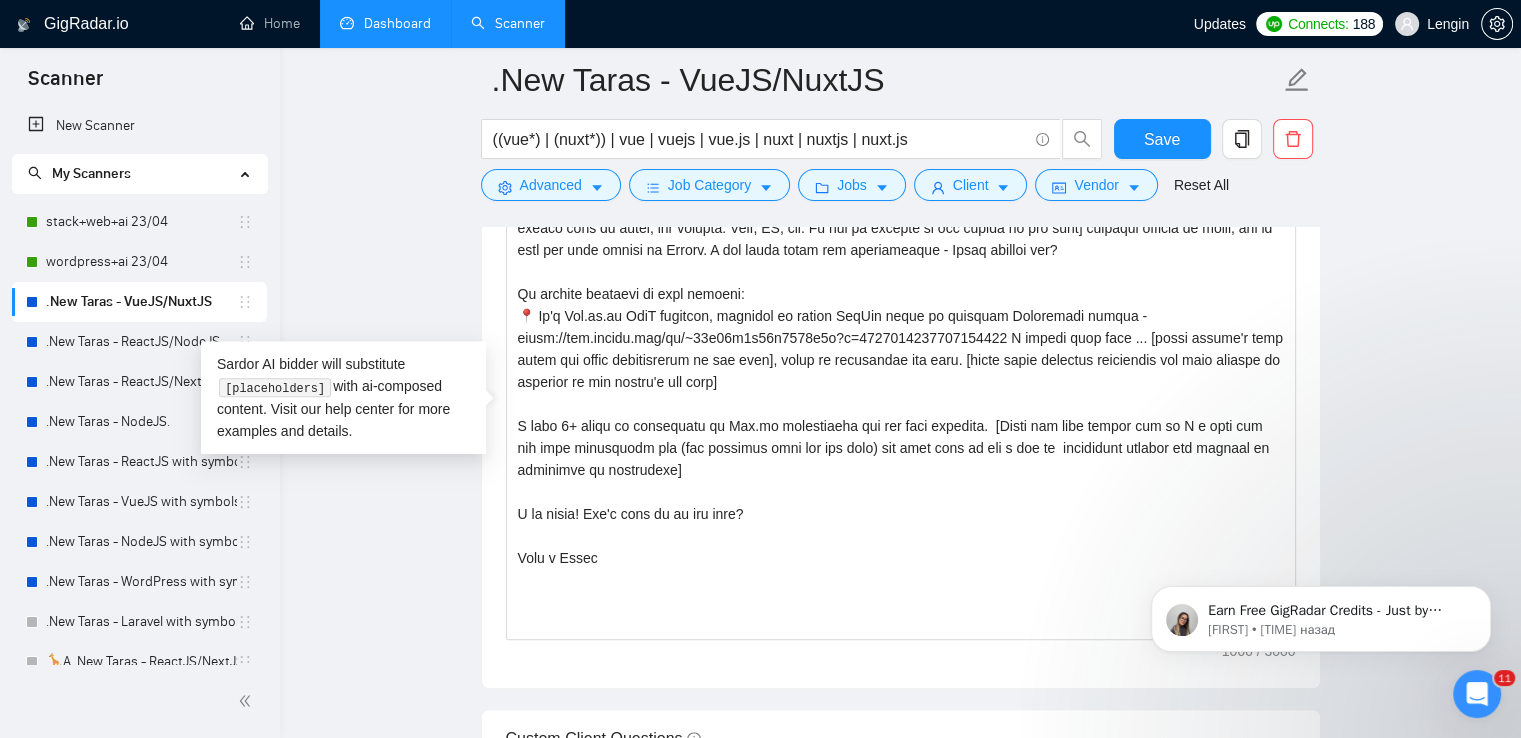 click on "Dashboard" at bounding box center [385, 23] 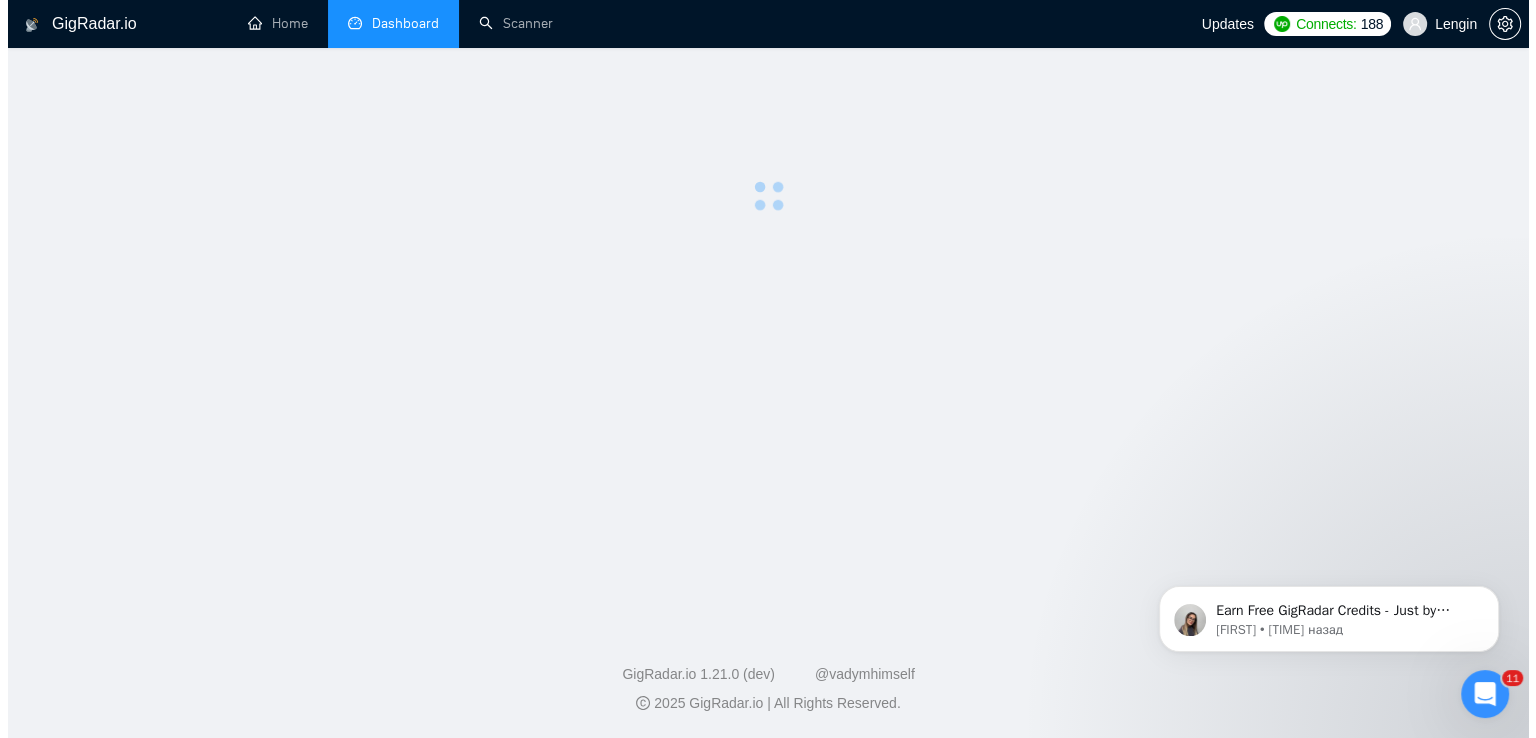 scroll, scrollTop: 0, scrollLeft: 0, axis: both 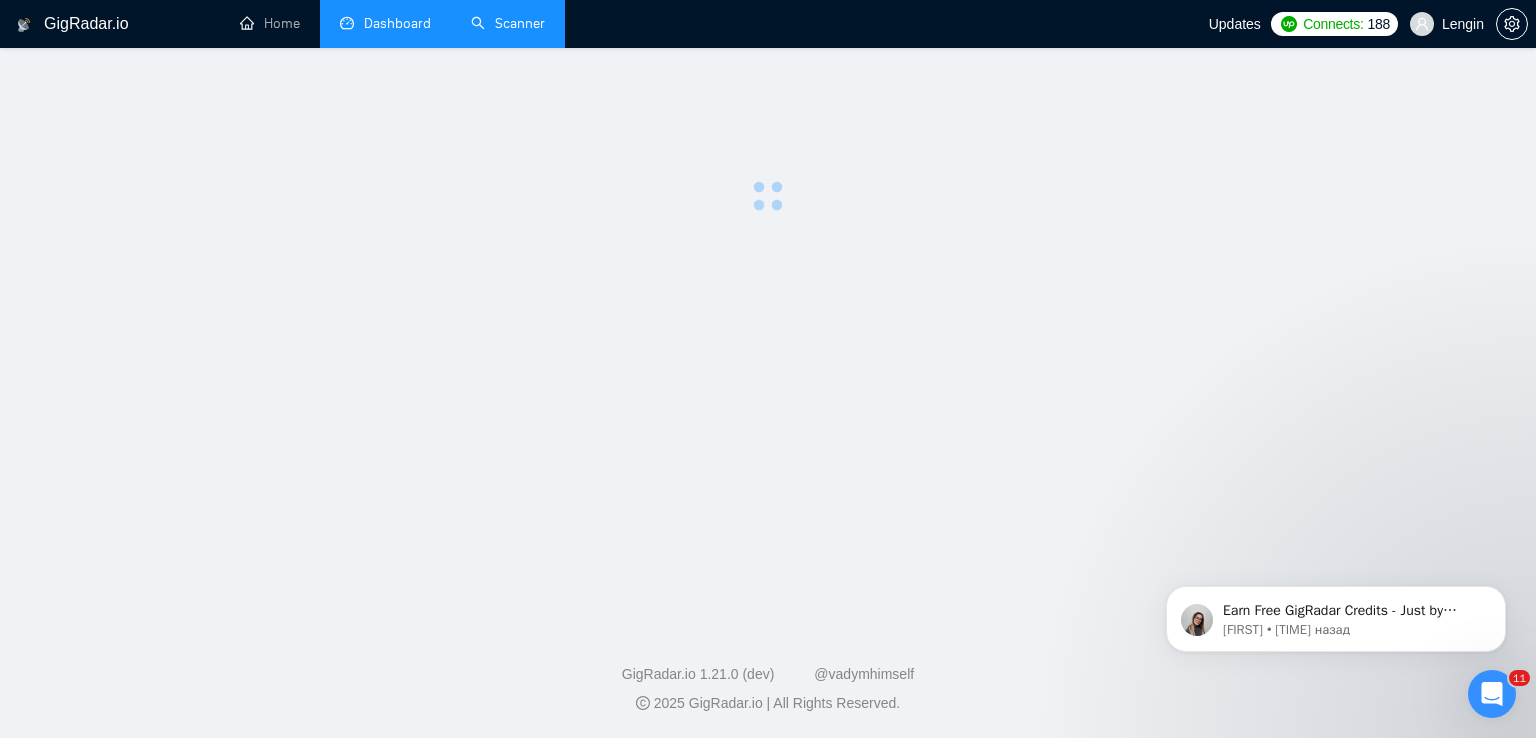 click on "Scanner" at bounding box center (508, 23) 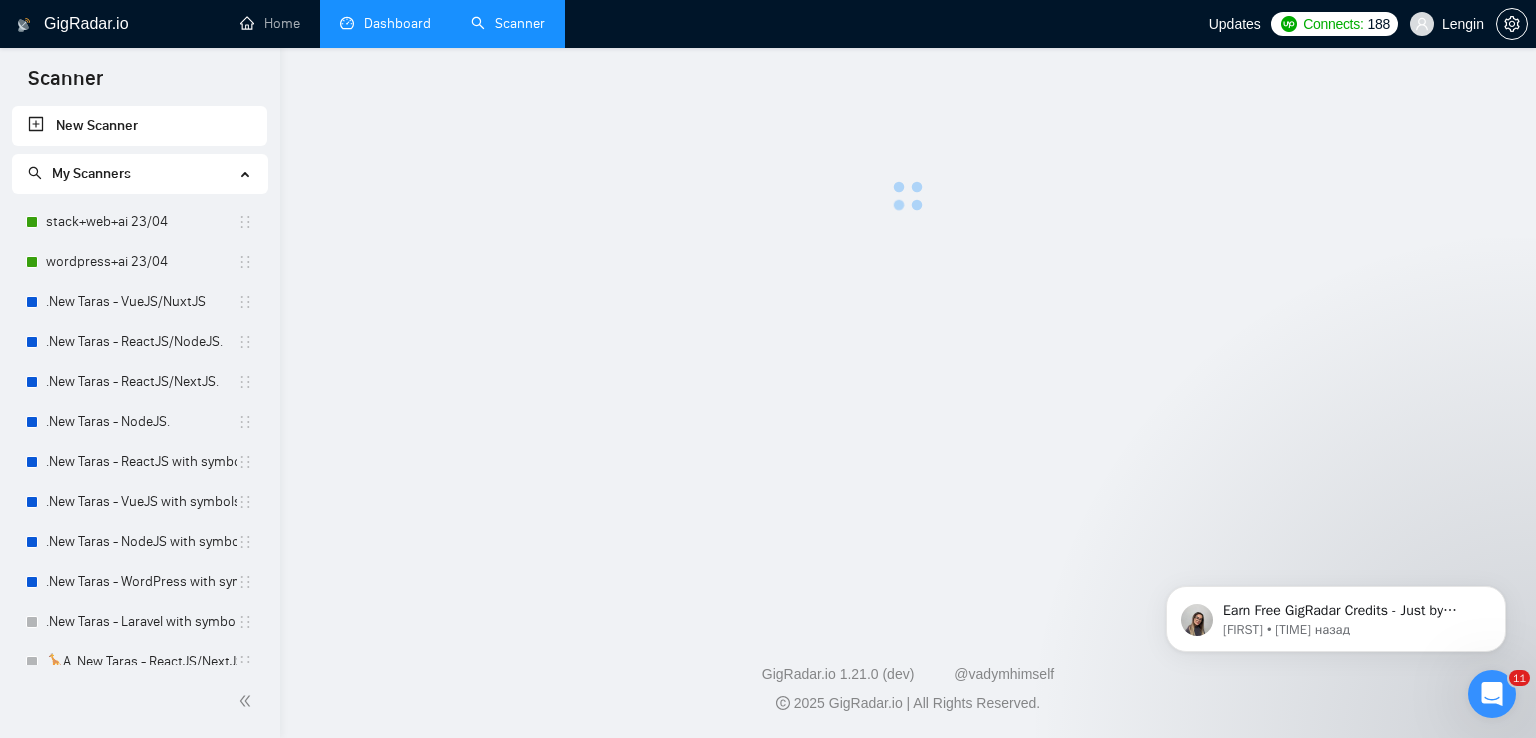 click on "Dashboard" at bounding box center [385, 23] 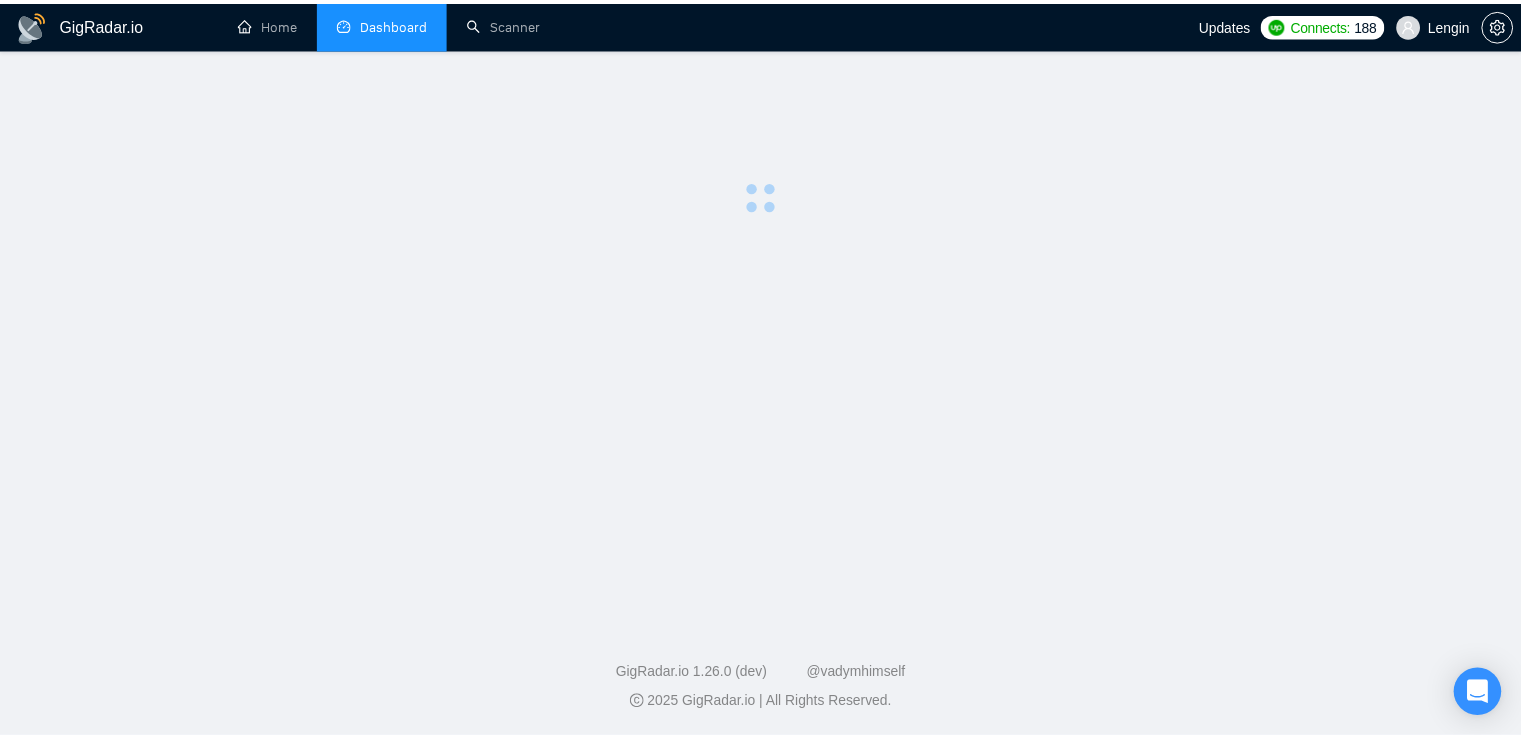 scroll, scrollTop: 0, scrollLeft: 0, axis: both 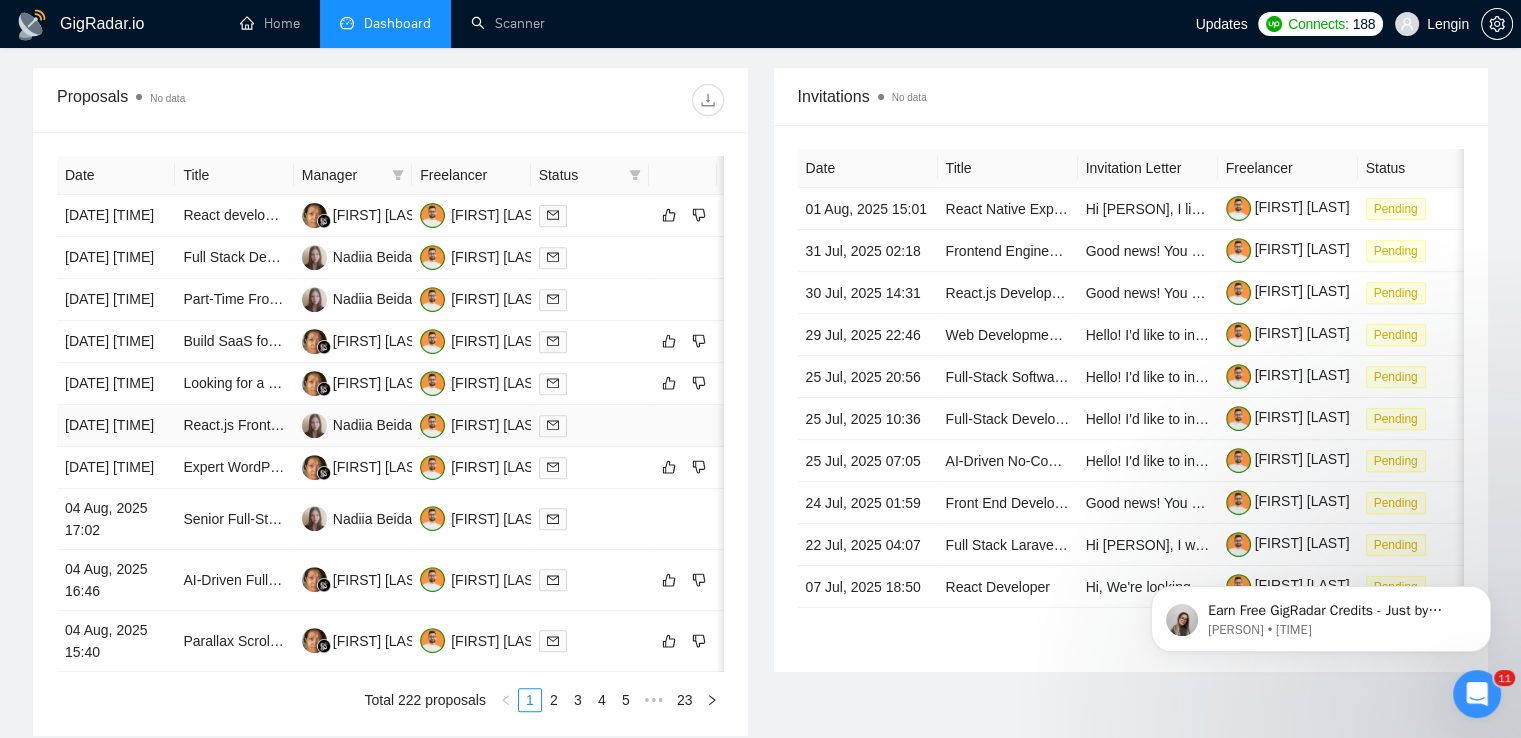 click on "React.js Front-End Web Developer Needed" at bounding box center (234, 426) 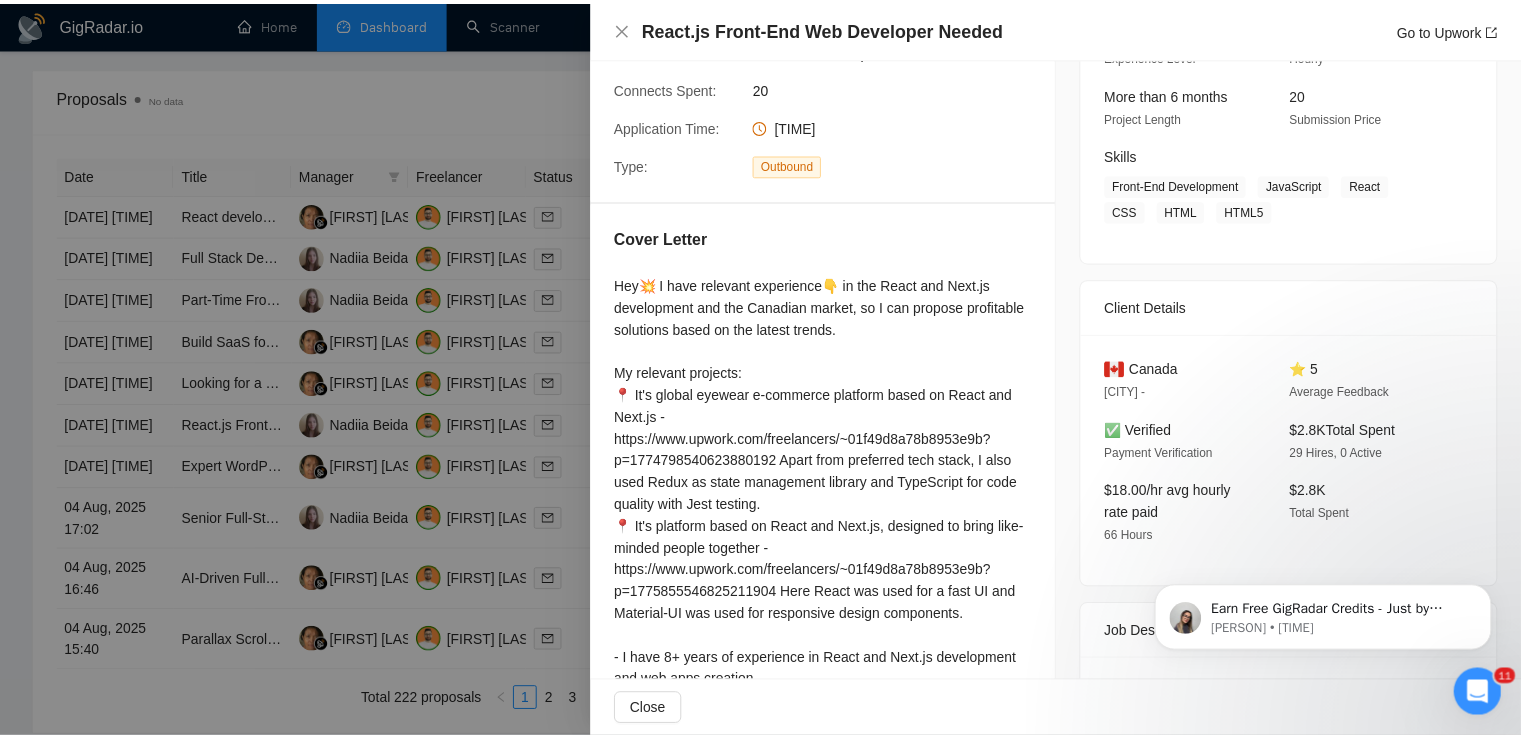 scroll, scrollTop: 287, scrollLeft: 0, axis: vertical 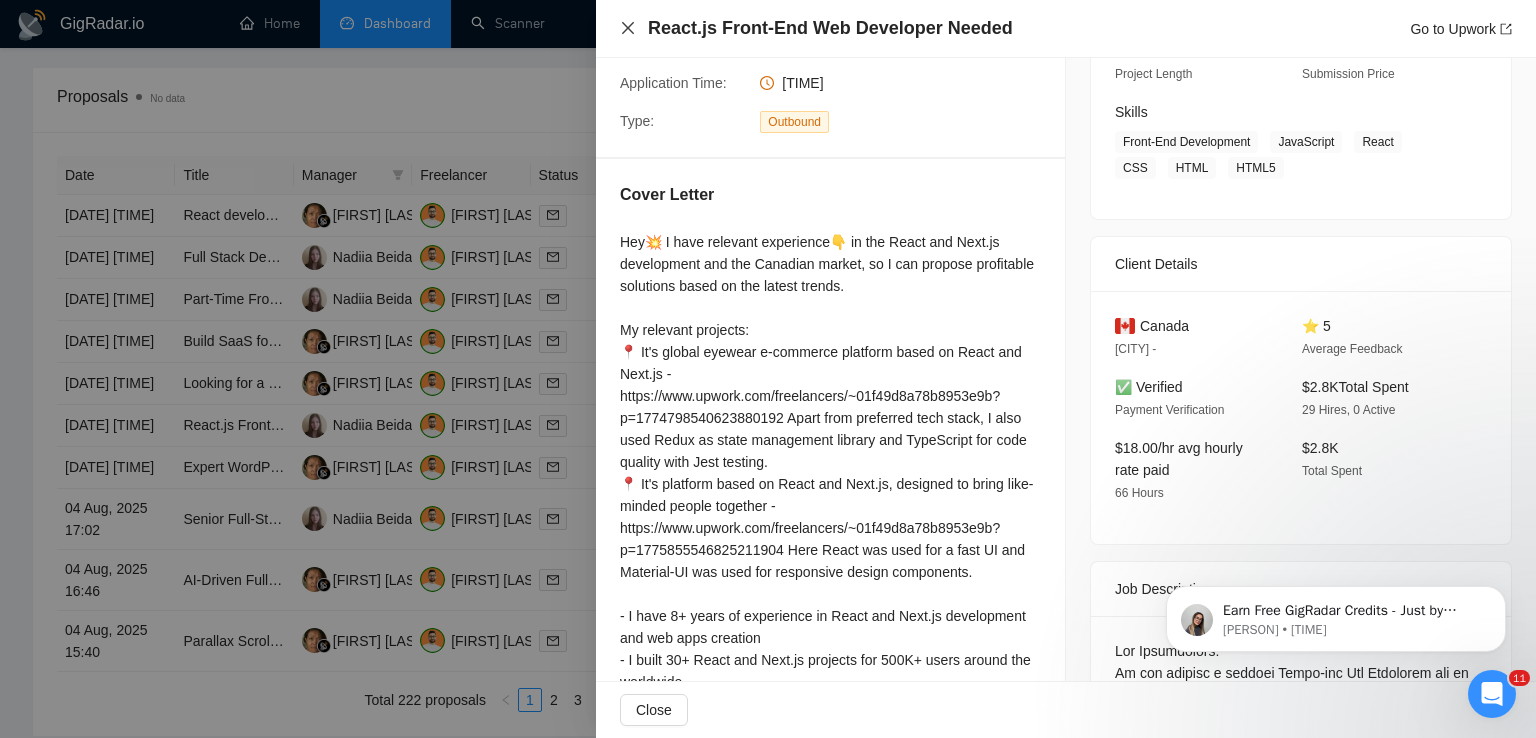 click 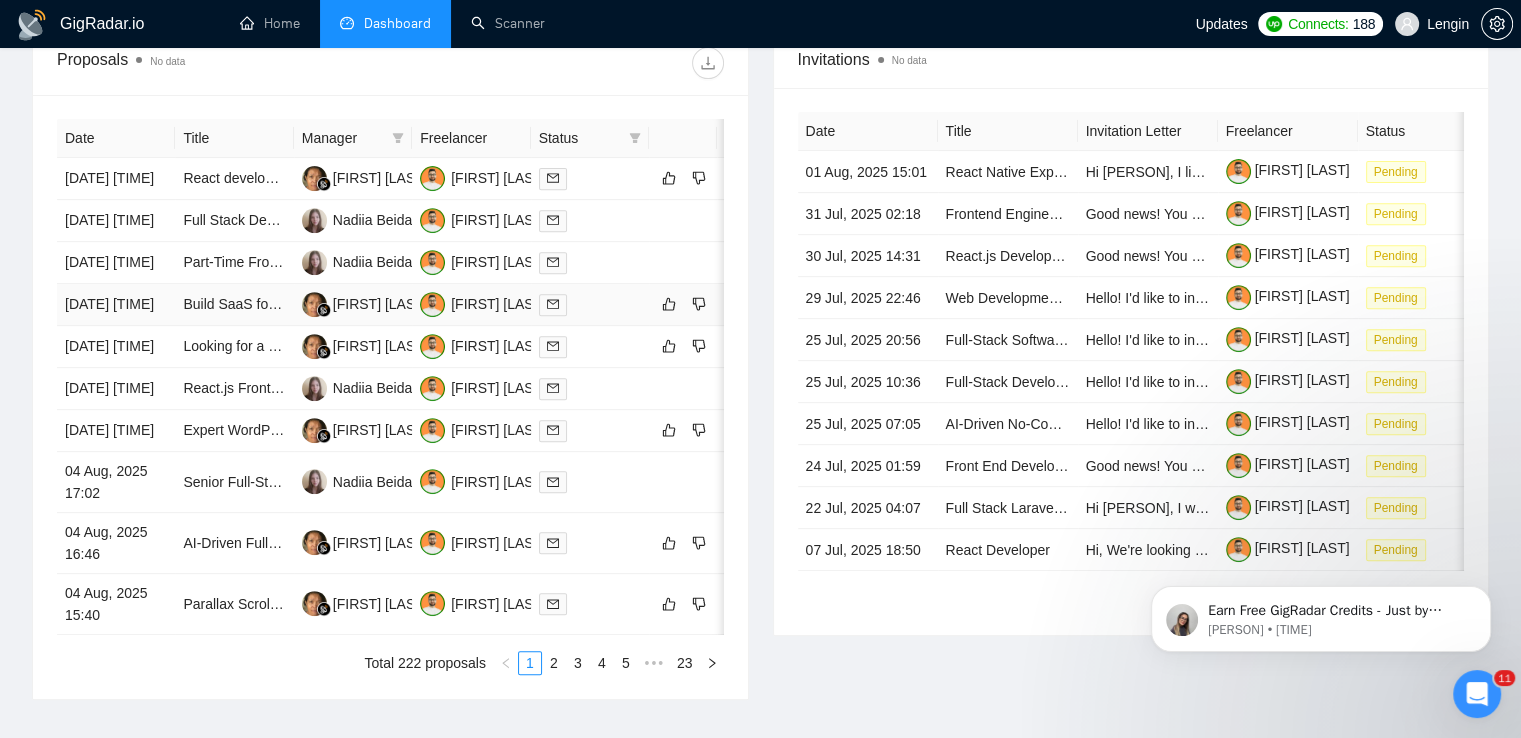 scroll, scrollTop: 922, scrollLeft: 0, axis: vertical 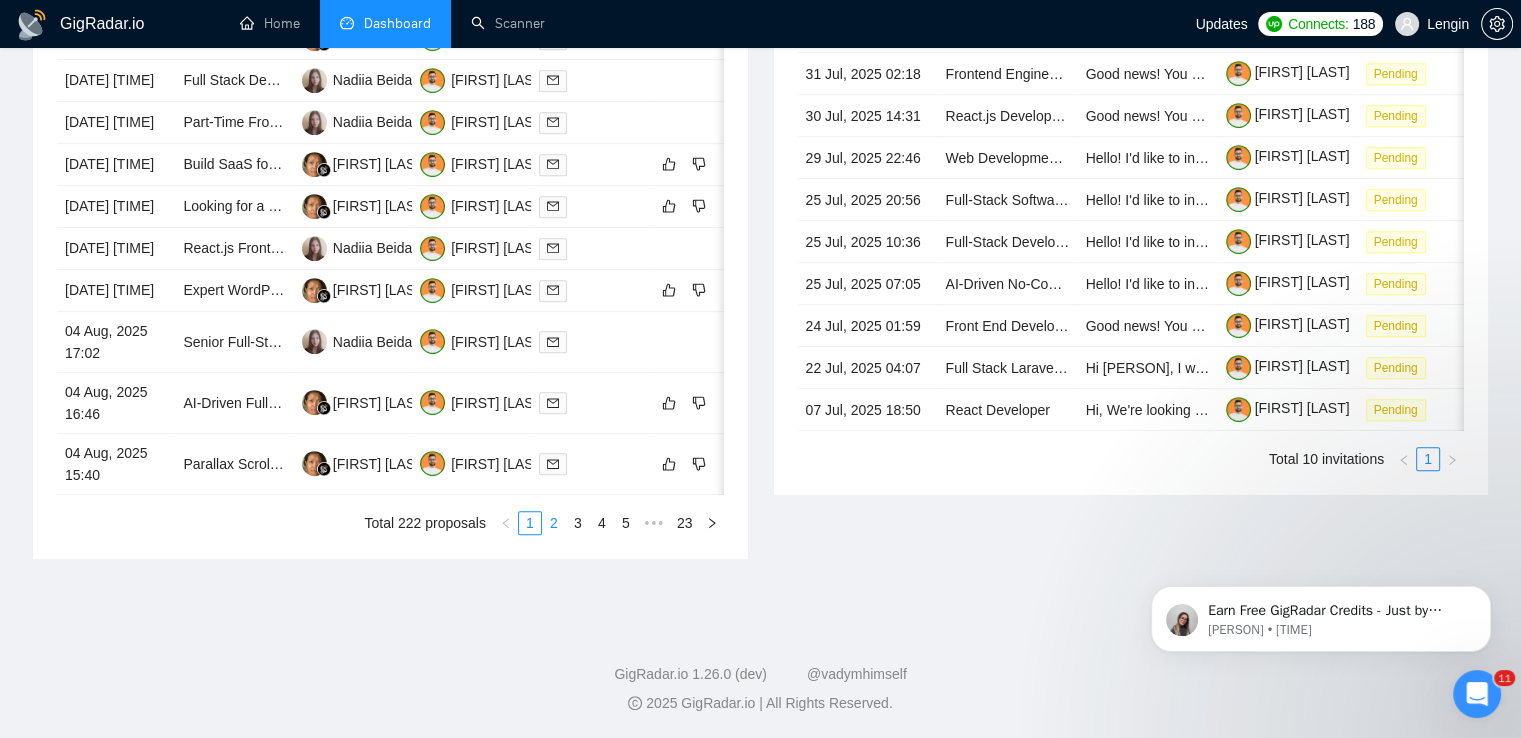 click on "2" at bounding box center [554, 523] 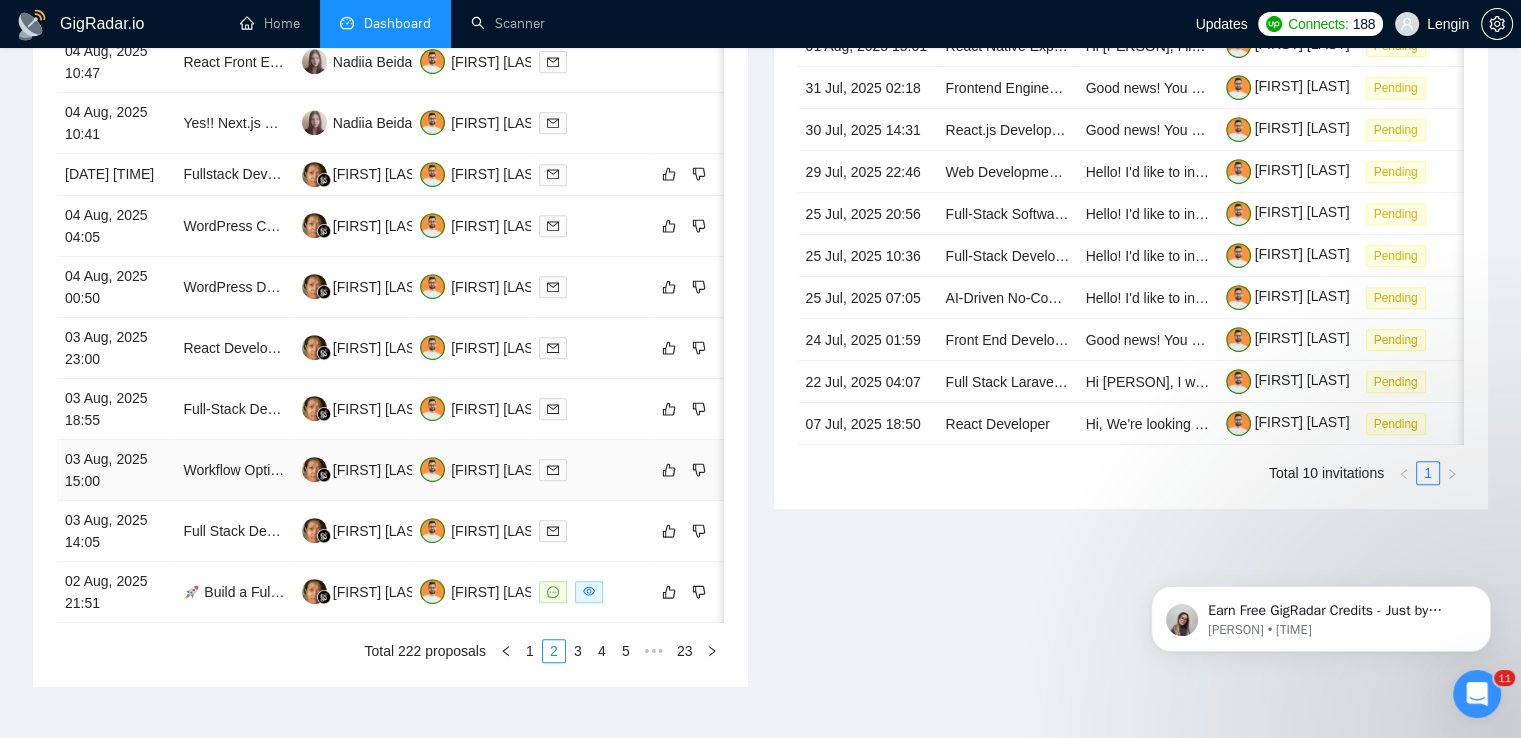 scroll, scrollTop: 891, scrollLeft: 0, axis: vertical 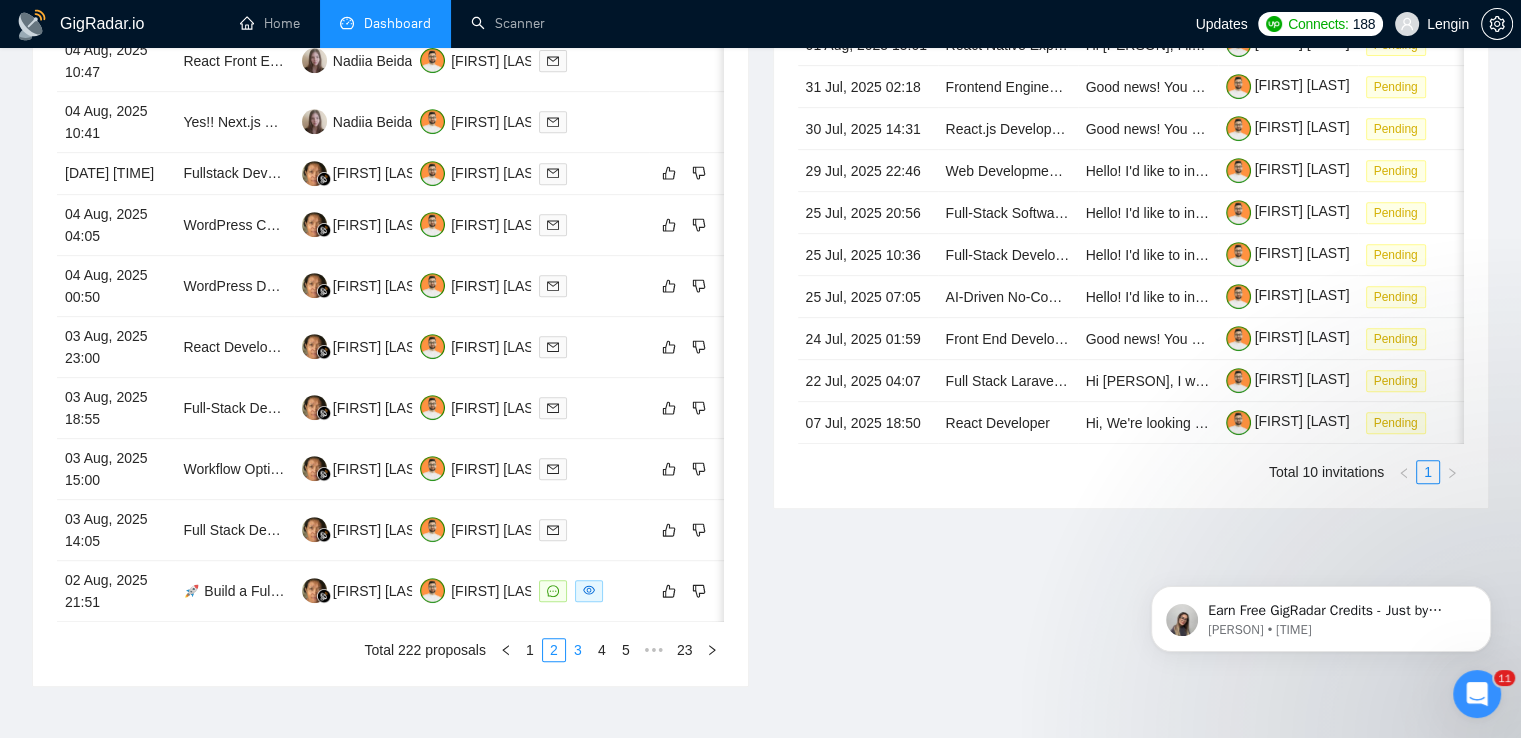 click on "3" at bounding box center [578, 650] 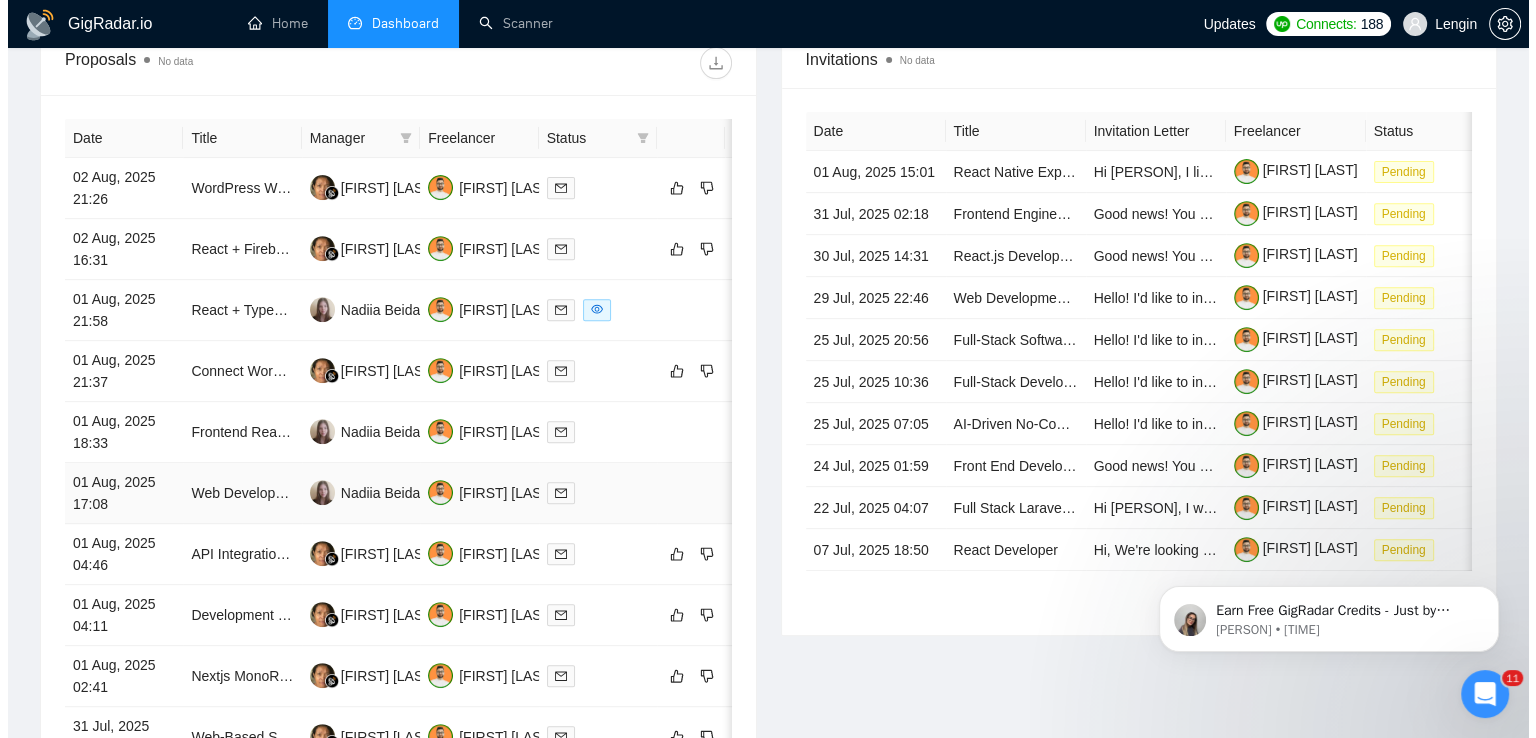 scroll, scrollTop: 763, scrollLeft: 0, axis: vertical 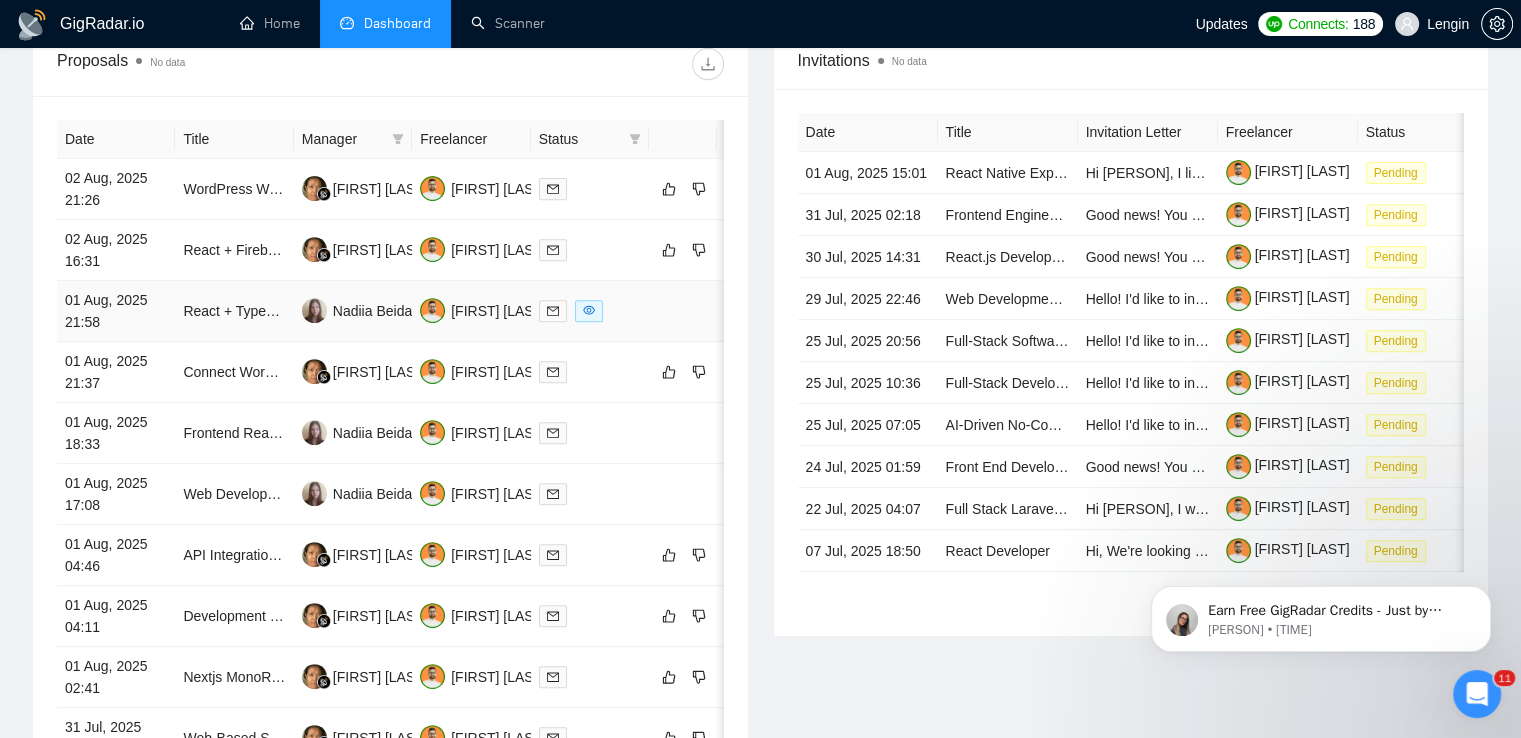 click on "React + TypeScript + AWS Developer (Remote)" at bounding box center (234, 311) 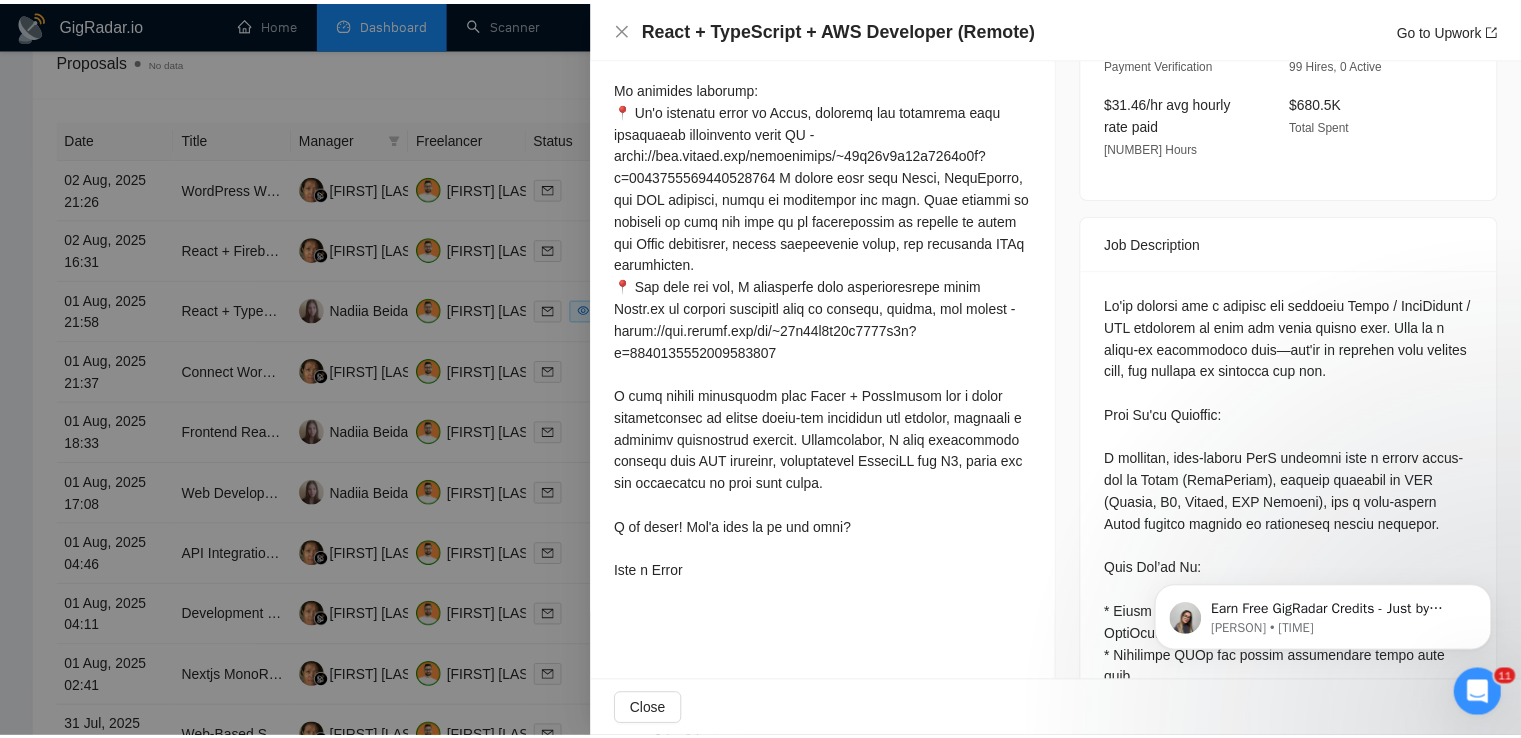 scroll, scrollTop: 652, scrollLeft: 0, axis: vertical 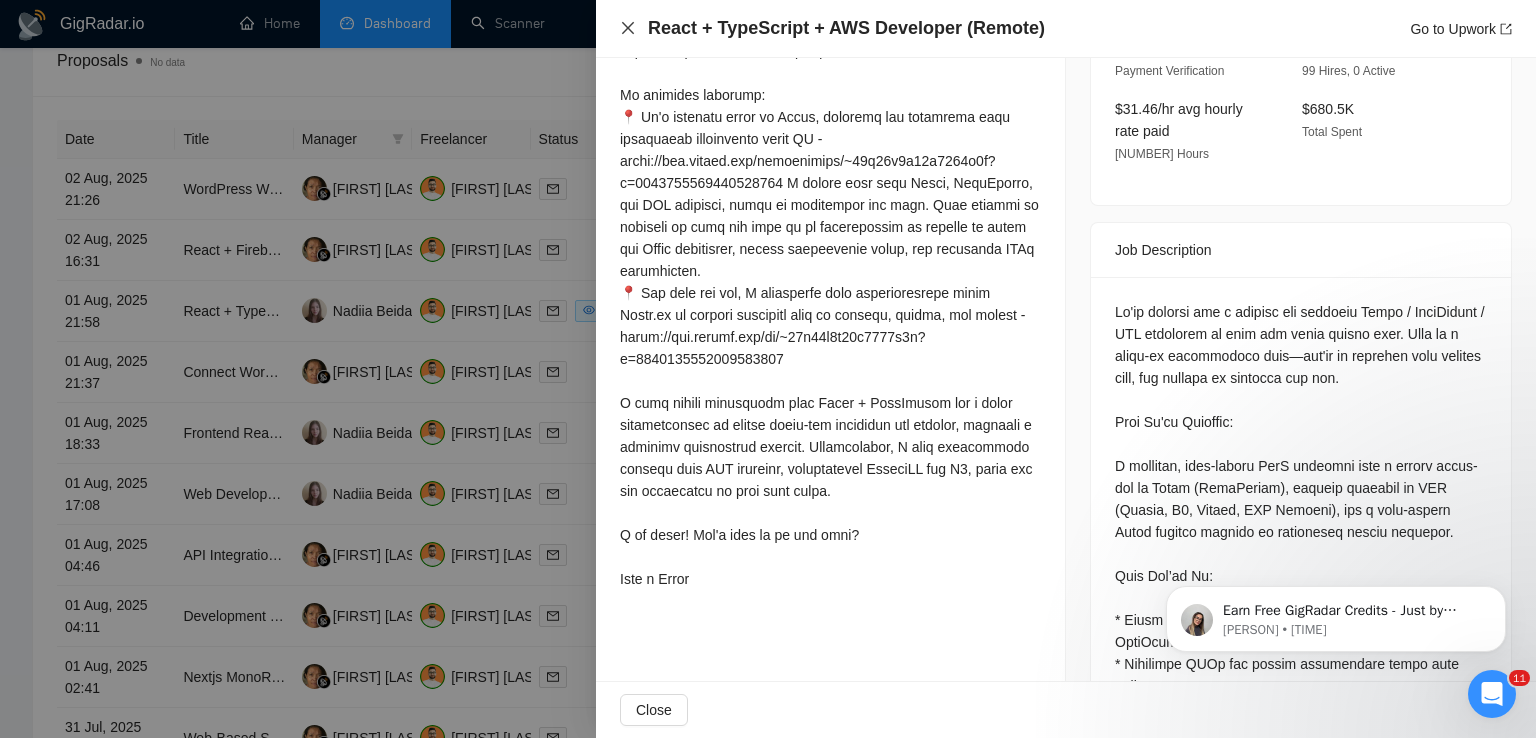 click 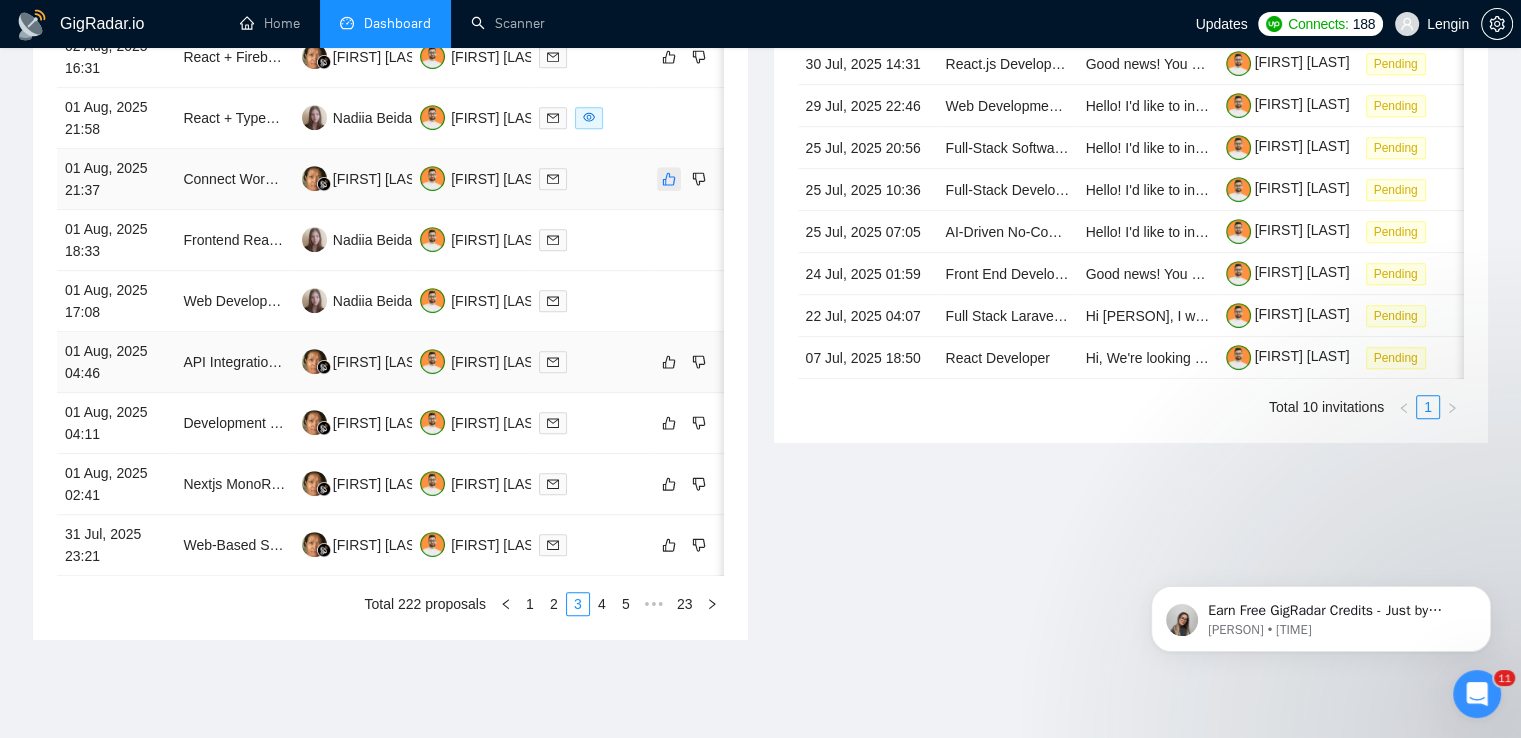scroll, scrollTop: 955, scrollLeft: 0, axis: vertical 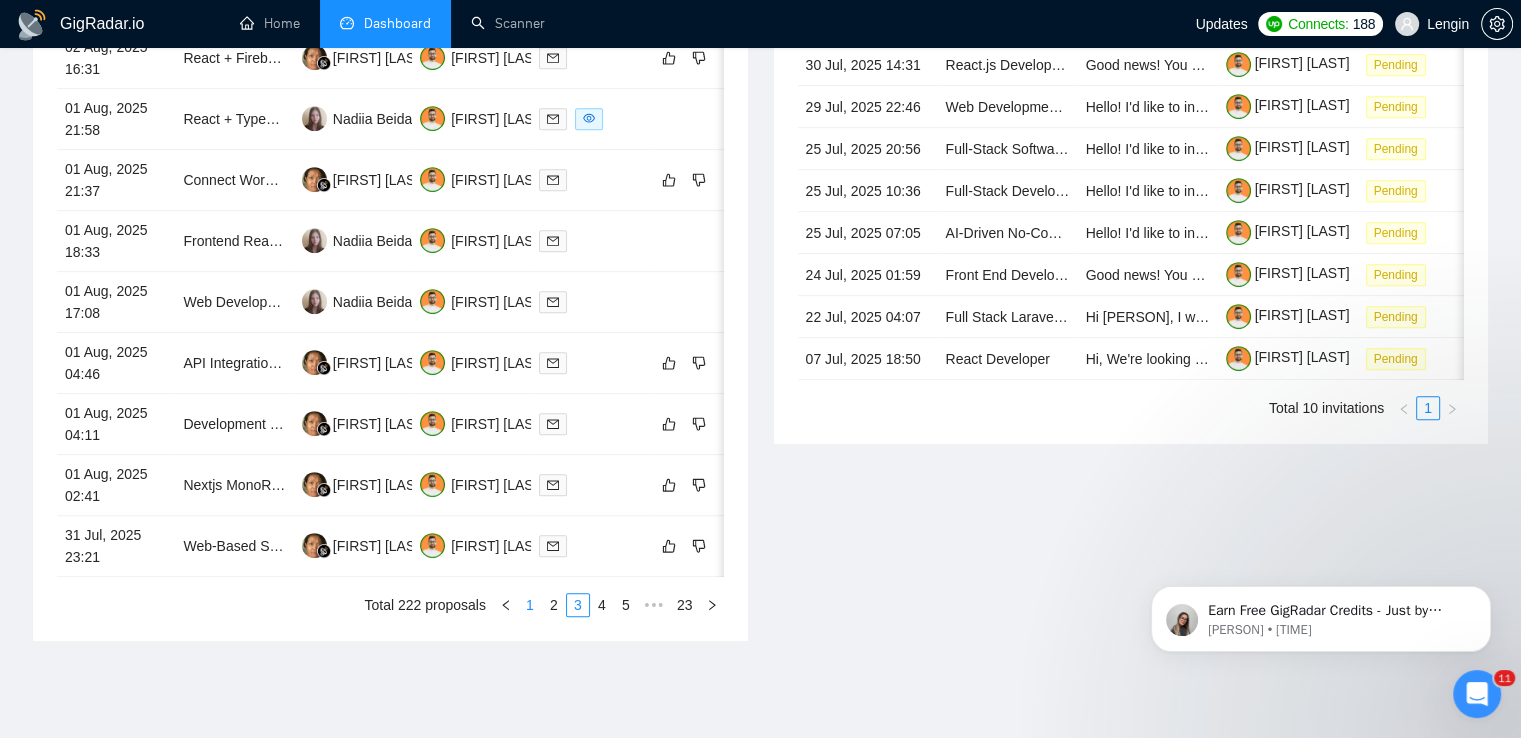 click on "1" at bounding box center (530, 605) 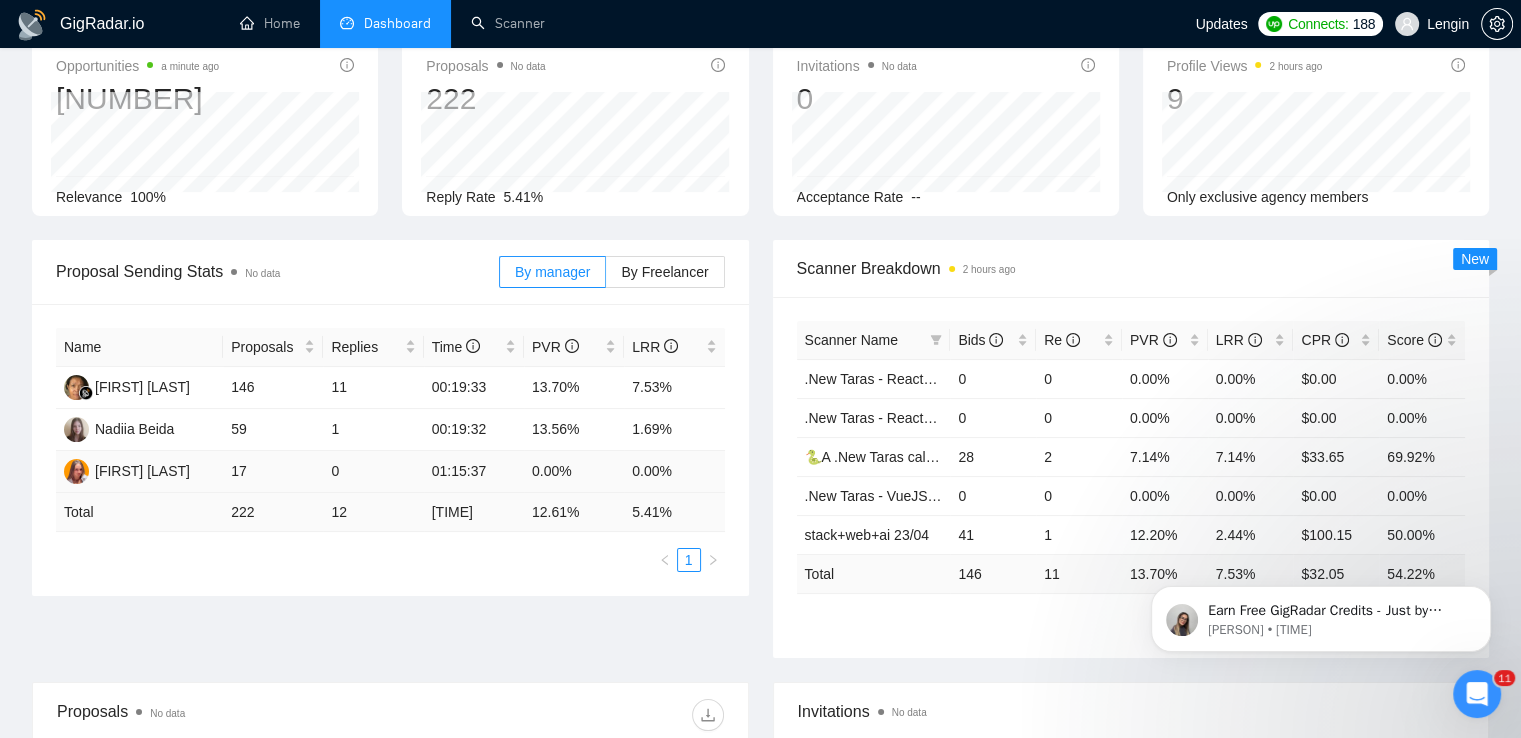 scroll, scrollTop: 0, scrollLeft: 0, axis: both 